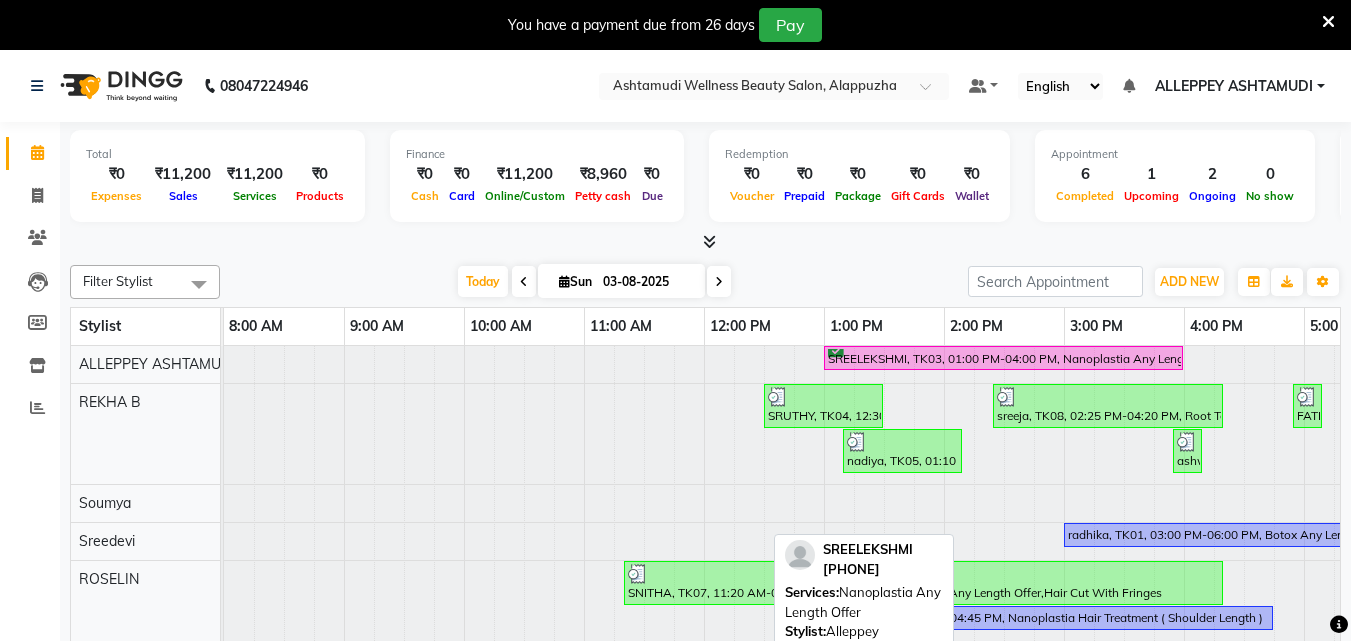 scroll, scrollTop: 50, scrollLeft: 0, axis: vertical 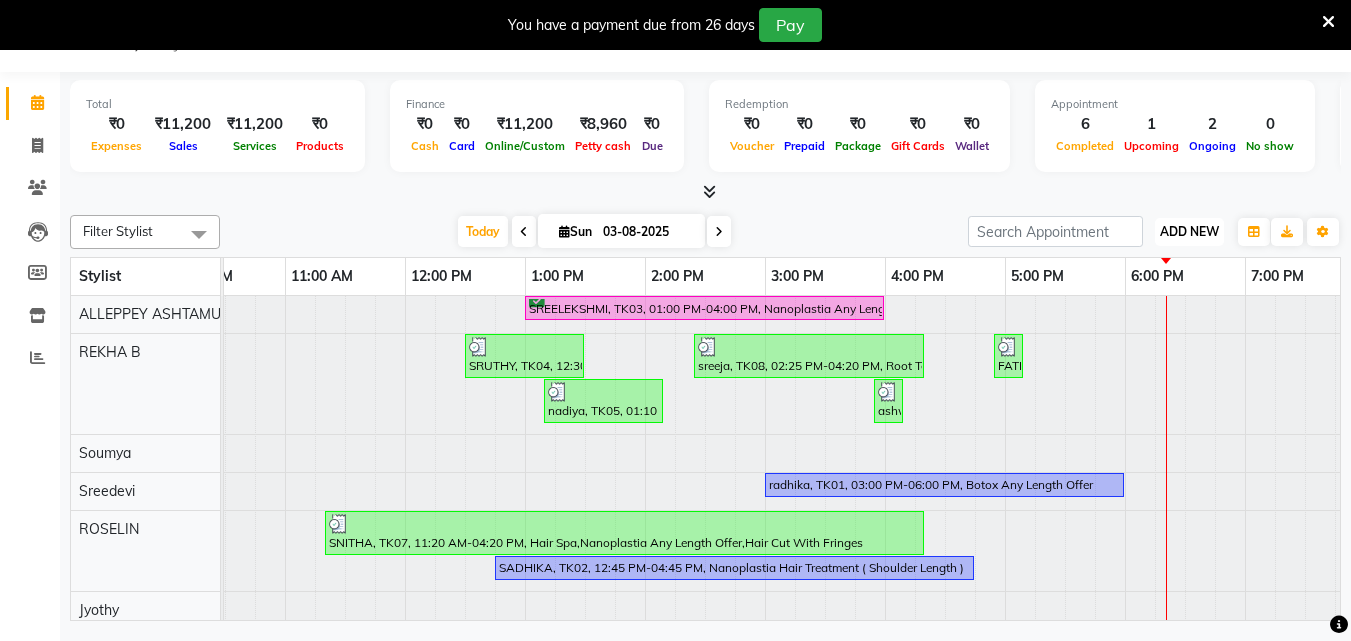 drag, startPoint x: 1198, startPoint y: 229, endPoint x: 1202, endPoint y: 245, distance: 16.492422 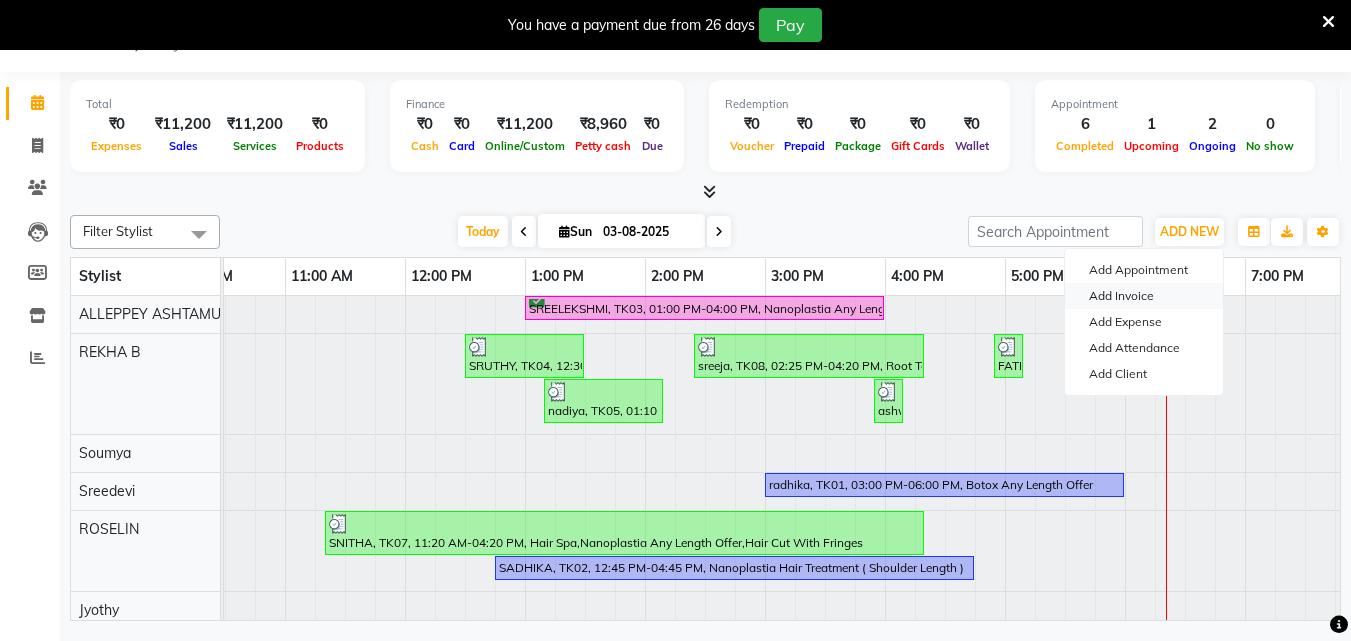 click on "Add Invoice" at bounding box center (1144, 296) 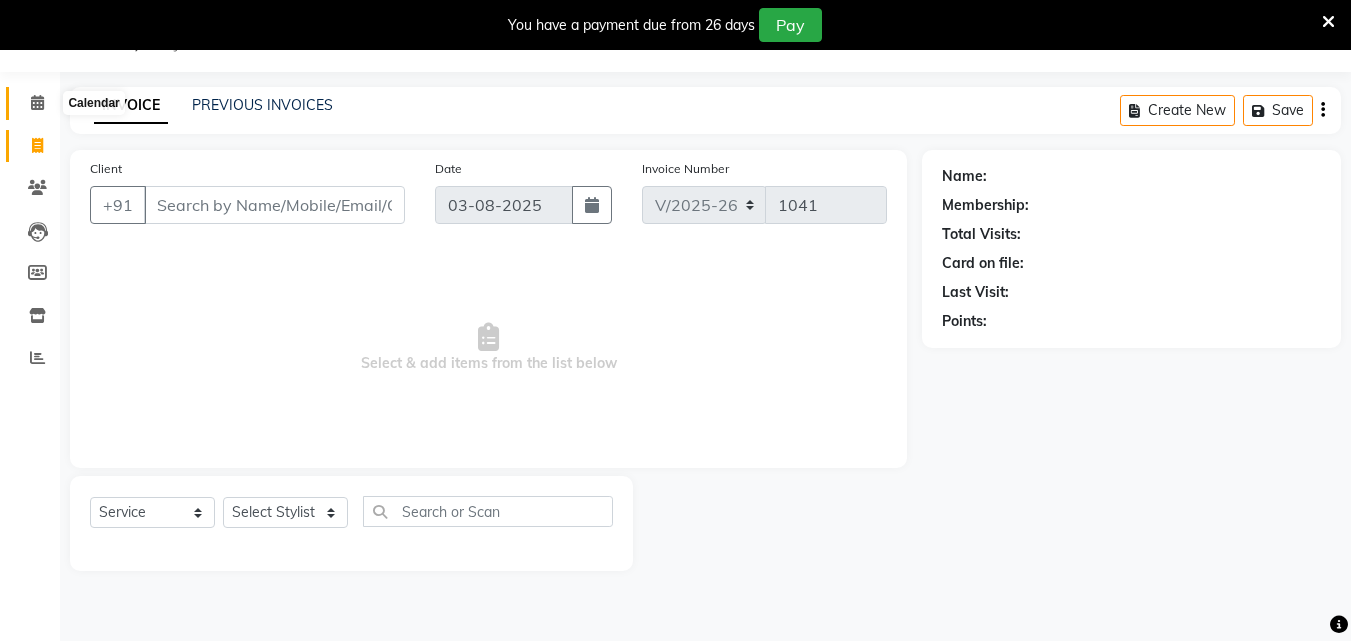 click 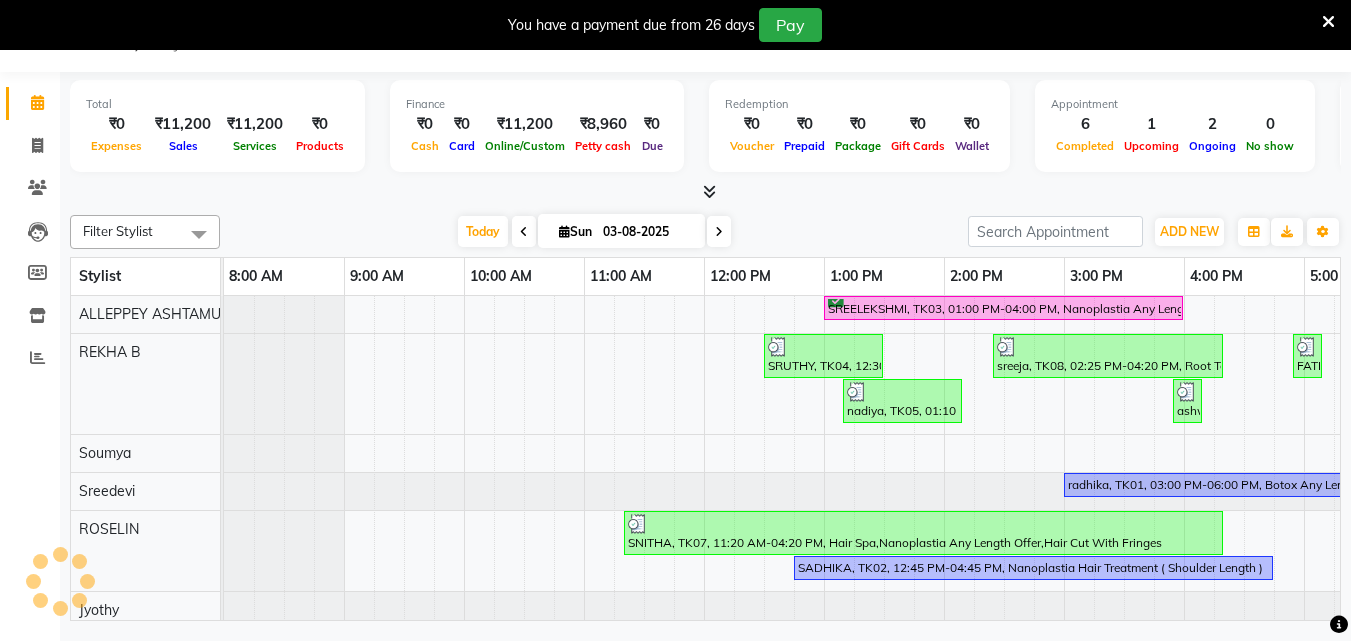 scroll, scrollTop: 0, scrollLeft: 444, axis: horizontal 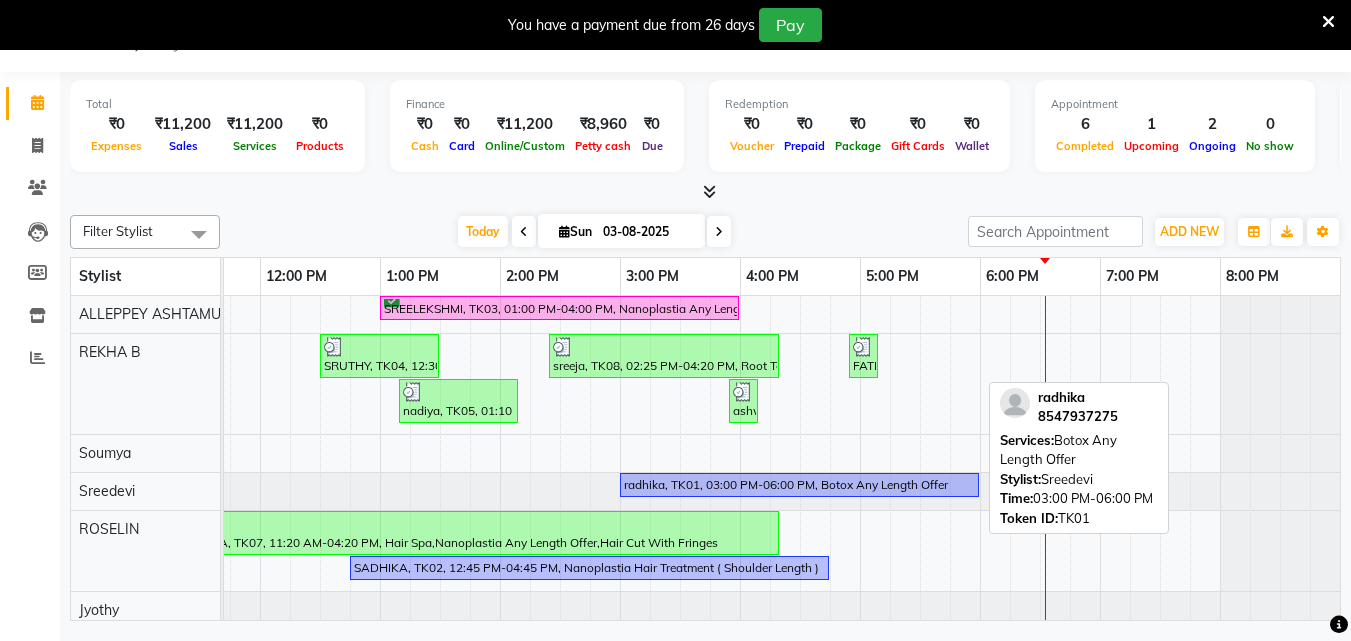 click on "radhika, TK01, 03:00 PM-06:00 PM, Botox Any Length Offer" at bounding box center (799, 485) 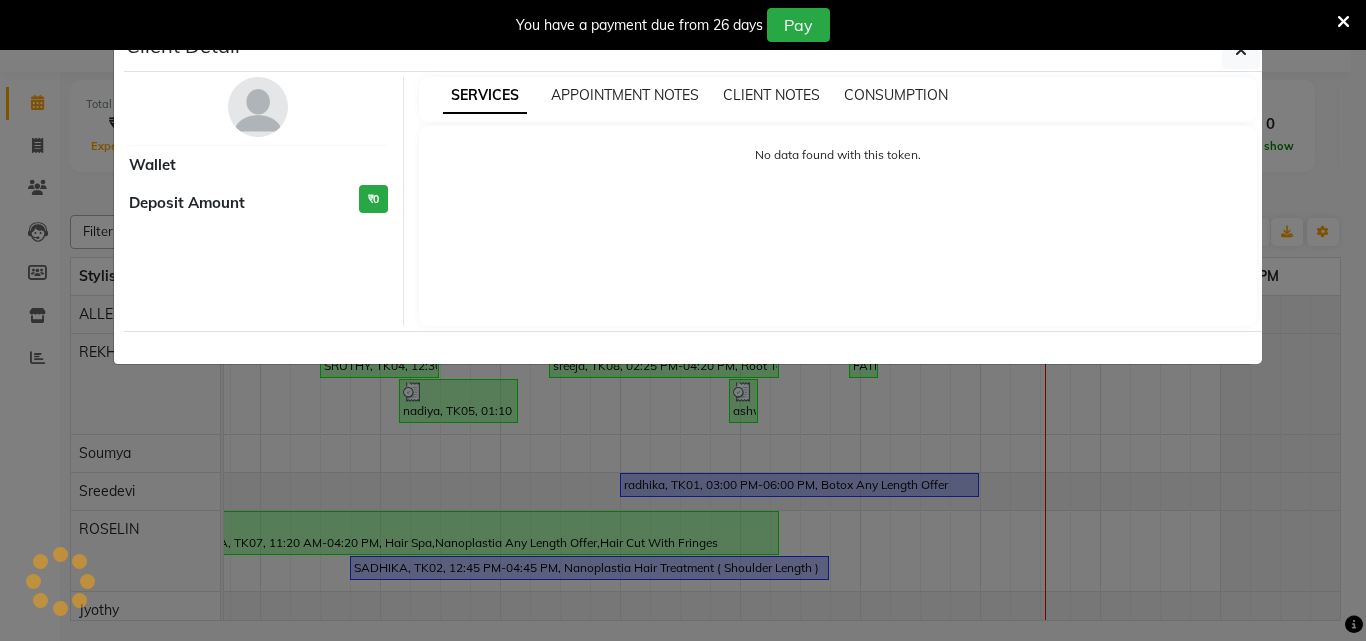 select on "1" 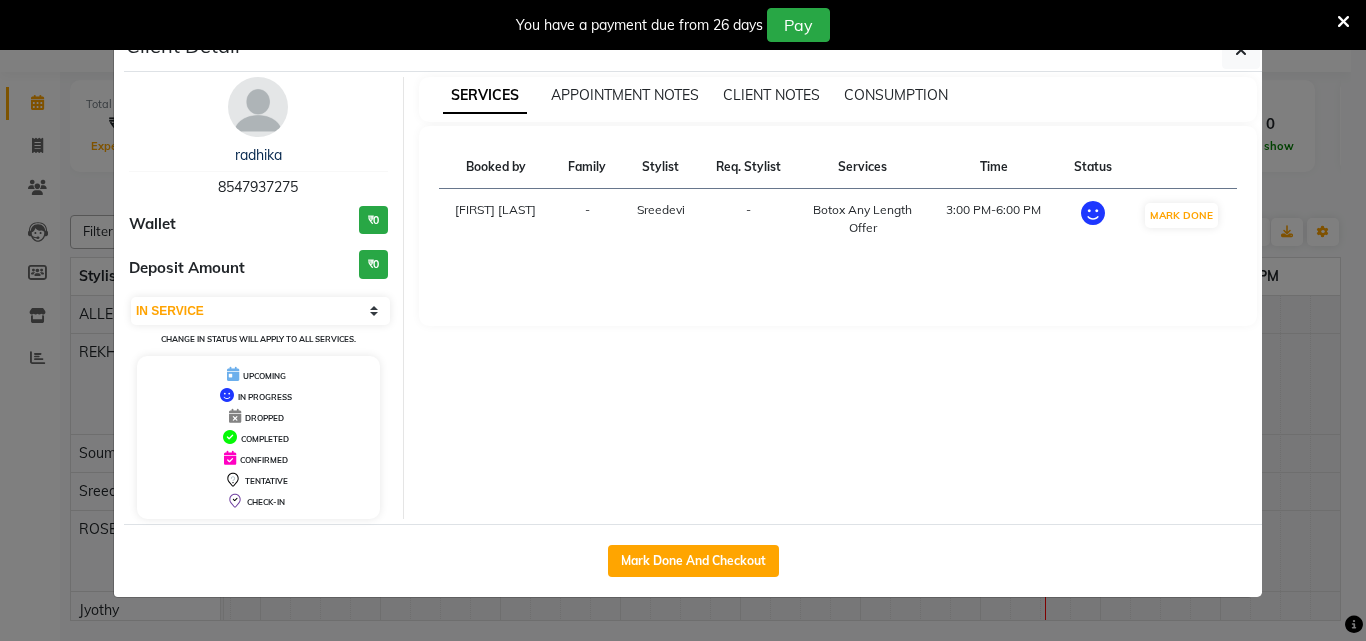 drag, startPoint x: 213, startPoint y: 183, endPoint x: 301, endPoint y: 184, distance: 88.005684 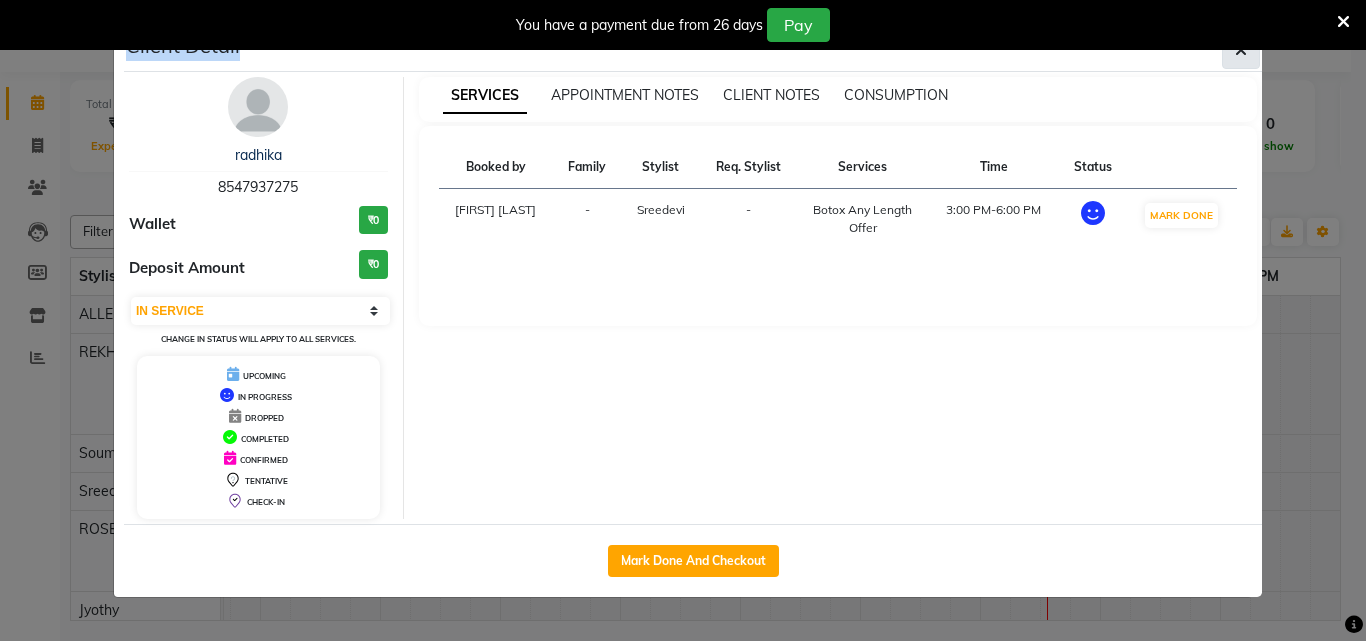 click on "[TIME] Select Location × Ashtamudi Wellness Beauty Salon, Alappuzha Default Panel My Panel English ENGLISH Español العربية मराठी हिंदी ગુજરાતી தமிழ் 中文 Notifications nothing to show ALLEPPEY ASHTAMUDI Manage Profile Change Password Sign out Version:3.15.11 ☀ Ashtamudi Wellness Beauty Salon, Alappuzha Calendar Invoice Clients Leads Members Inventory Reports Completed InProgress Upcoming Dropped Tentative Check-In Confirm Bookings Generate Report Segments Page Builder Total ₹0 Expenses ₹11,200 Sales ₹11,200 Services ₹0 Products Finance ₹0 Cash ₹0 Card ₹11,200 Online/Custom ₹8,960 Petty cash ₹0 Due Redemption ₹0 Voucher ₹0 Prepaid ₹0 Package ₹0 Gift Cards ₹0 Wallet Appointment 6 Completed 1 Upcoming 2 Ongoing 0 No show Other sales ₹0 Packages ₹0 Memberships ₹0 Vouchers ₹0 Prepaids ₹0 Gift Cards Filter Stylist Select All ALLEPPEY ASHTAMUDI Jyothy [LAST] [LAST] [LAST] [LAST]" at bounding box center [683, 320] 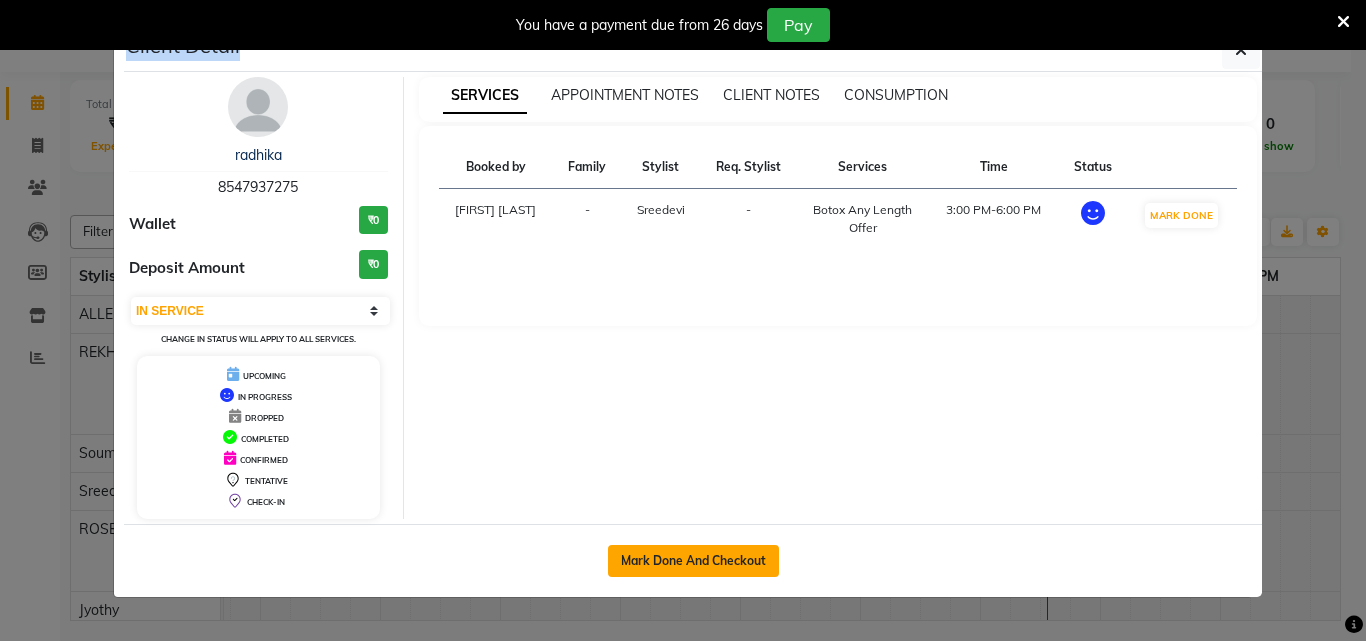 click on "Mark Done And Checkout" 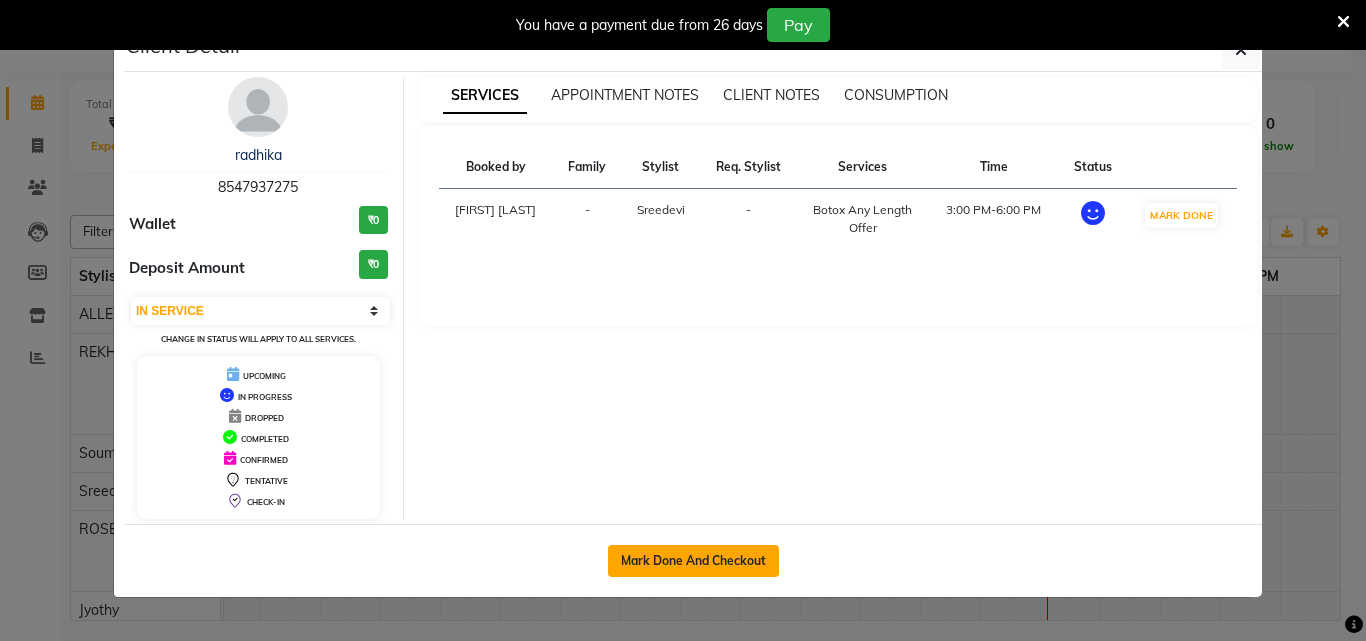 select on "service" 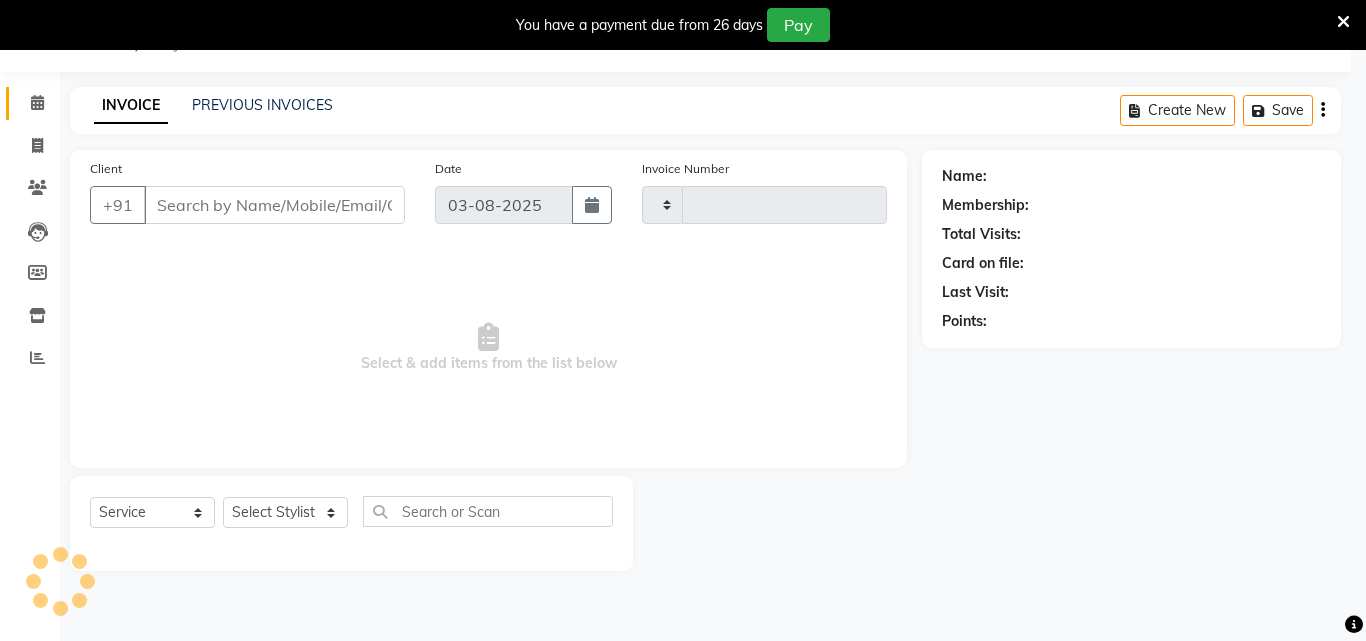 type on "1041" 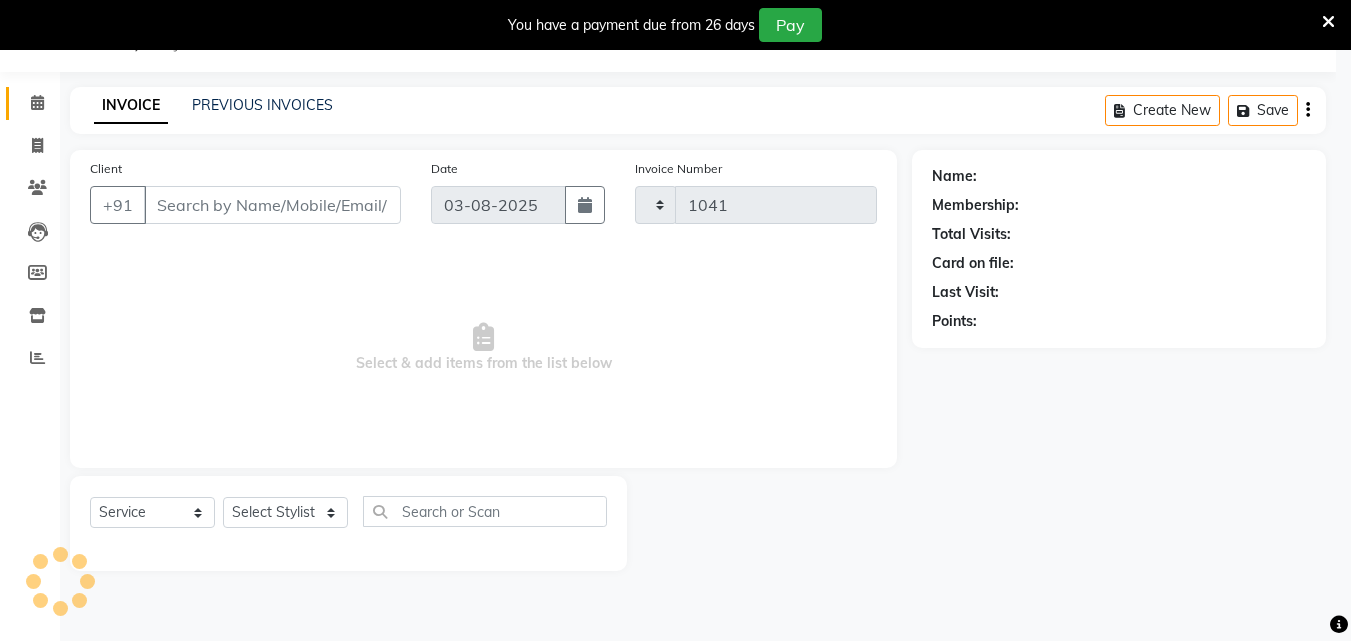 select on "4626" 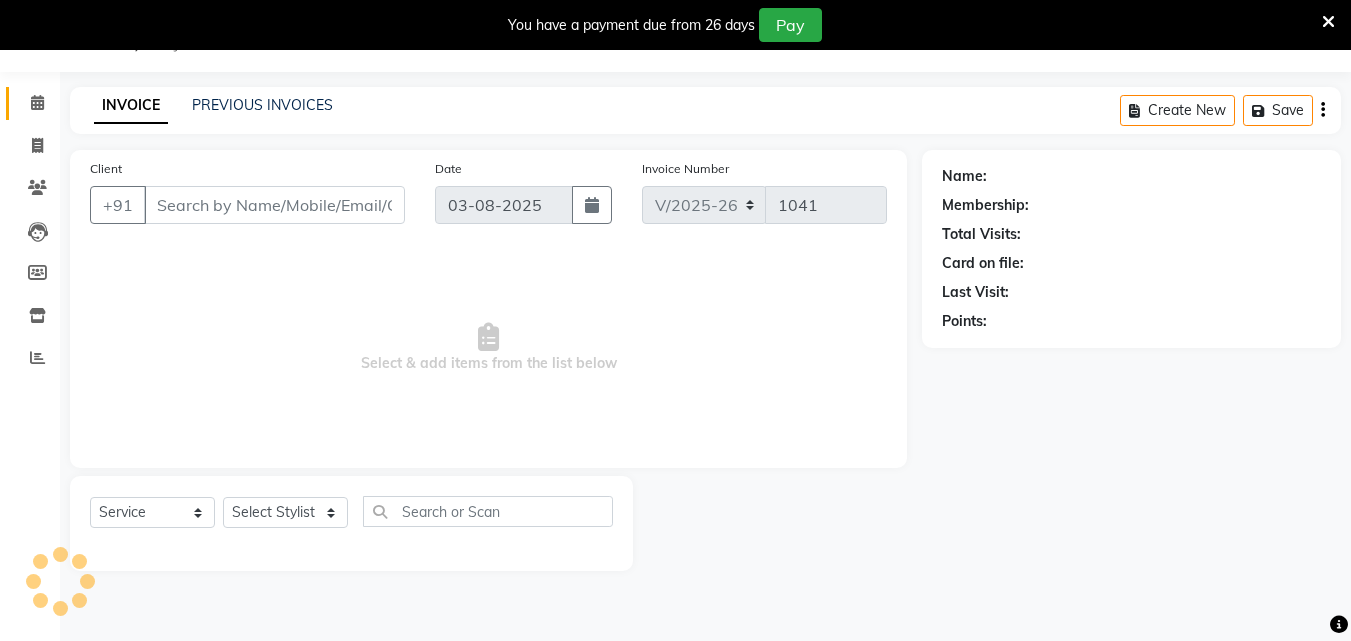 type on "8547937275" 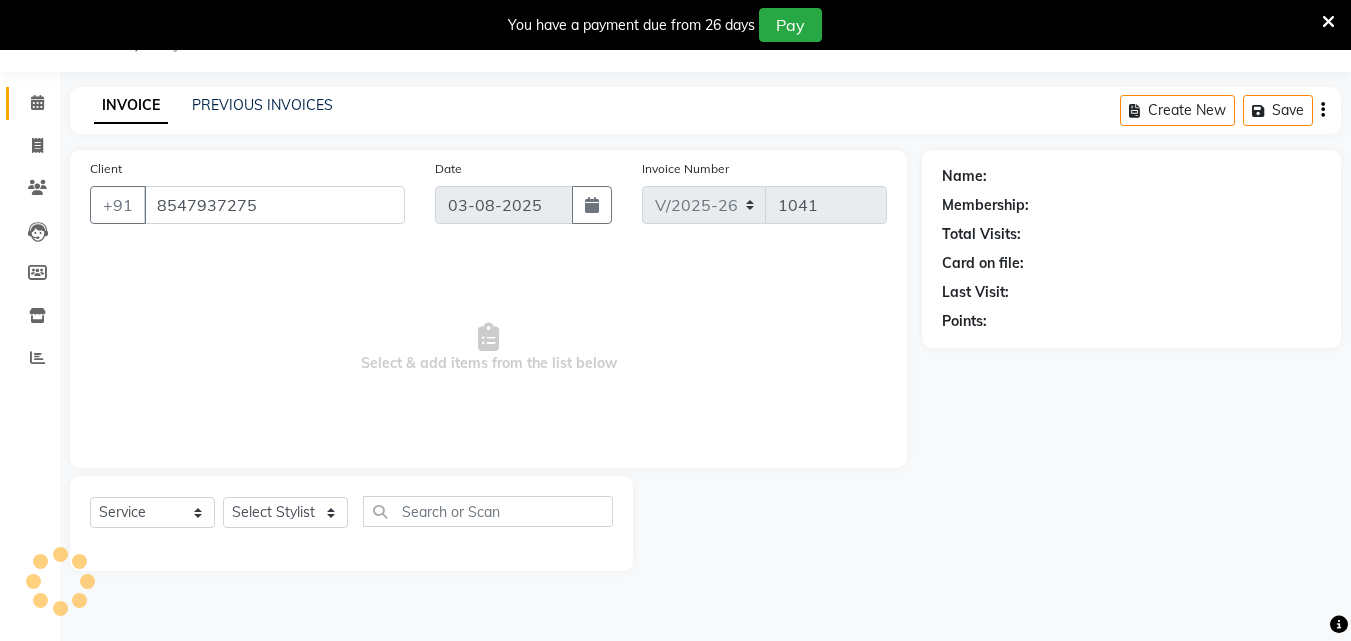 select on "70758" 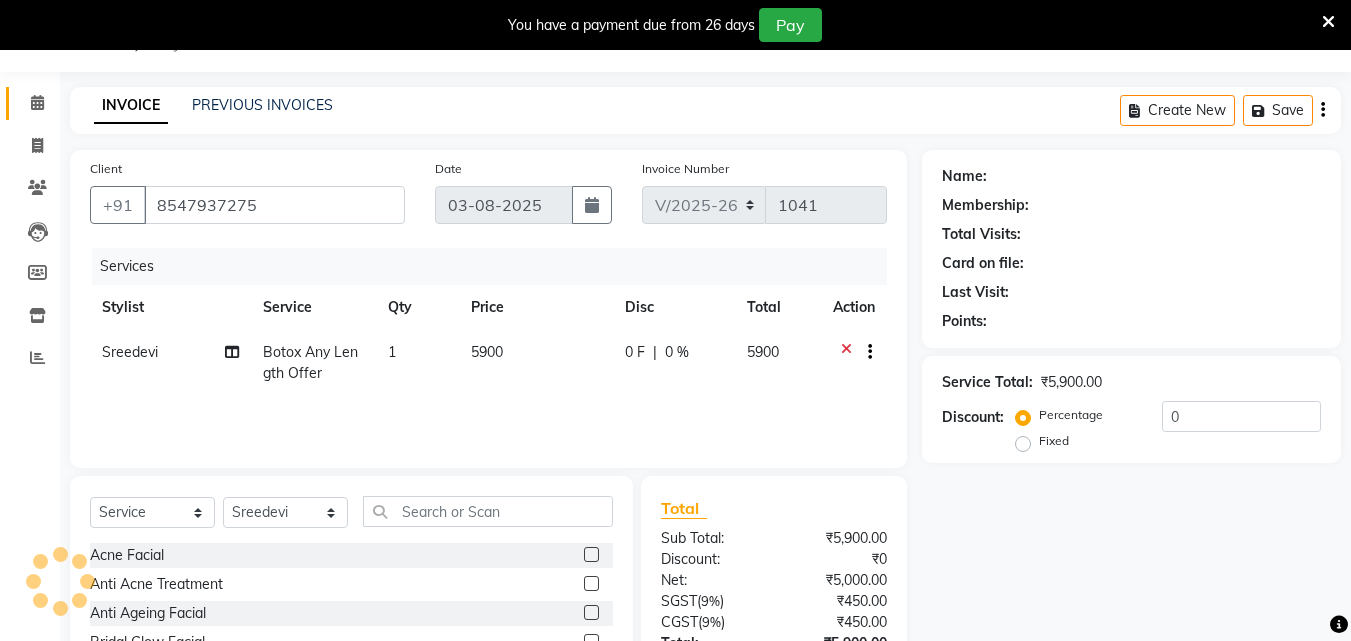 select on "1: Object" 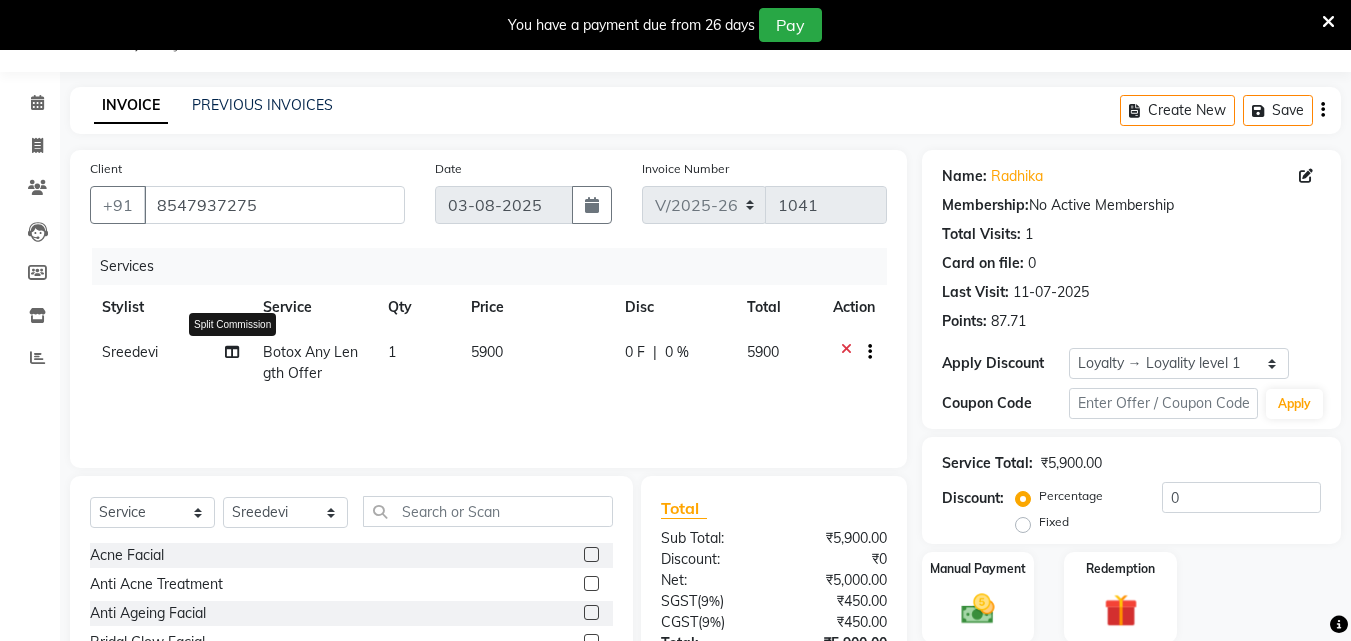 click 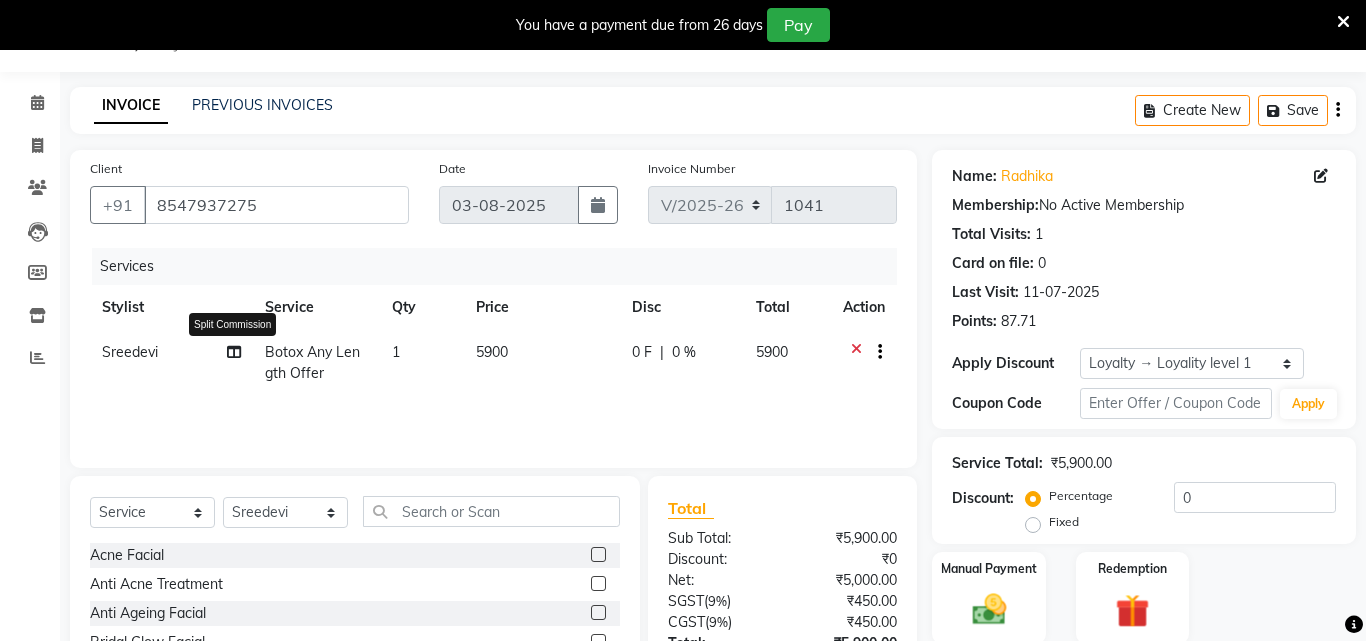 select on "70758" 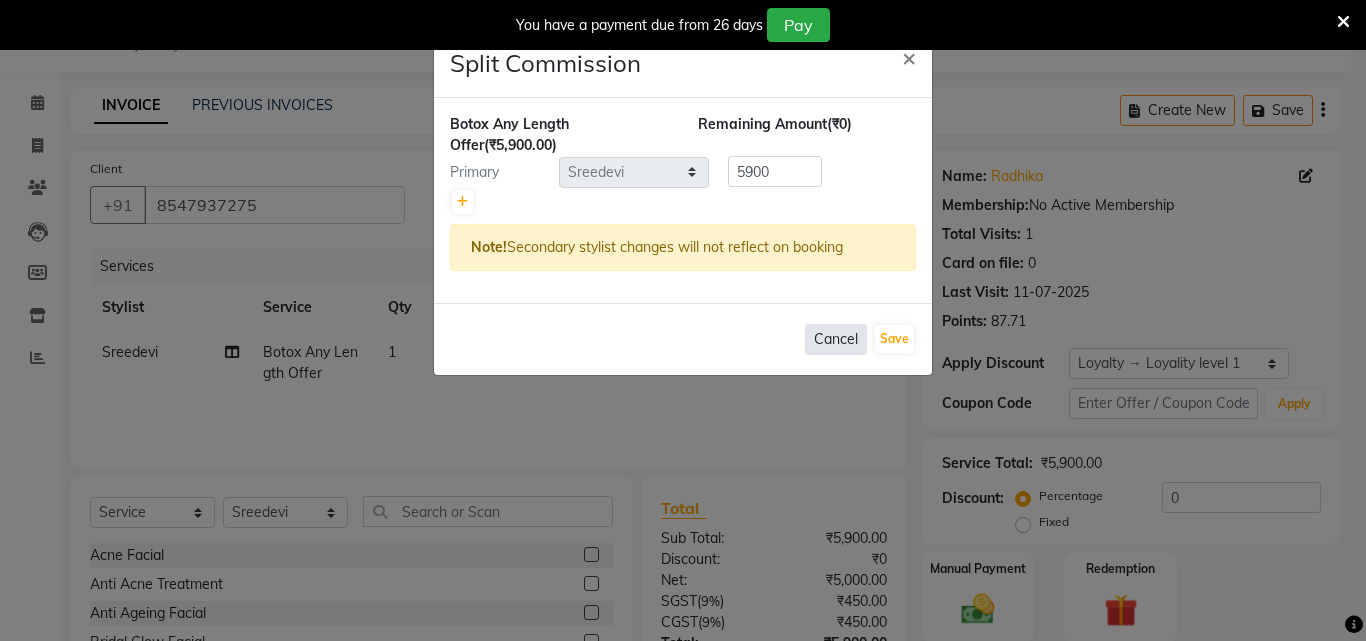 click on "Cancel" 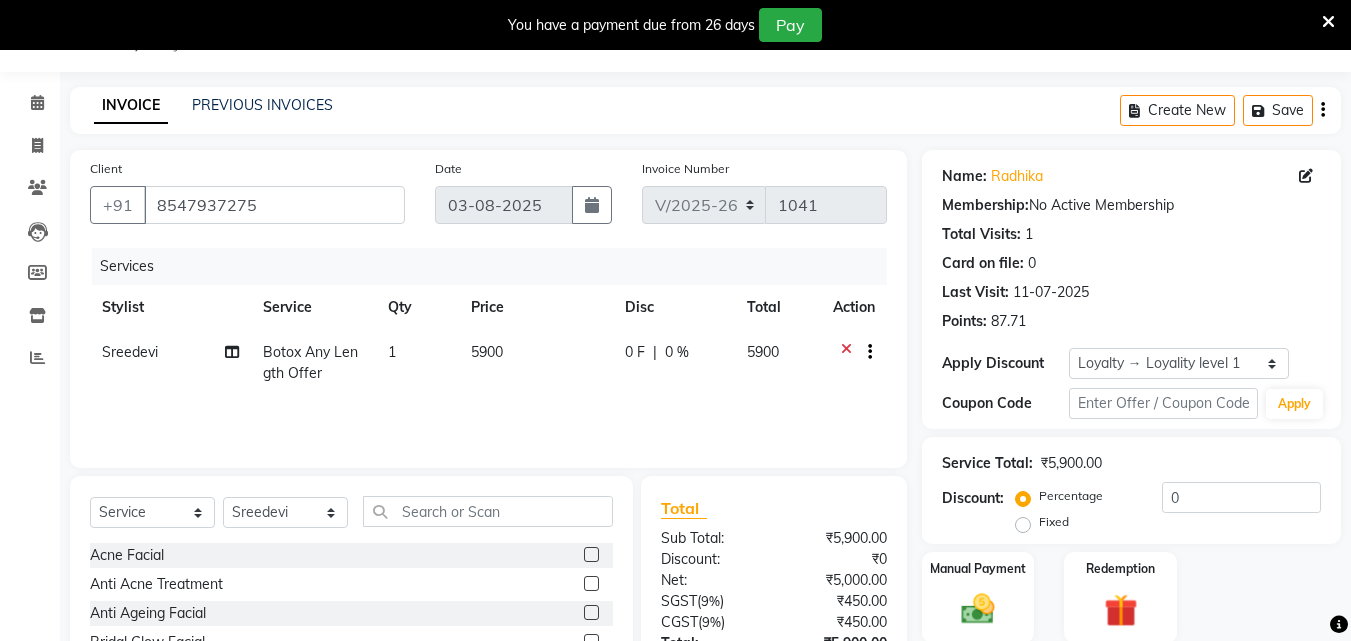 click on "Botox Any Length Offer" 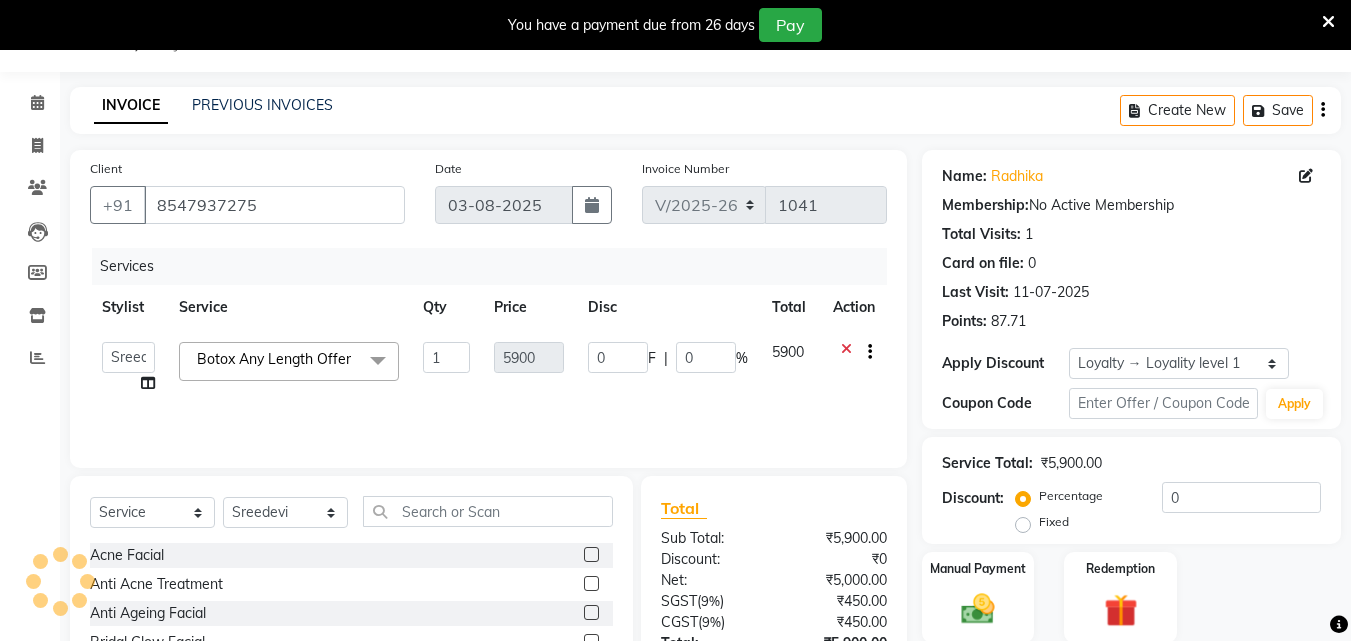 click on "Botox Any Length Offer" 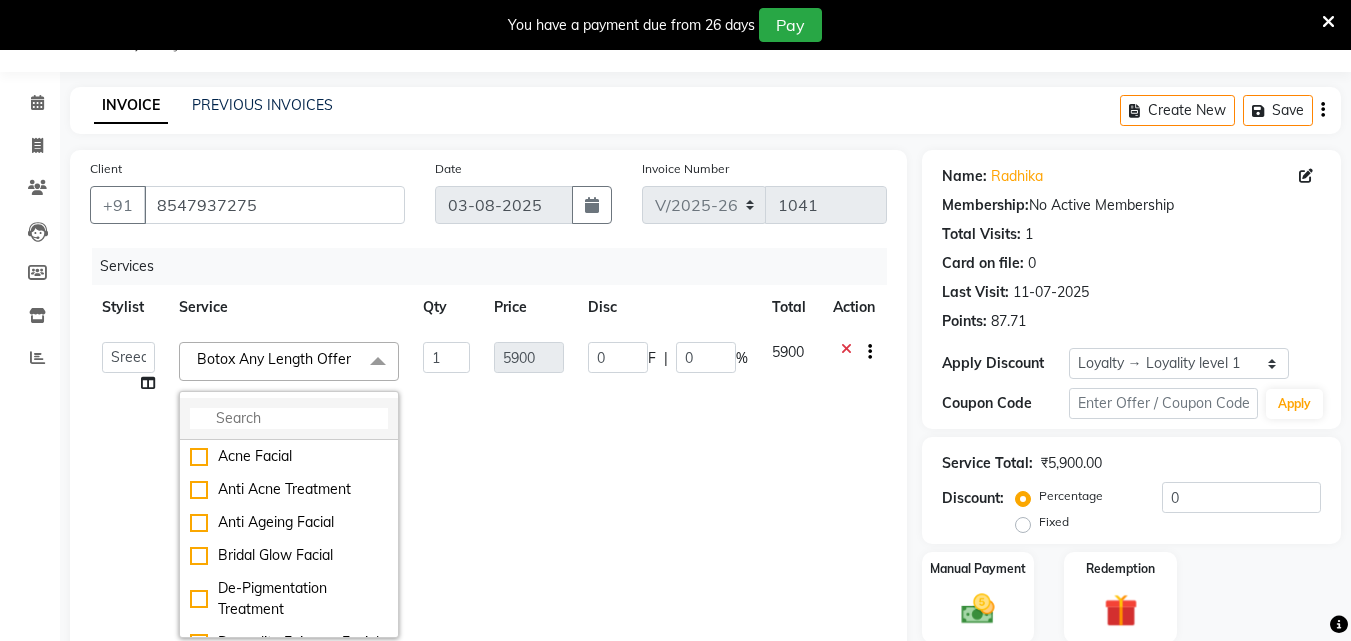 click 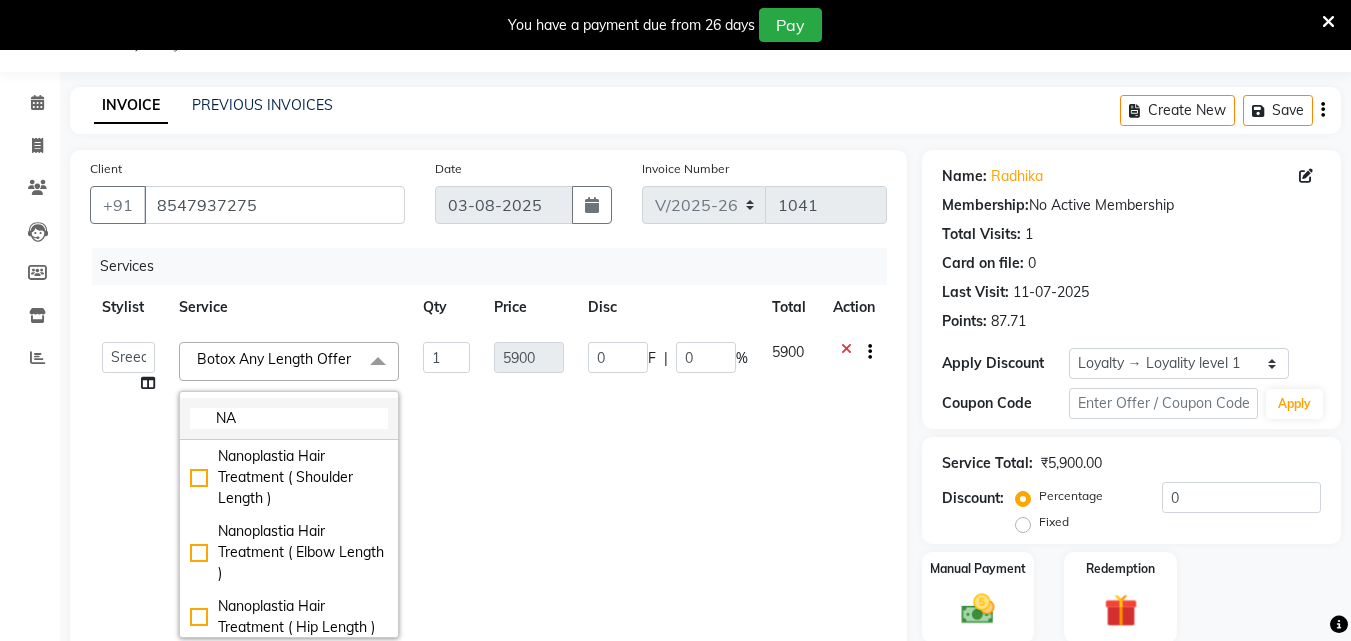type on "N" 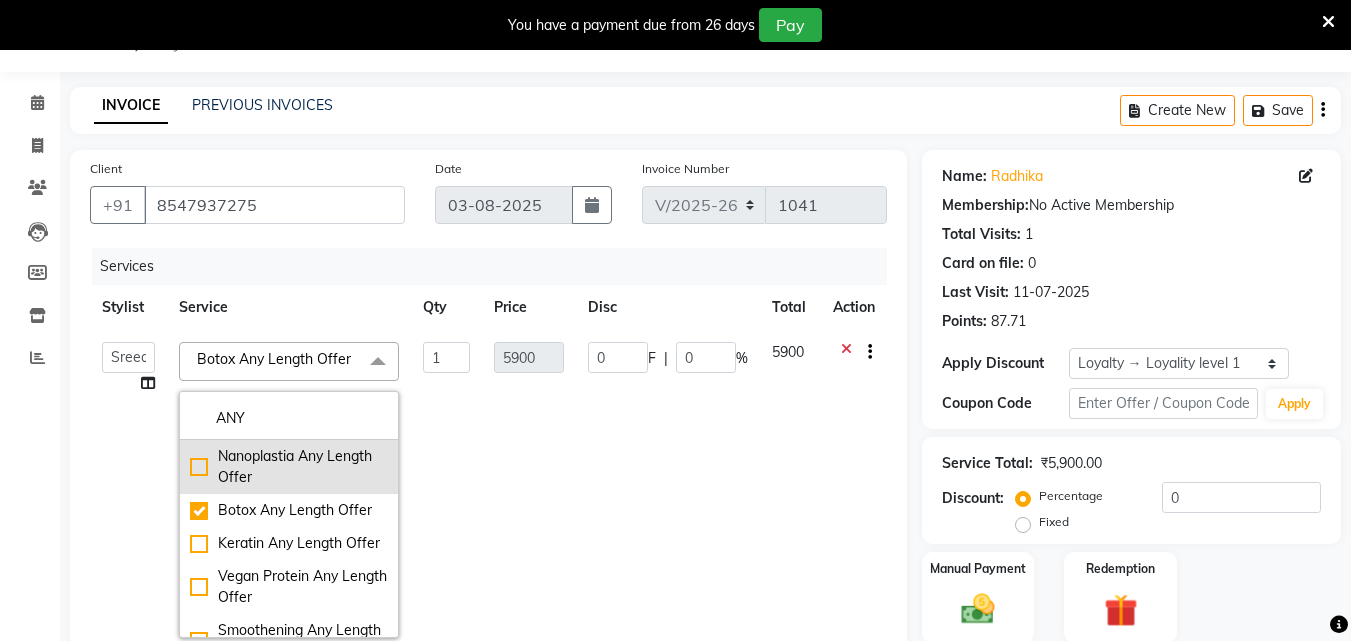 type on "ANY" 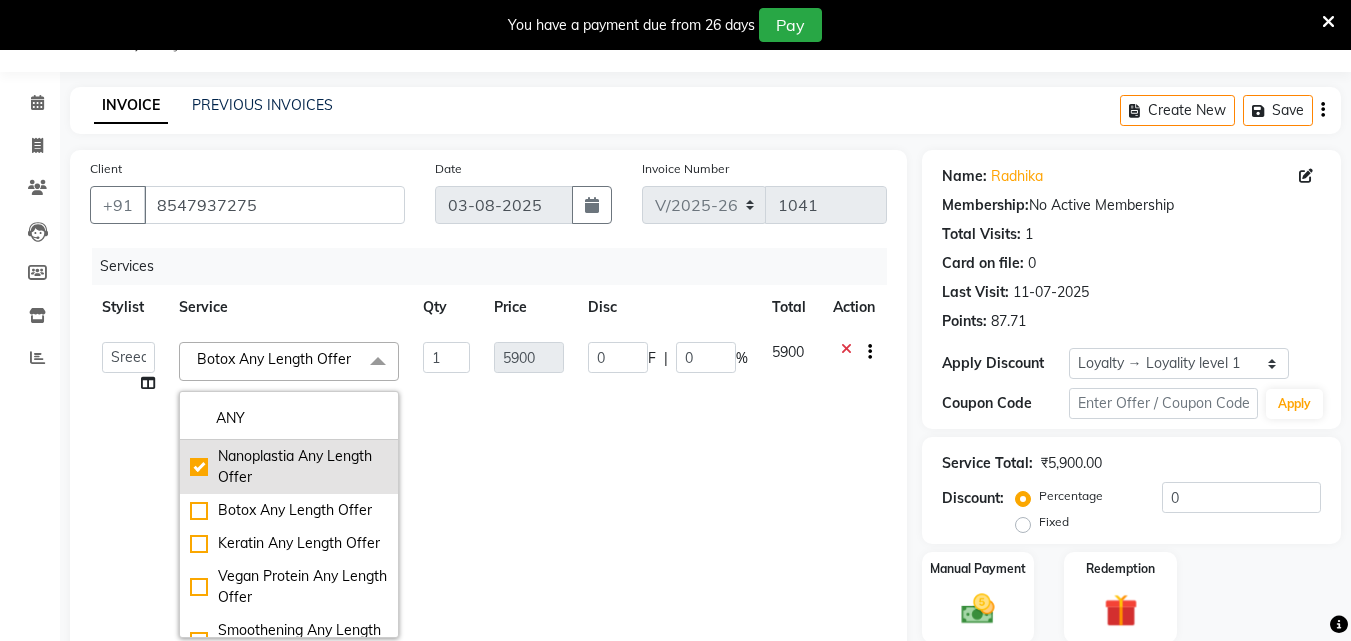 checkbox on "true" 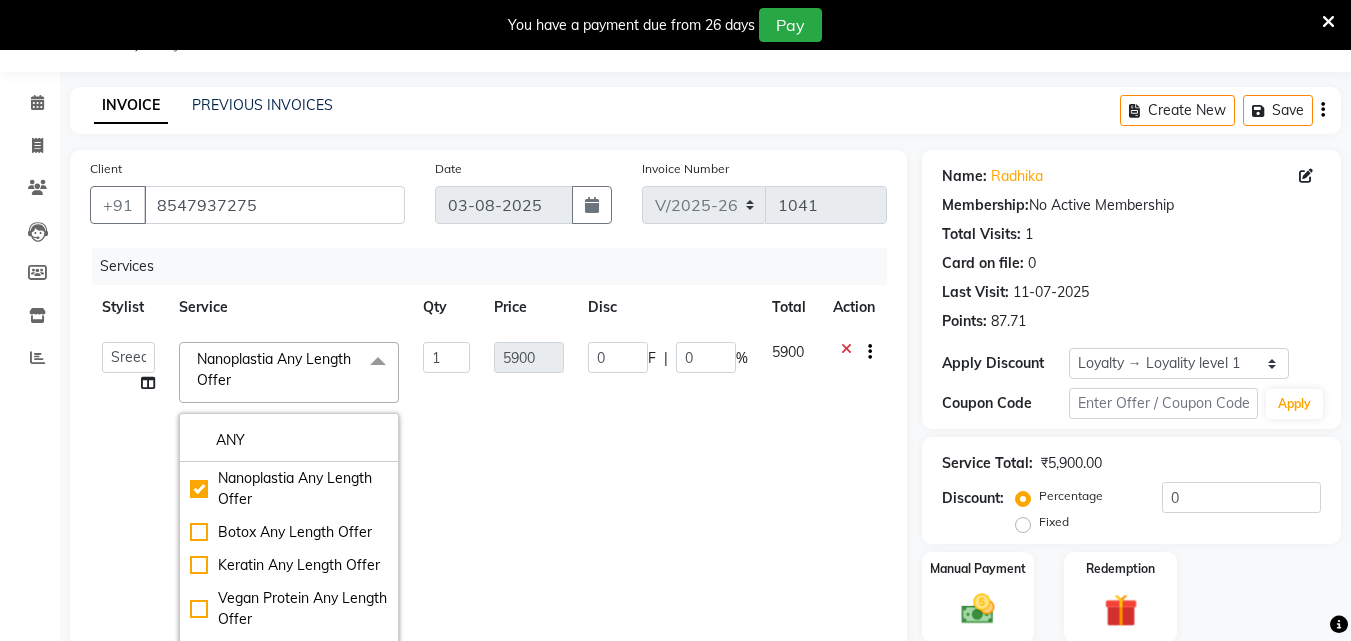 click on "1" 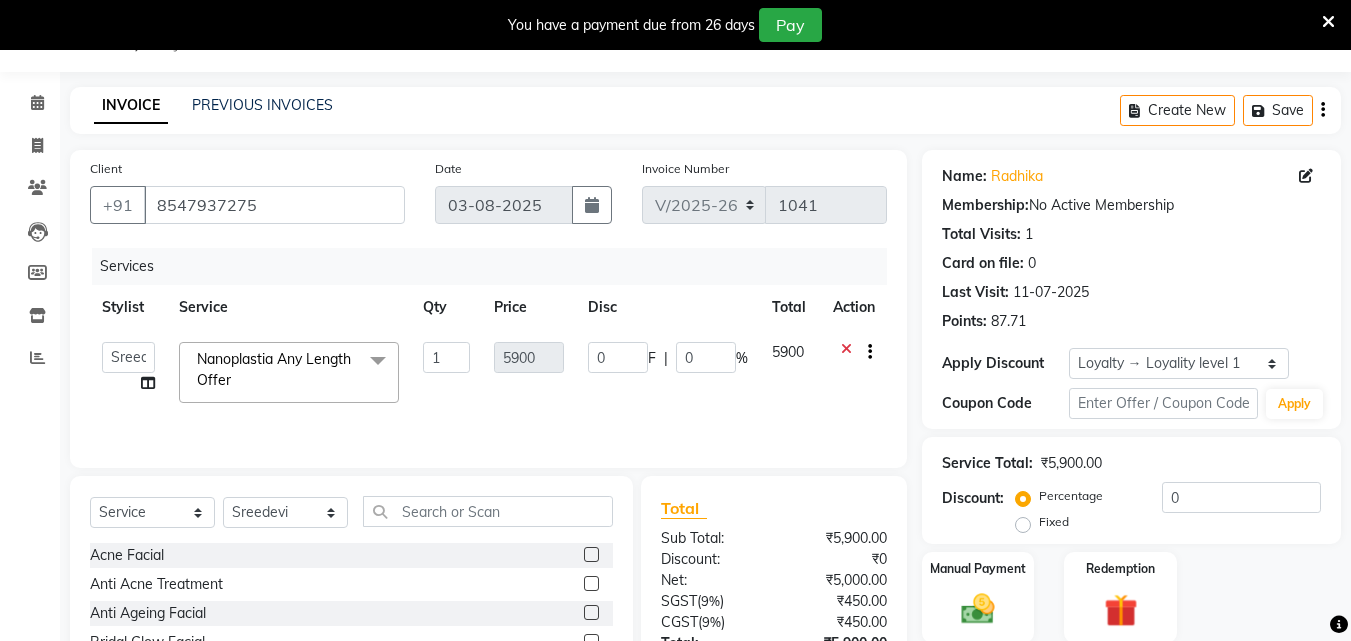 click on "Services" 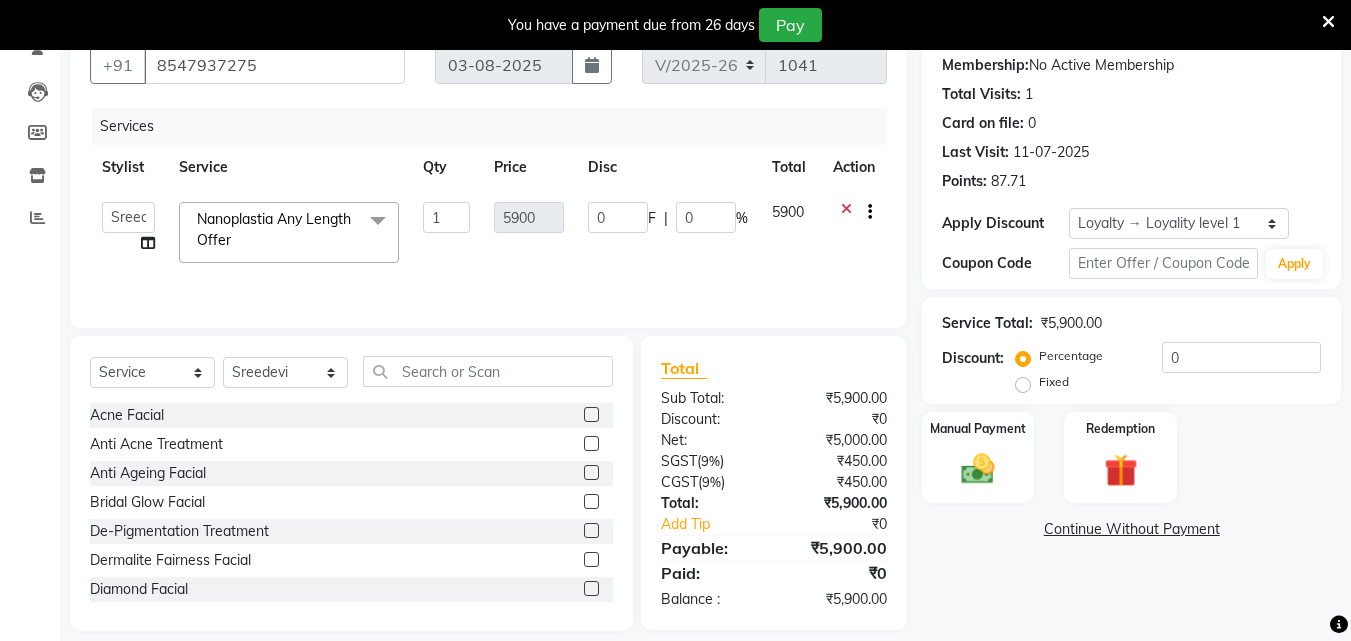 scroll, scrollTop: 210, scrollLeft: 0, axis: vertical 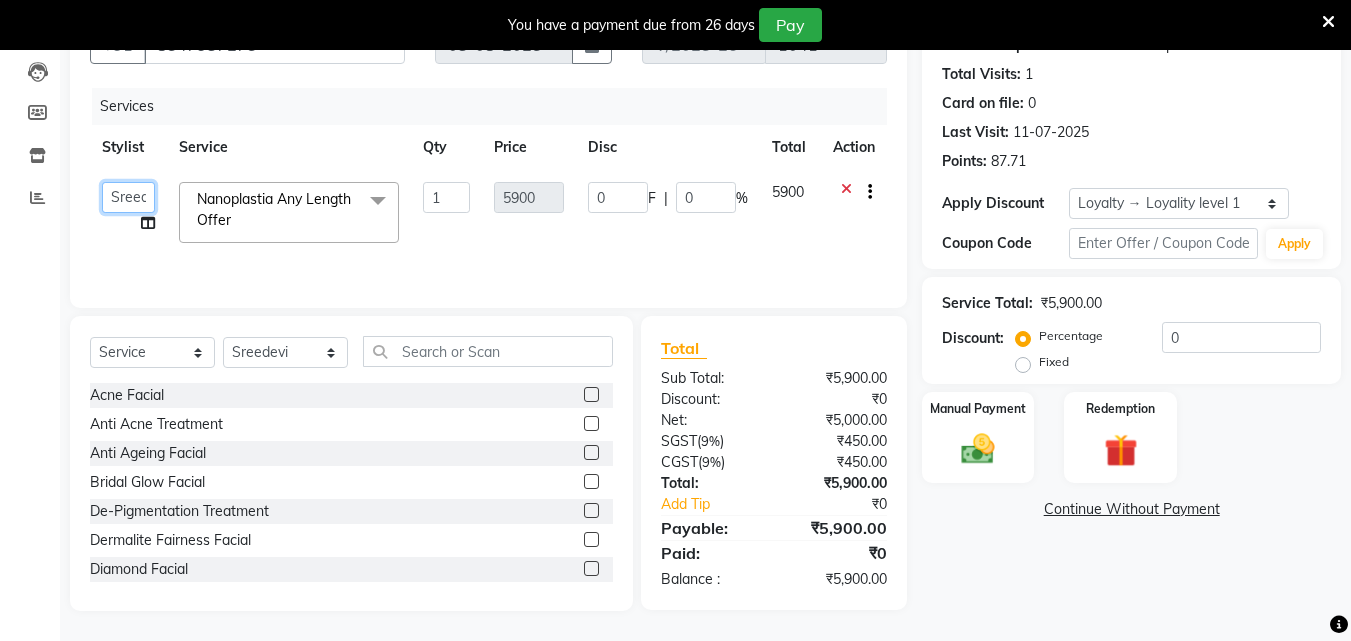 click on "ALLEPPEY ASHTAMUDI Jyothy [LAST] [LAST] [LAST] [LAST]" 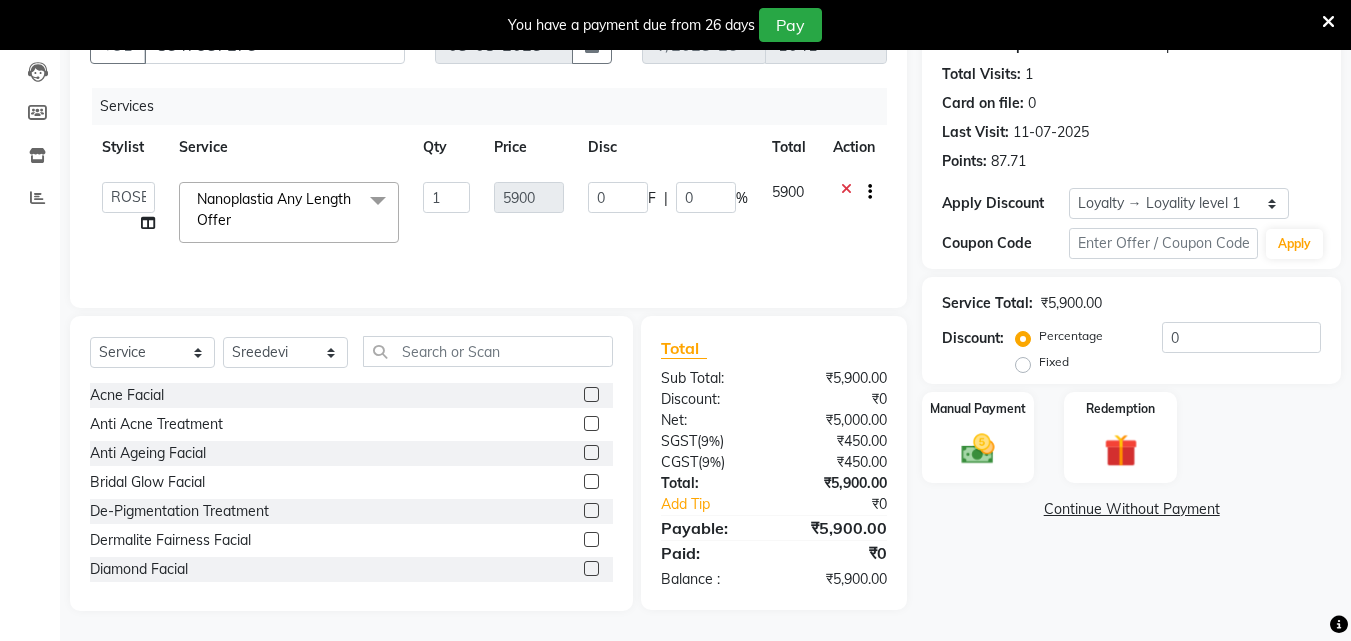 select on "76486" 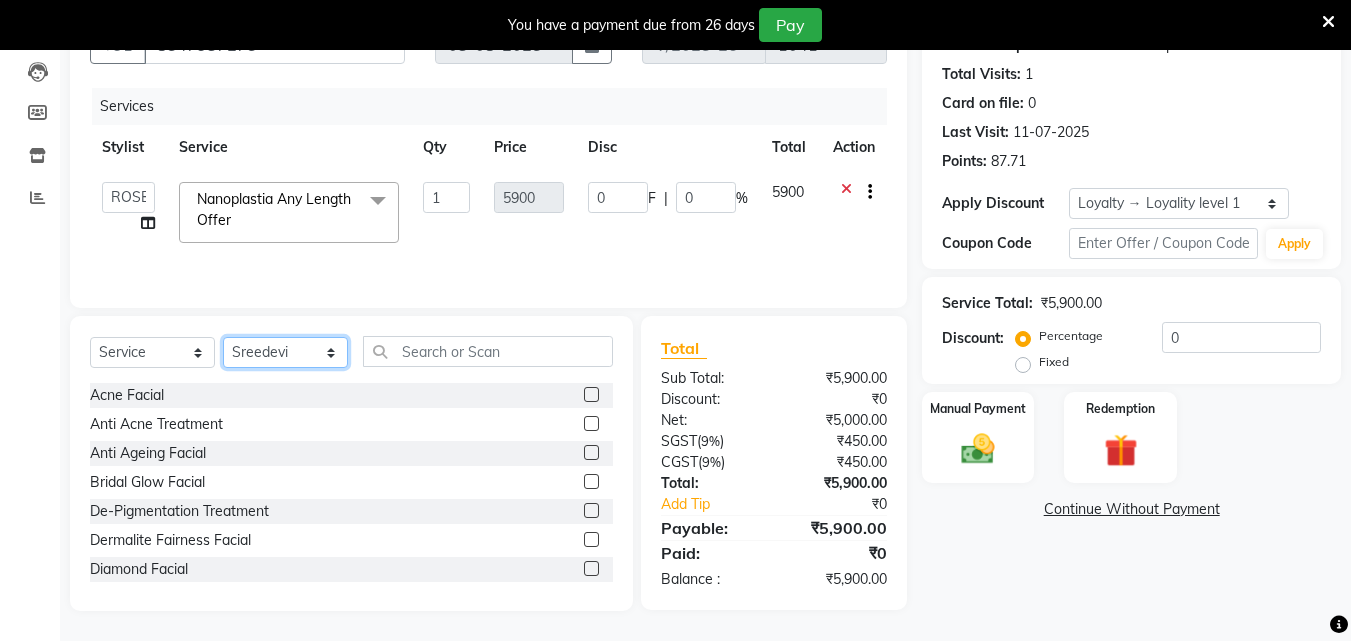 click on "Select Stylist ALLEPPEY ASHTAMUDI Jyothy REKHA B ROSELIN Soumya Sreedevi" 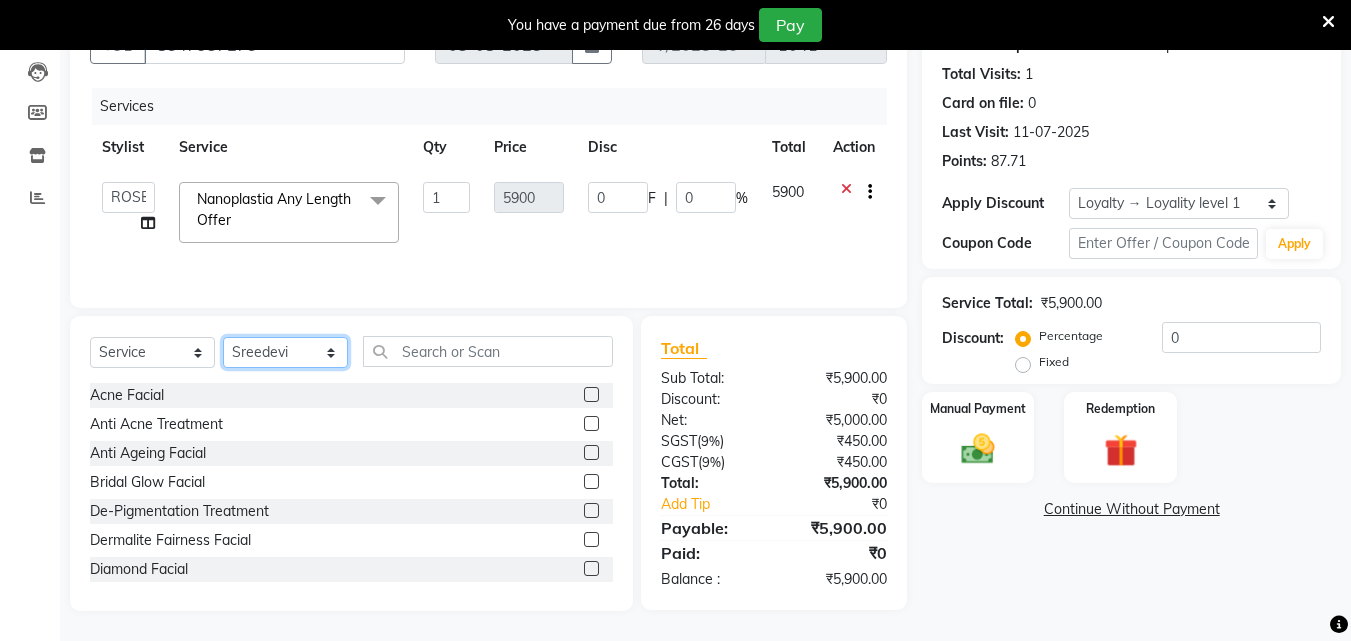 select on "76486" 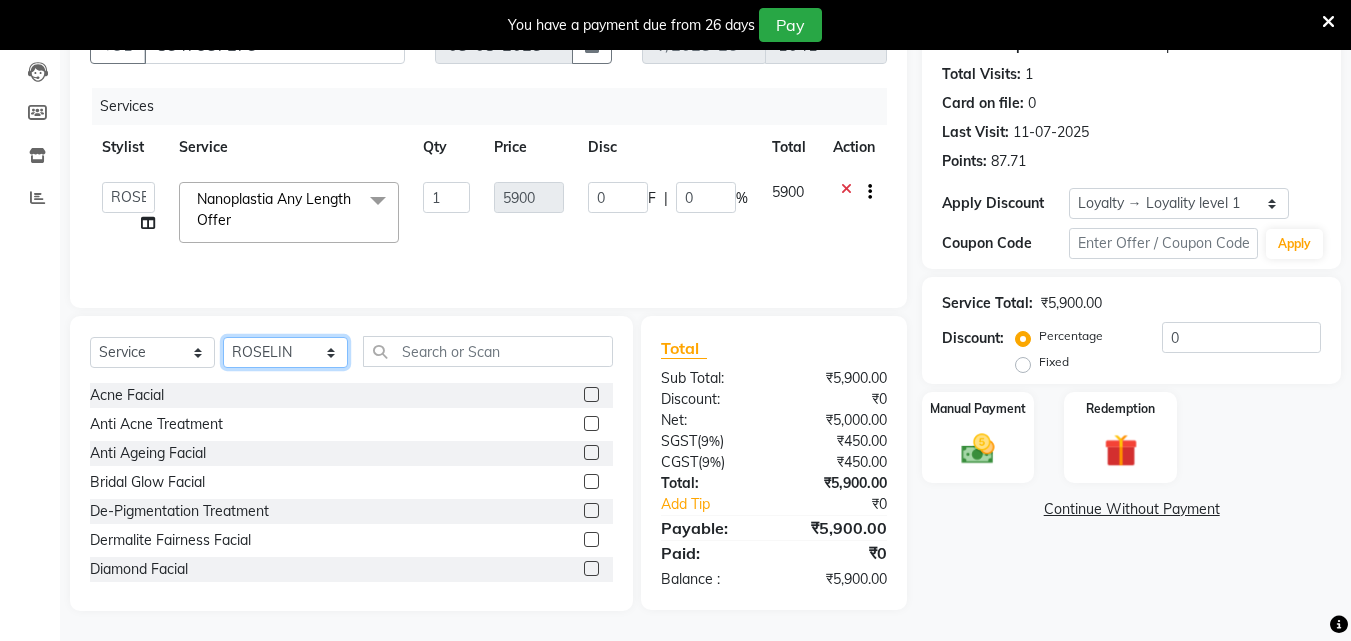 click on "Select Stylist ALLEPPEY ASHTAMUDI Jyothy REKHA B ROSELIN Soumya Sreedevi" 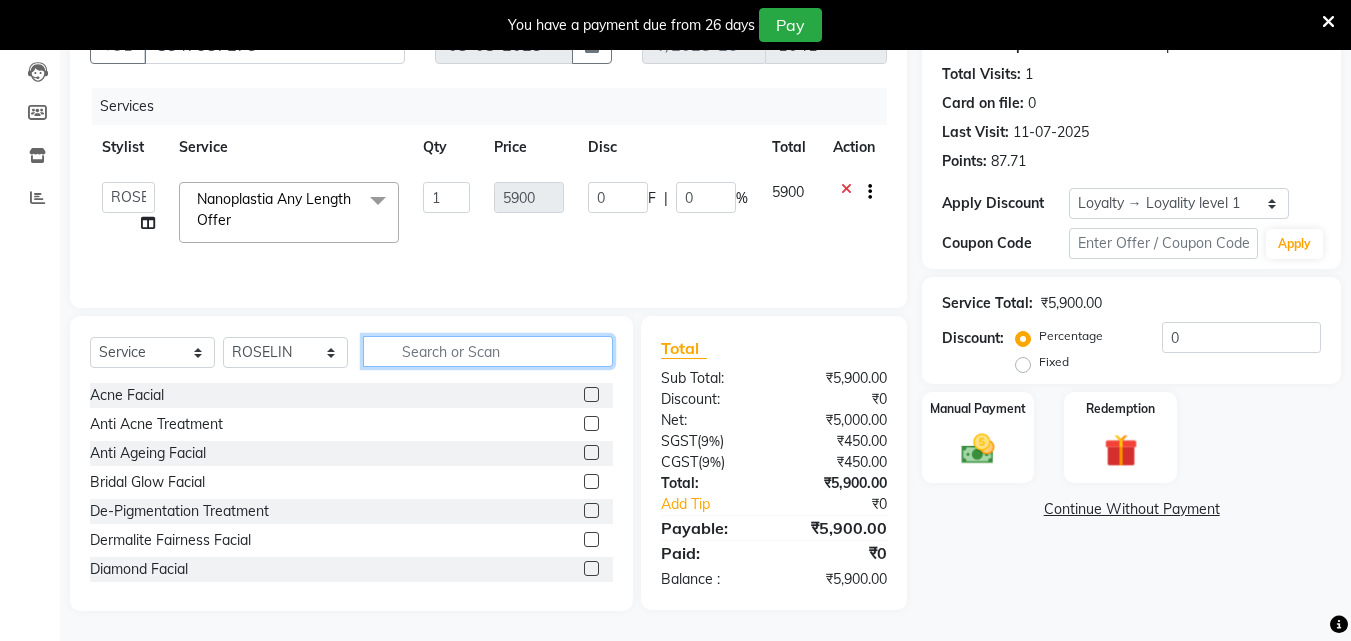 click 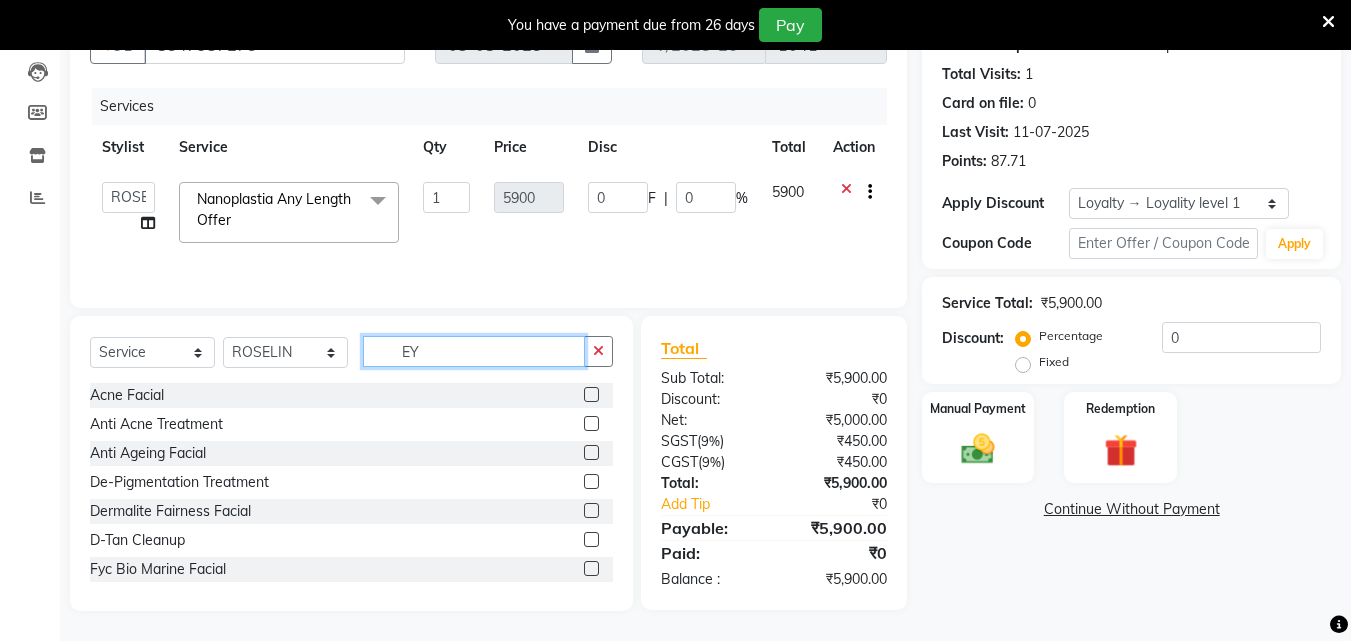 scroll, scrollTop: 209, scrollLeft: 0, axis: vertical 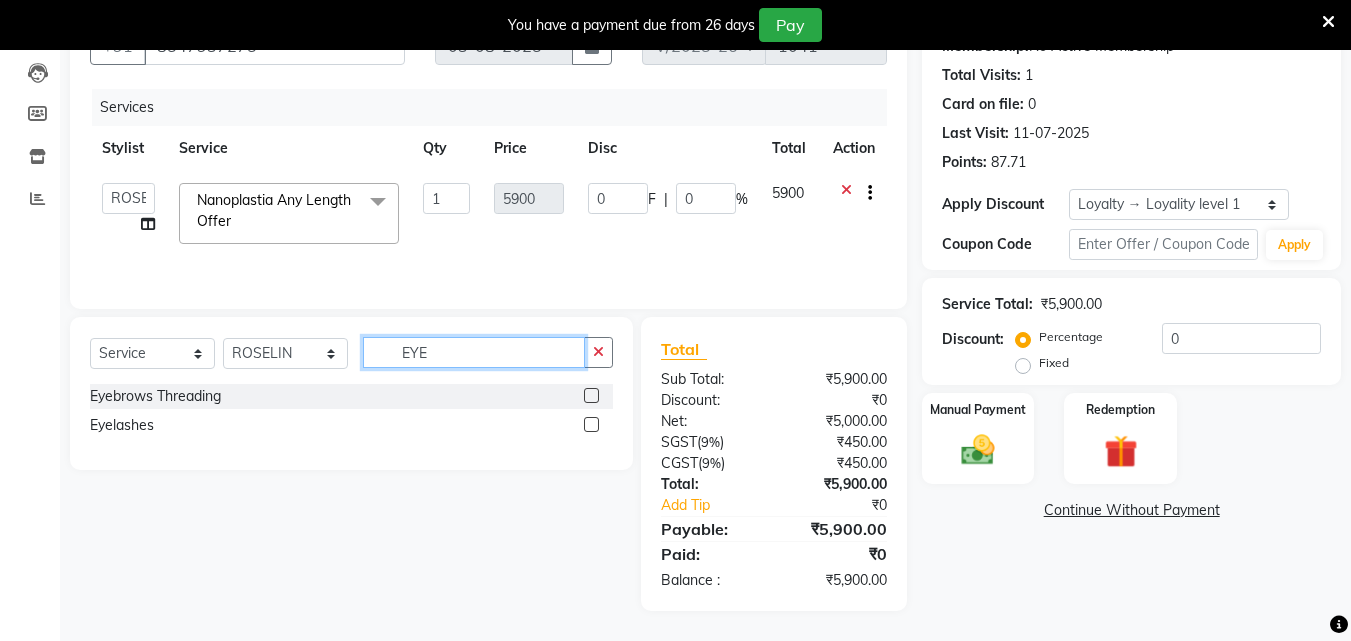 type on "EYE" 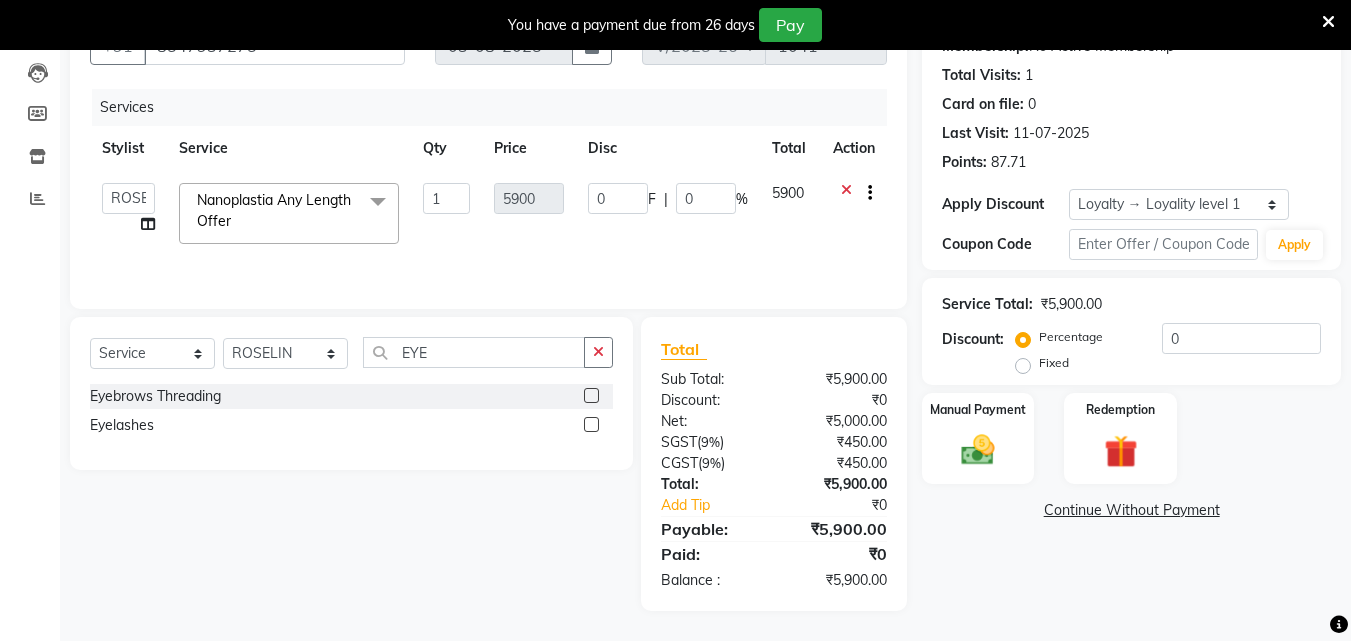 click 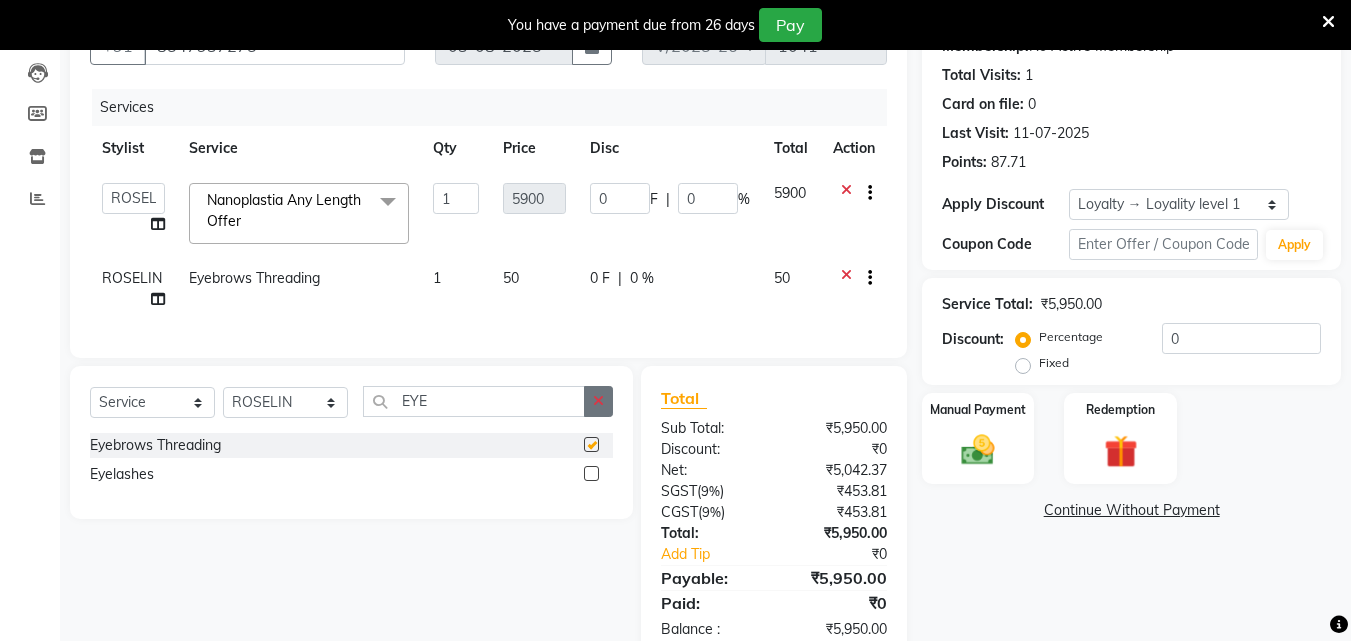 checkbox on "false" 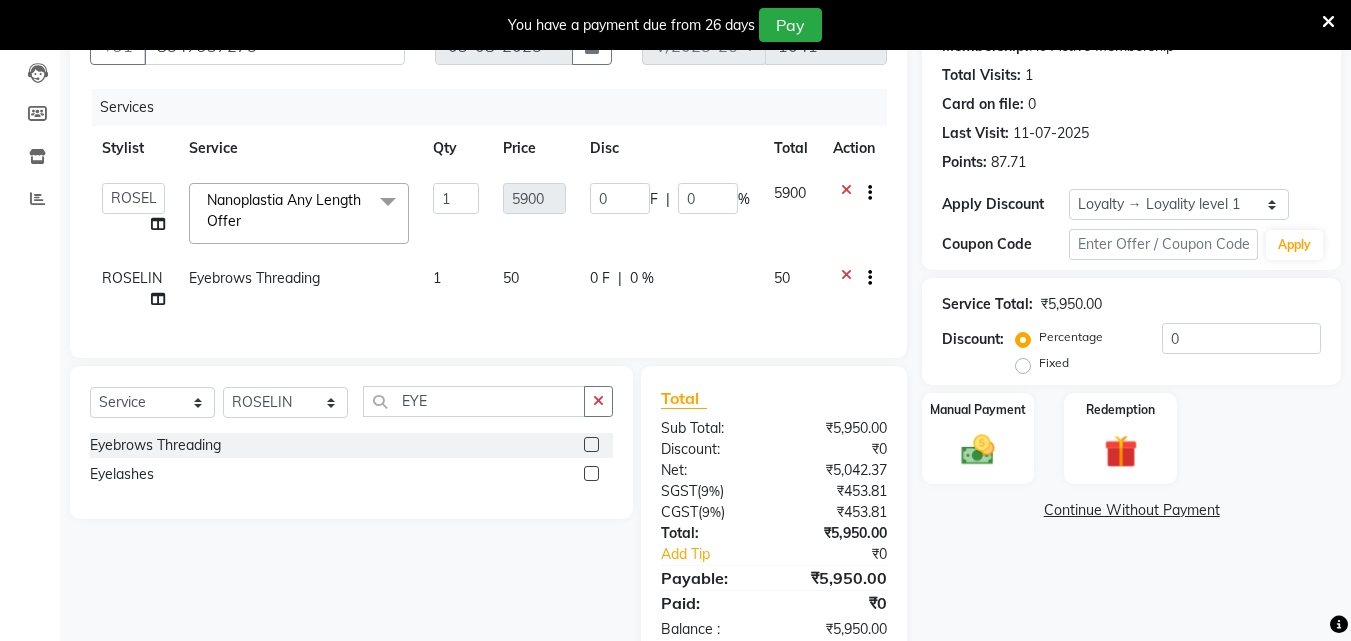 click 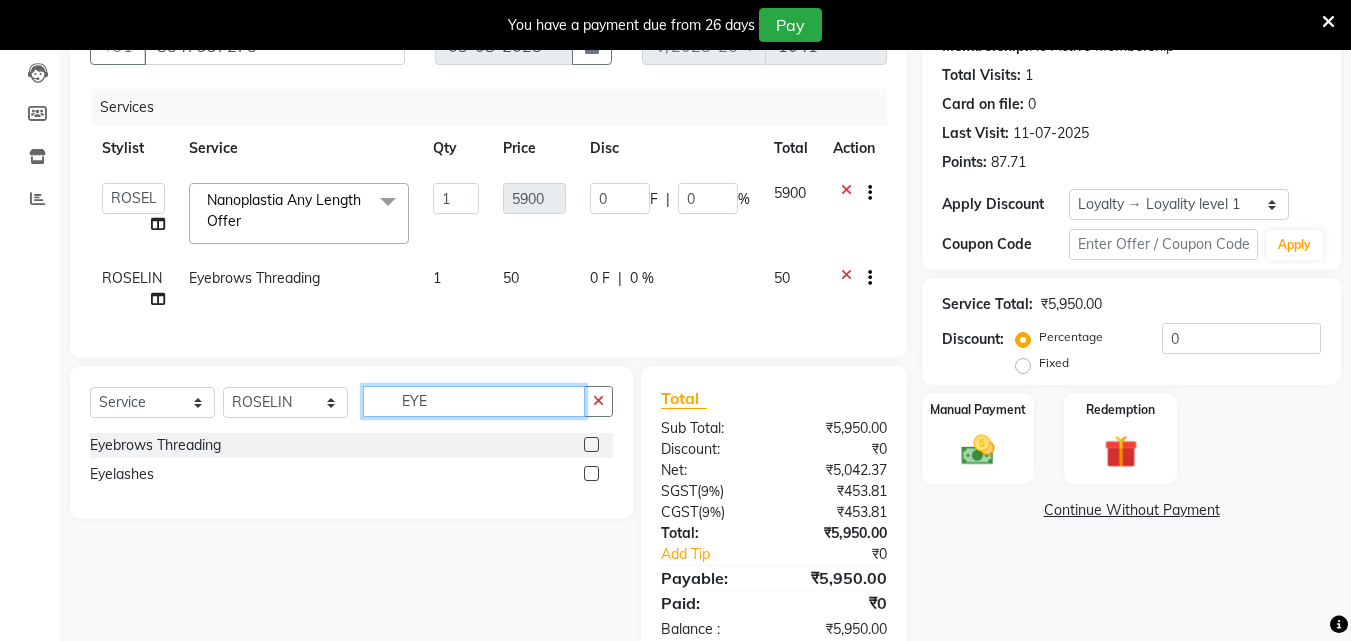 type 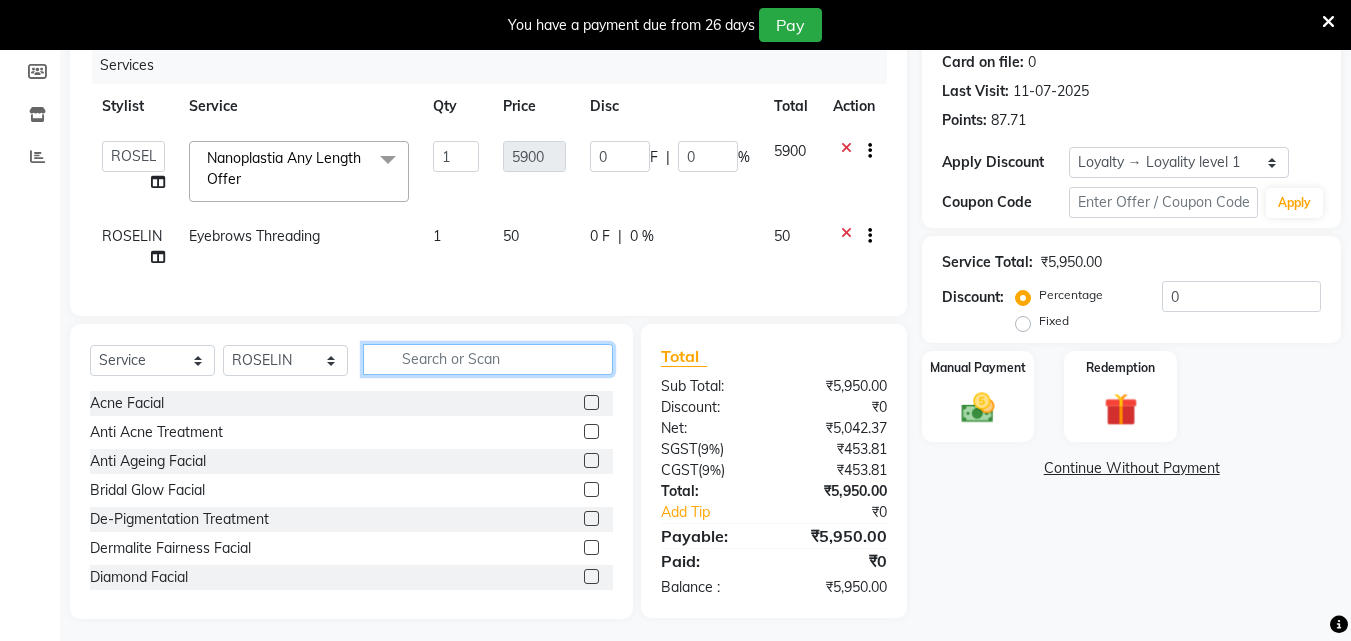 scroll, scrollTop: 274, scrollLeft: 0, axis: vertical 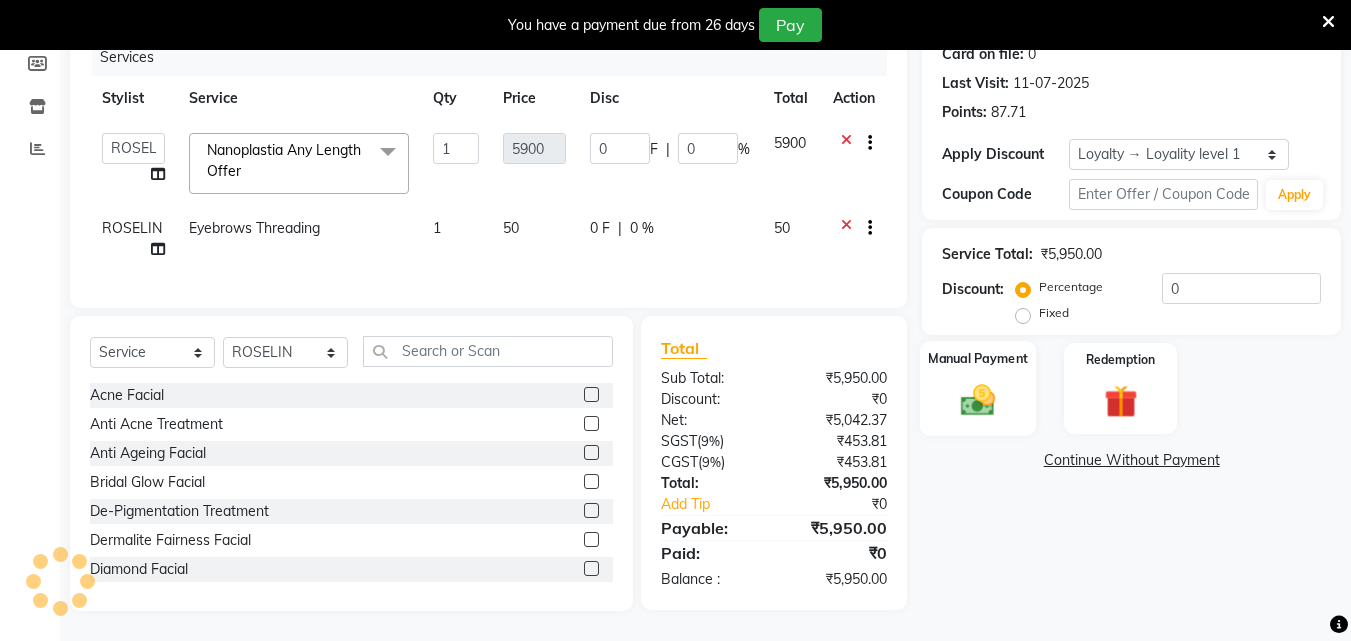 click 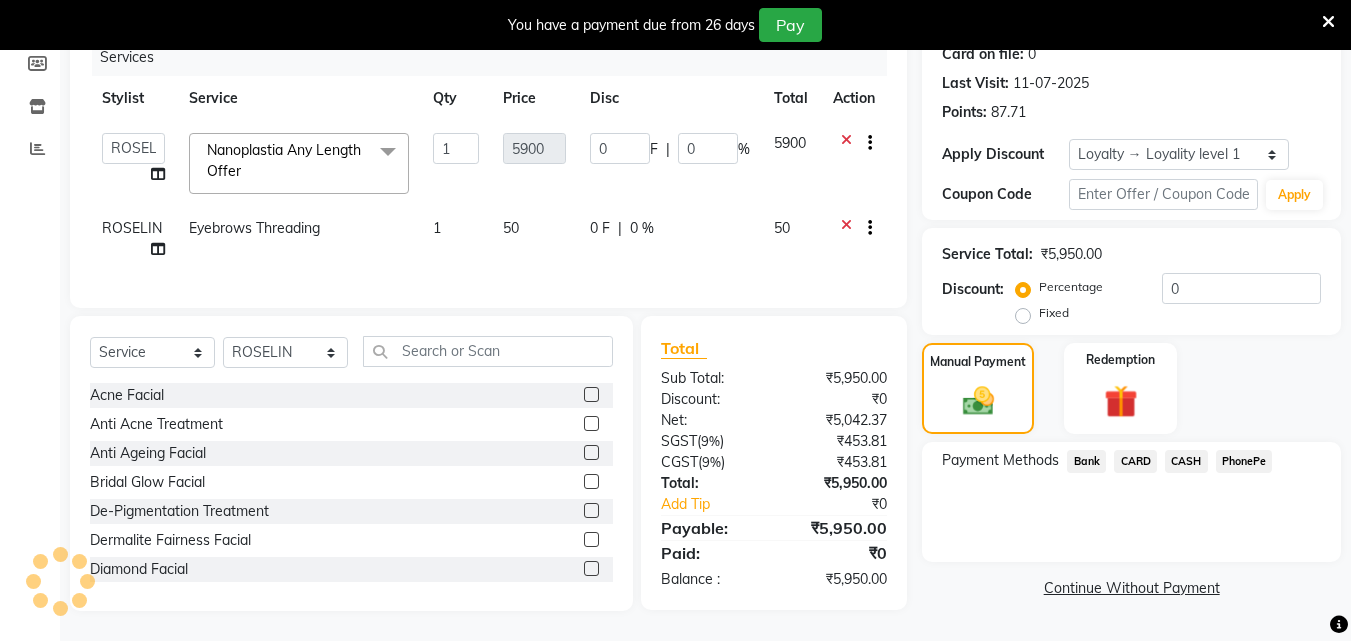 click on "PhonePe" 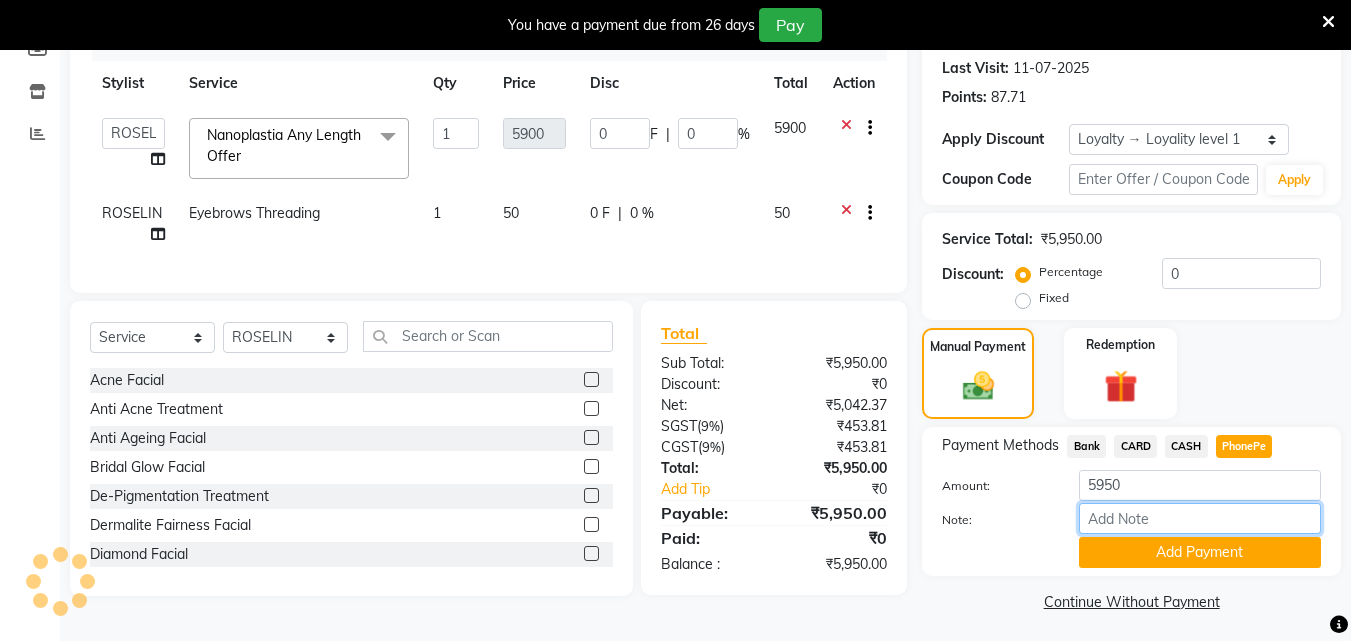 click on "Note:" at bounding box center (1200, 518) 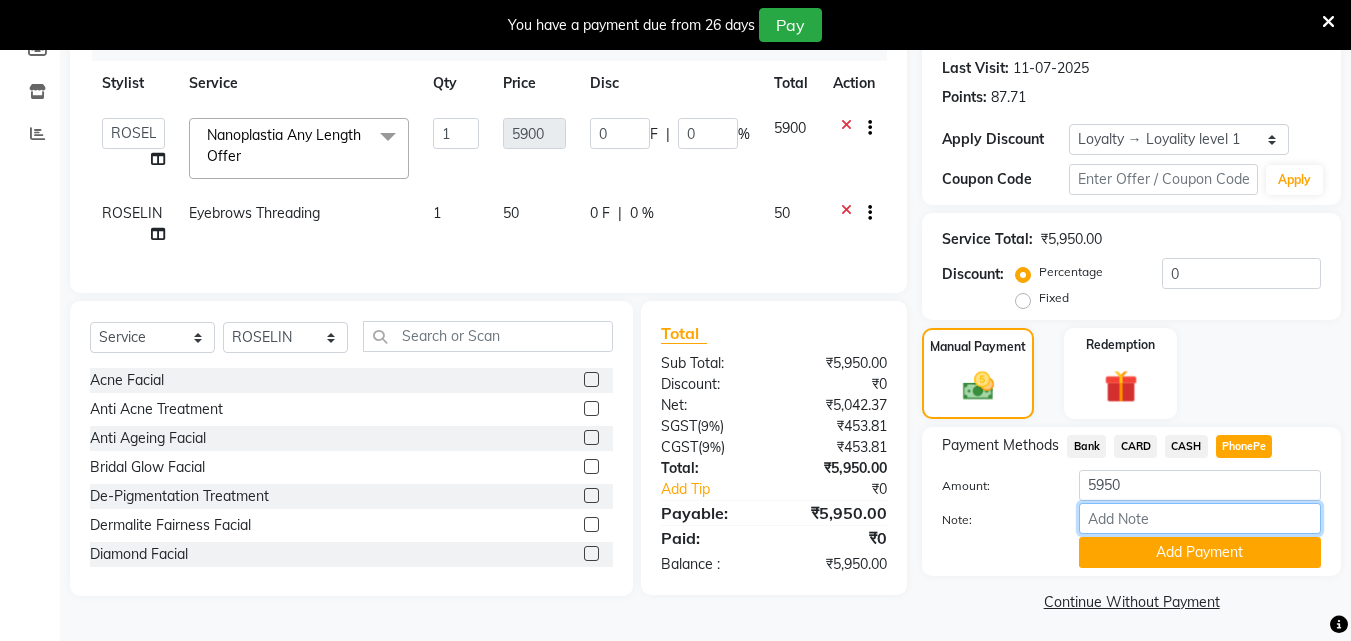 type on "soumya" 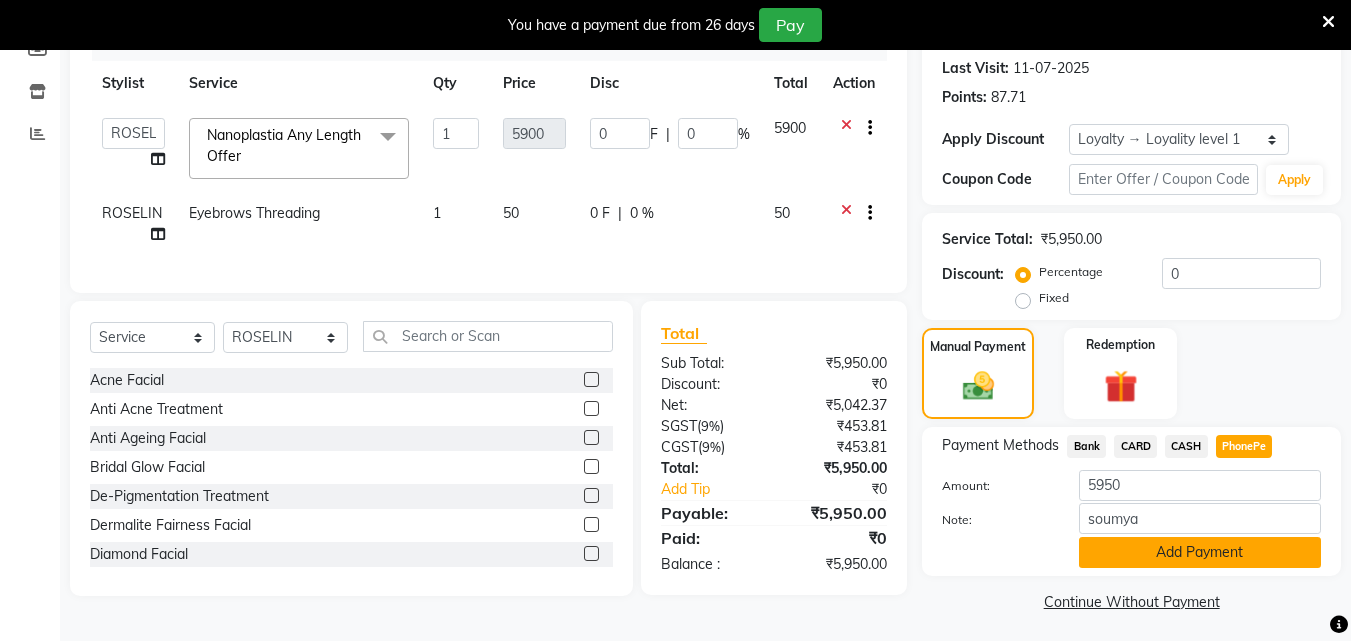 click on "Add Payment" 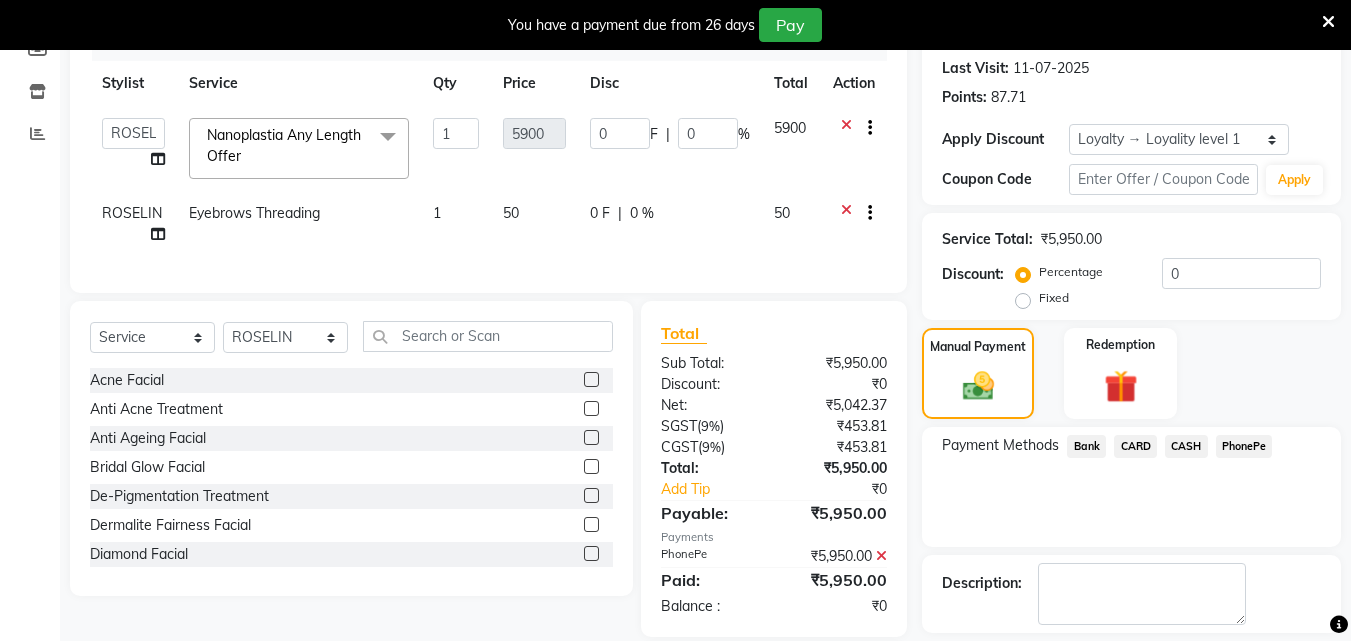 scroll, scrollTop: 435, scrollLeft: 0, axis: vertical 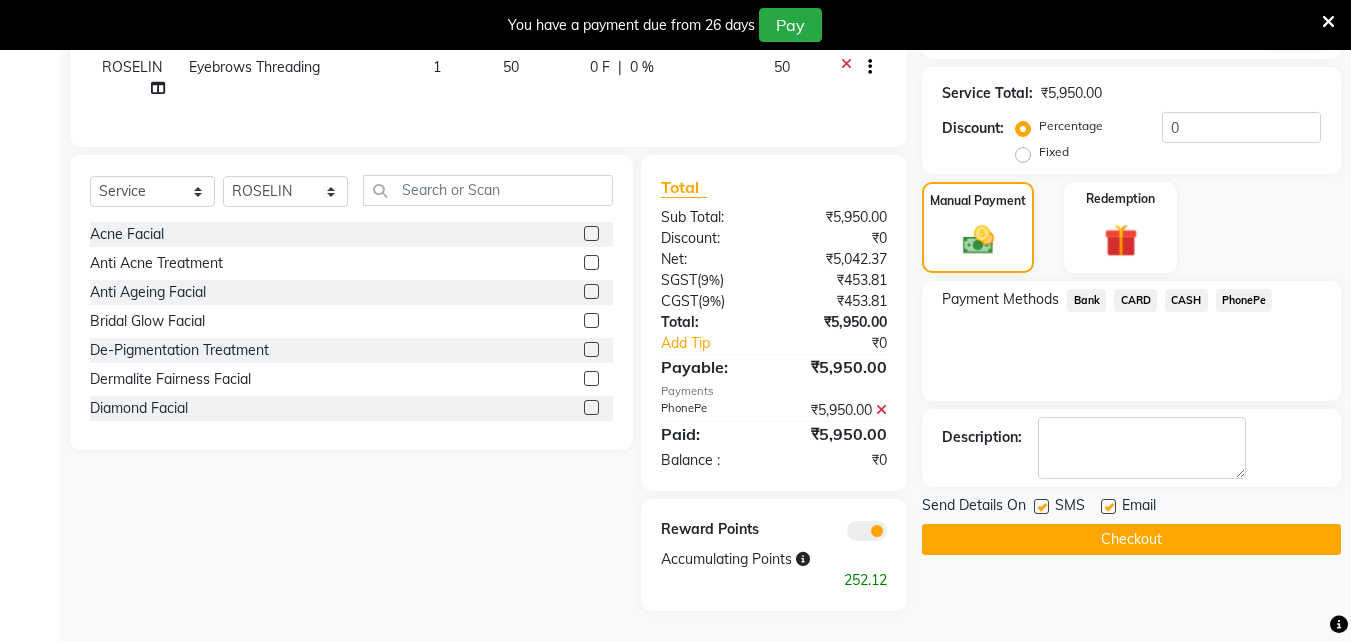 click on "Checkout" 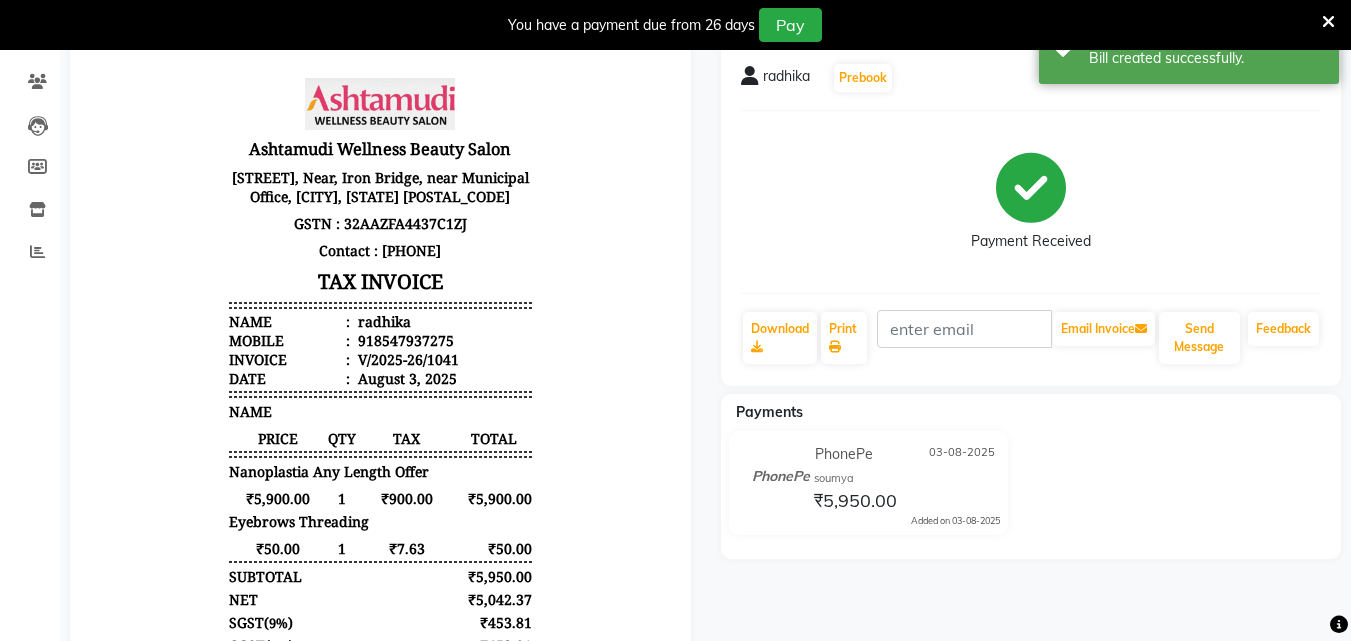 scroll, scrollTop: 135, scrollLeft: 0, axis: vertical 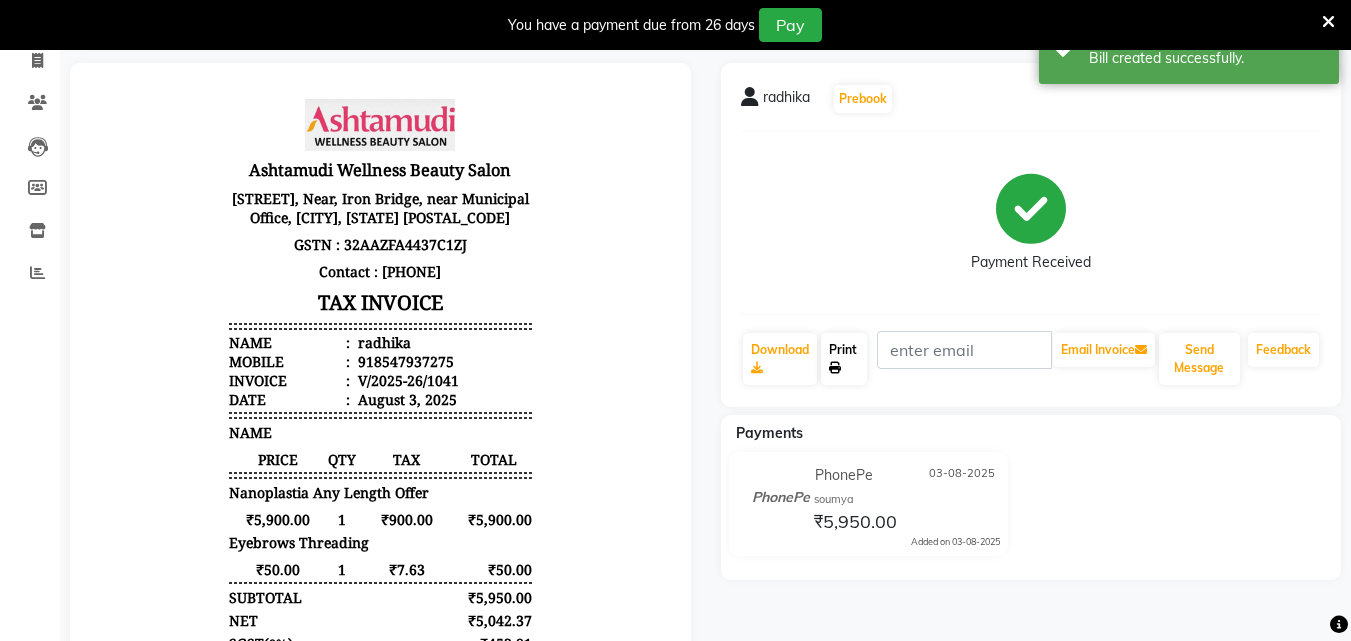 click on "Print" 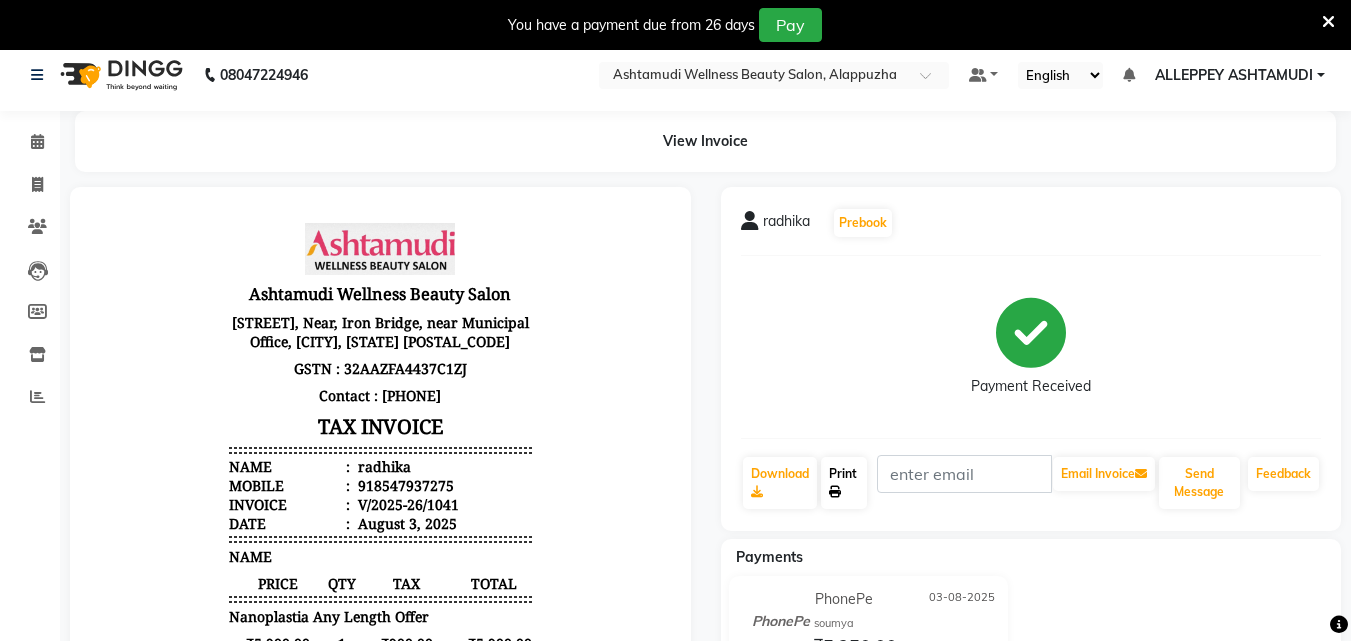 scroll, scrollTop: 0, scrollLeft: 0, axis: both 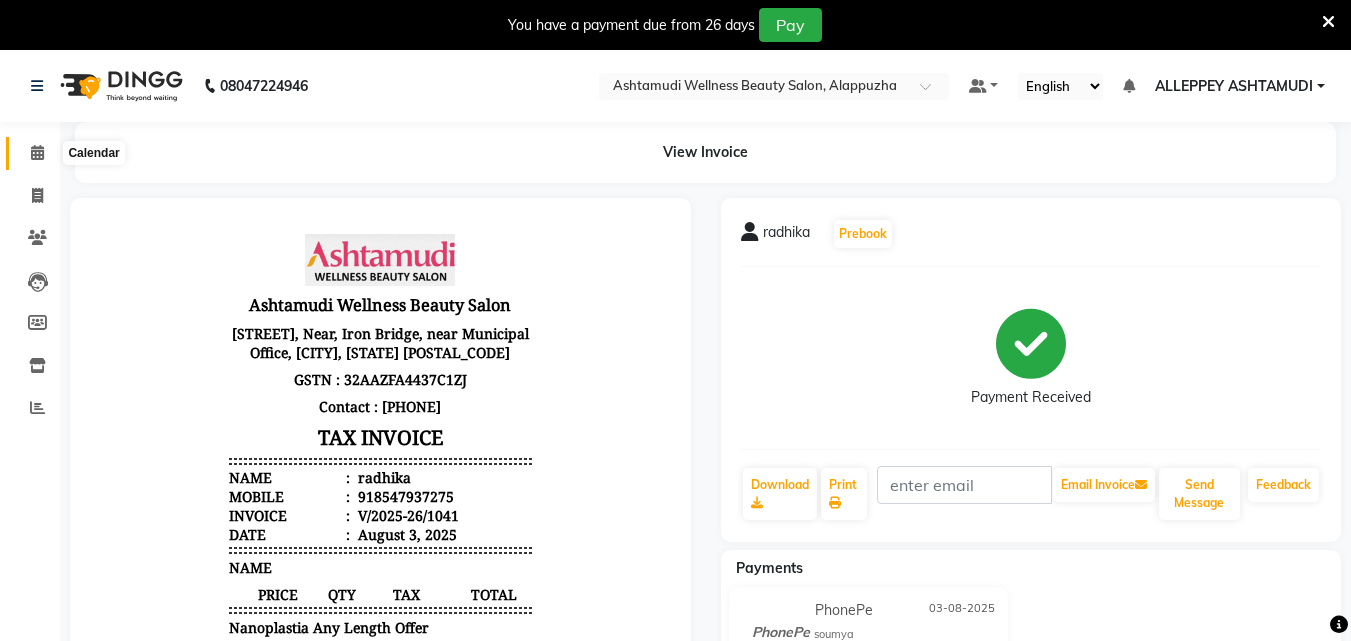 click 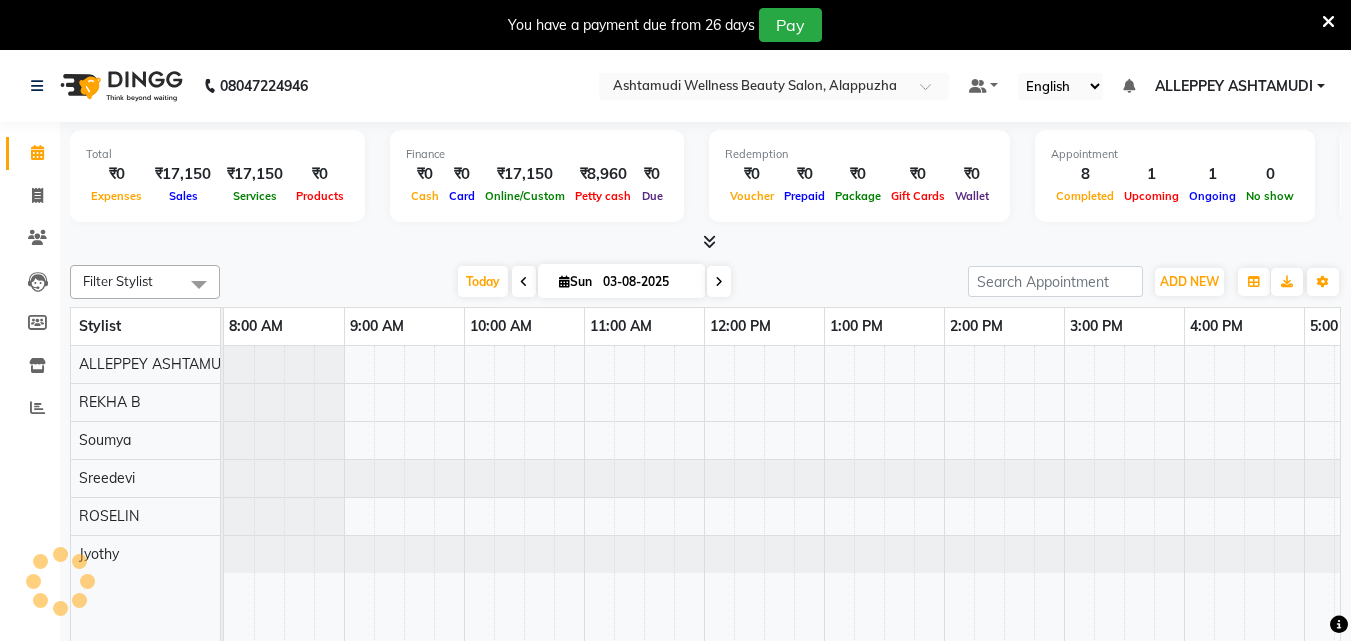 scroll, scrollTop: 0, scrollLeft: 0, axis: both 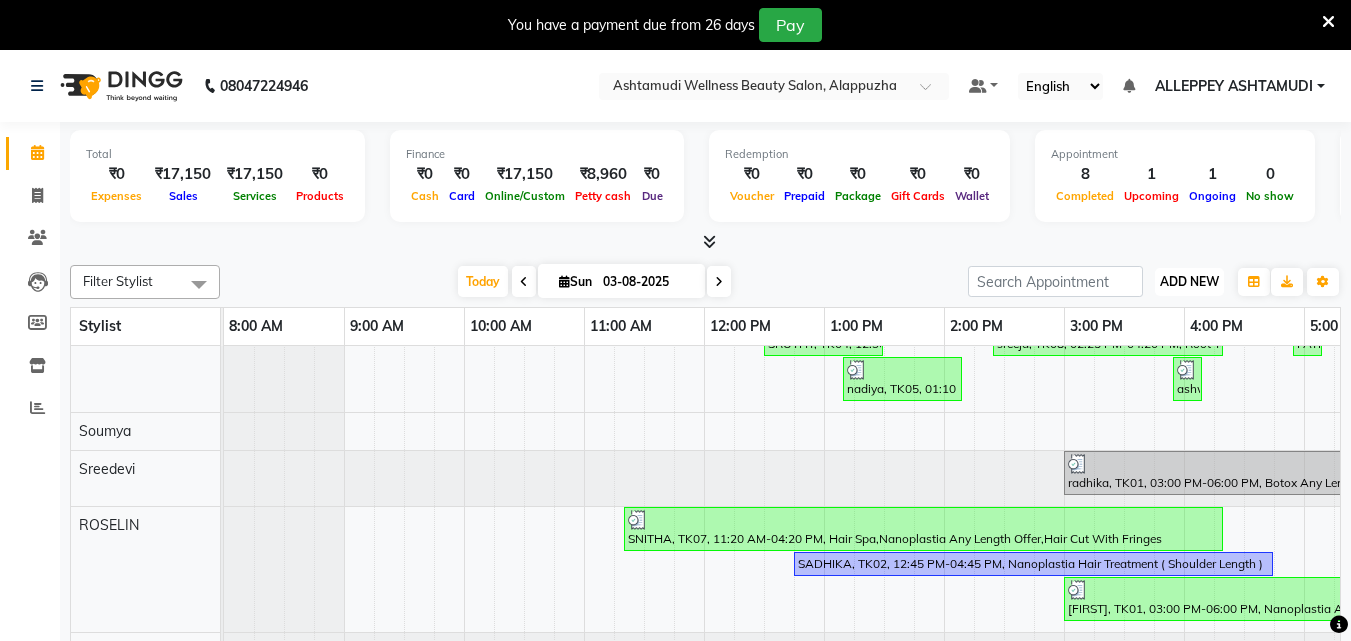click on "ADD NEW" at bounding box center [1189, 281] 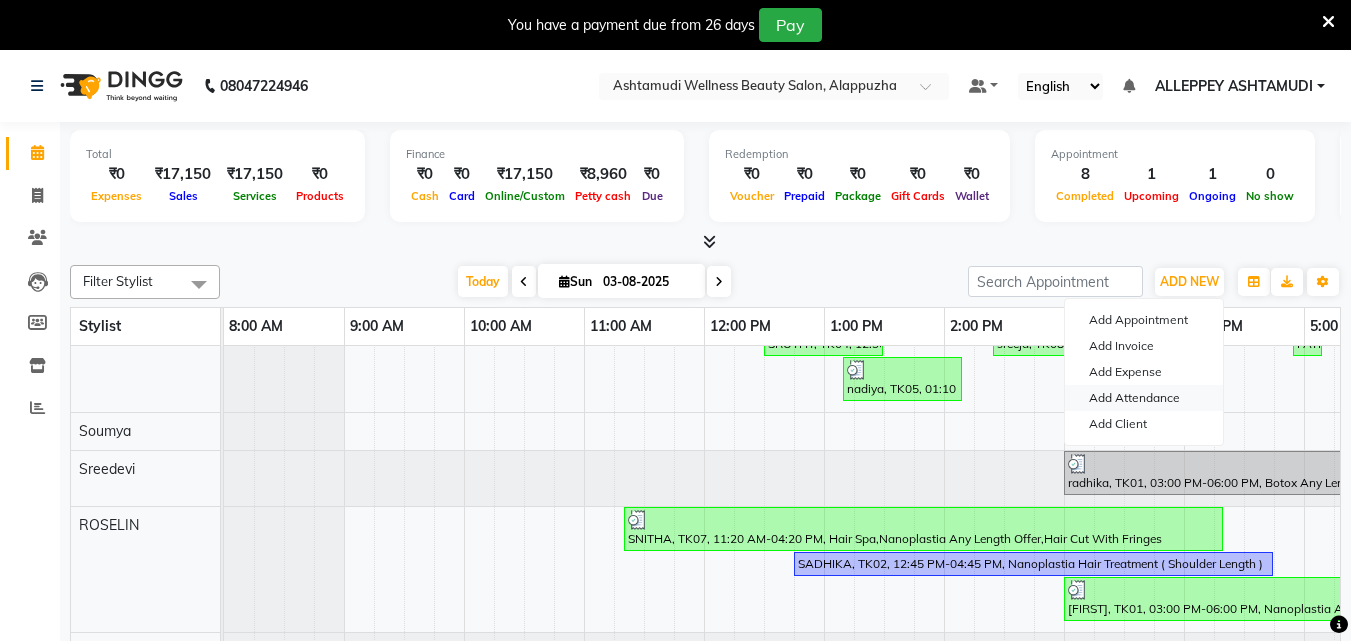 click on "Add Attendance" at bounding box center (1144, 398) 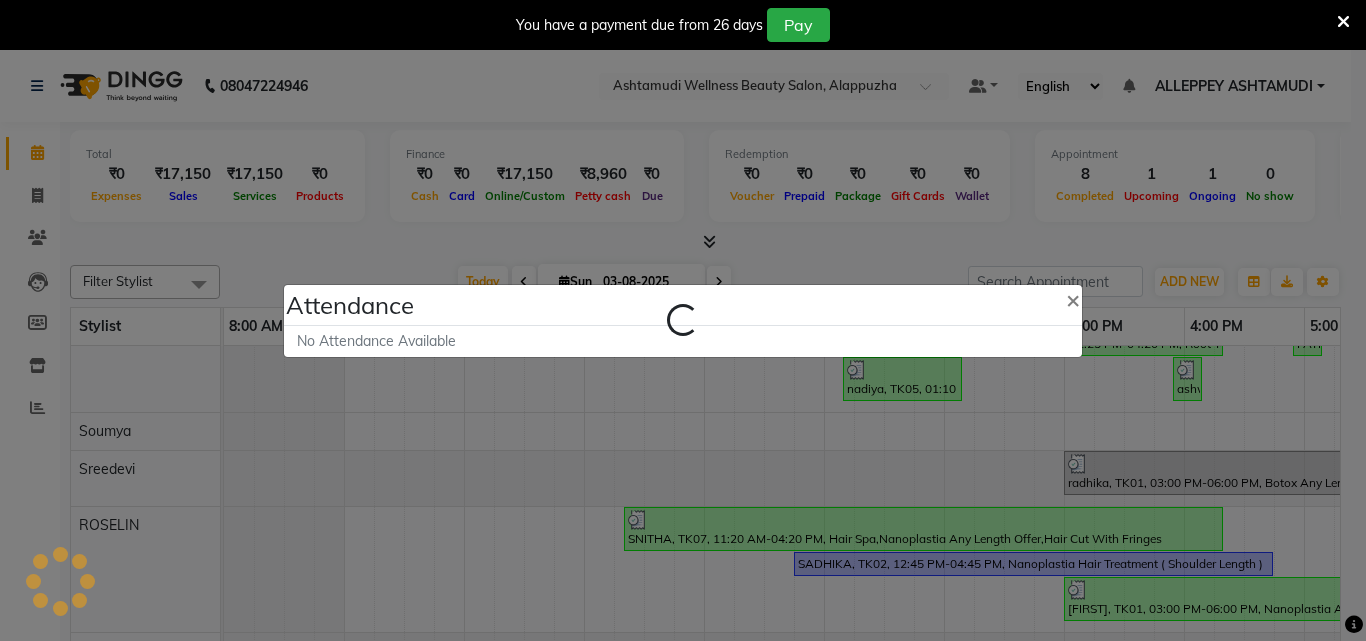 select on "A" 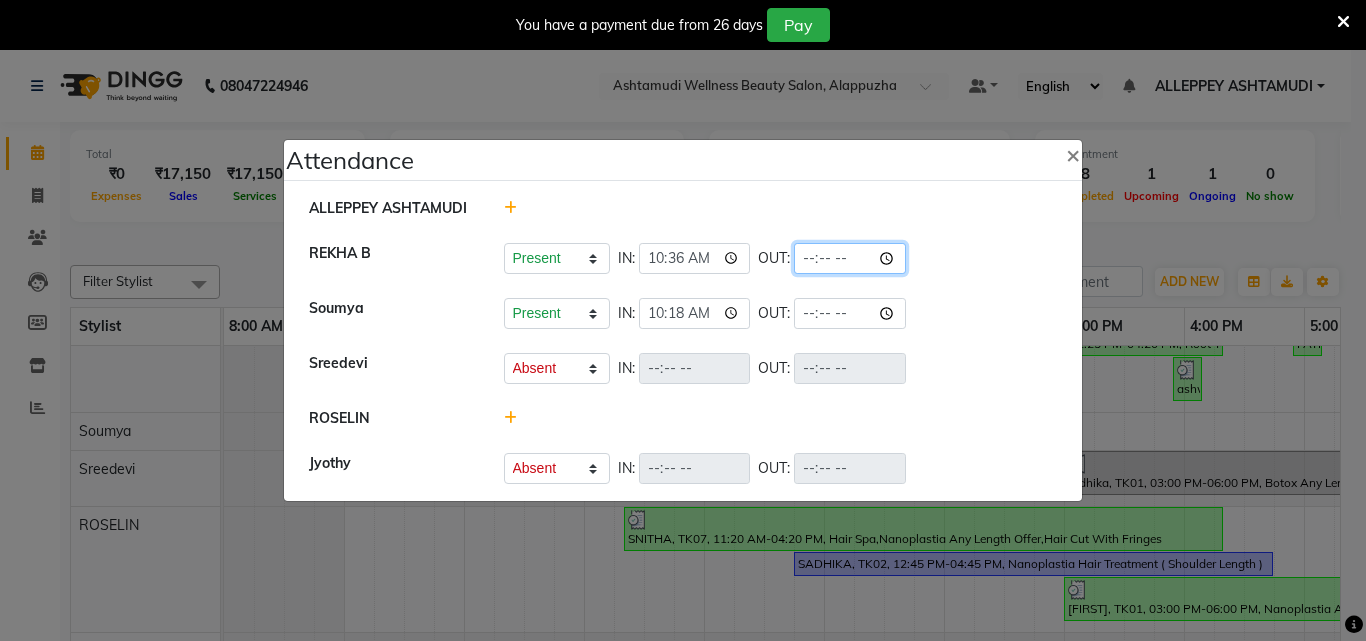 click 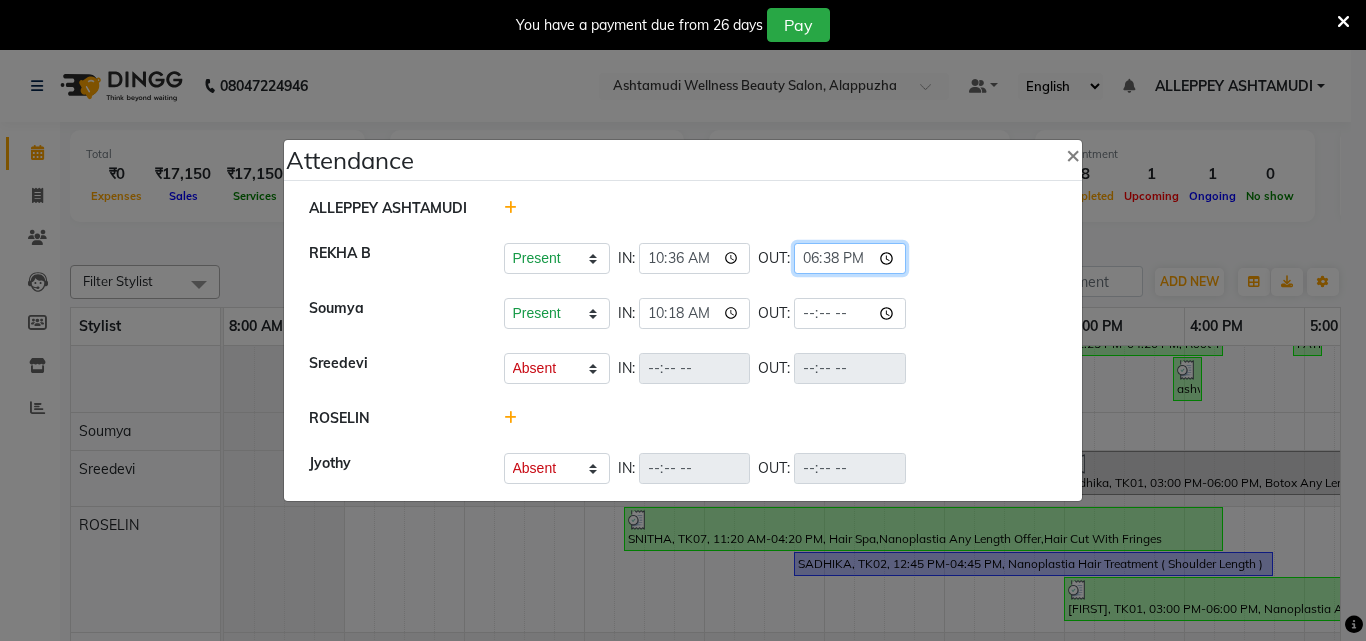 click on "18:38" 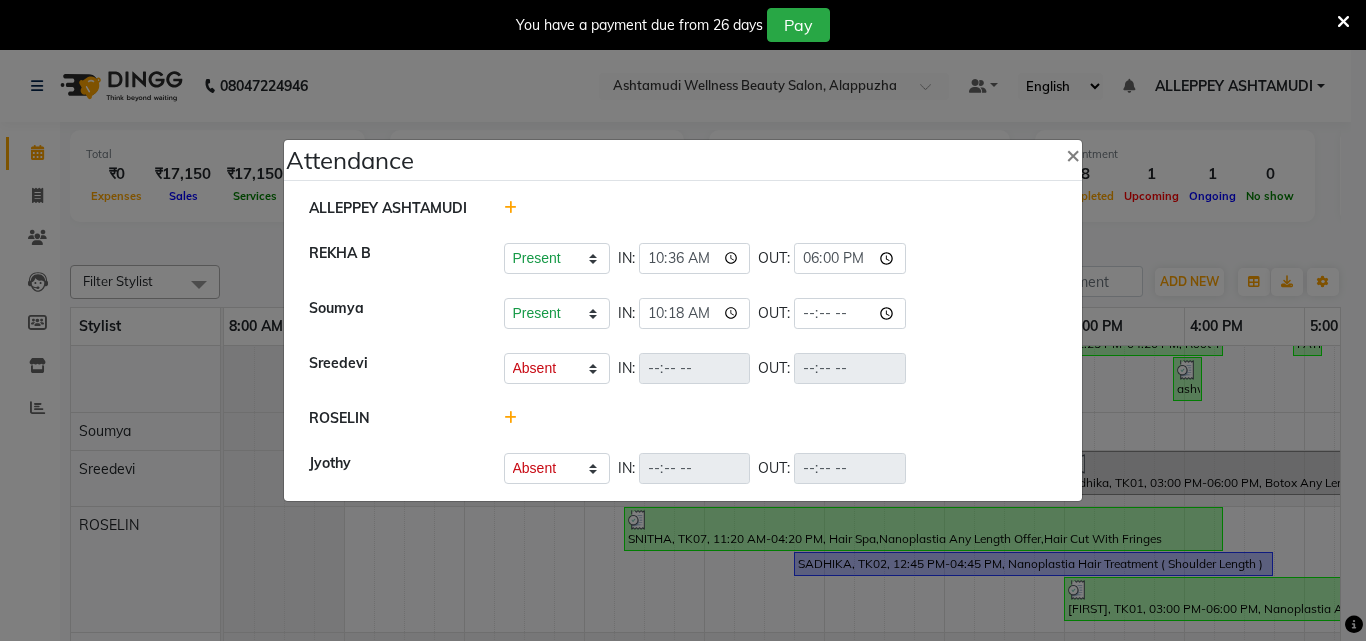 click on "ALLEPPEY ASHTAMUDI" 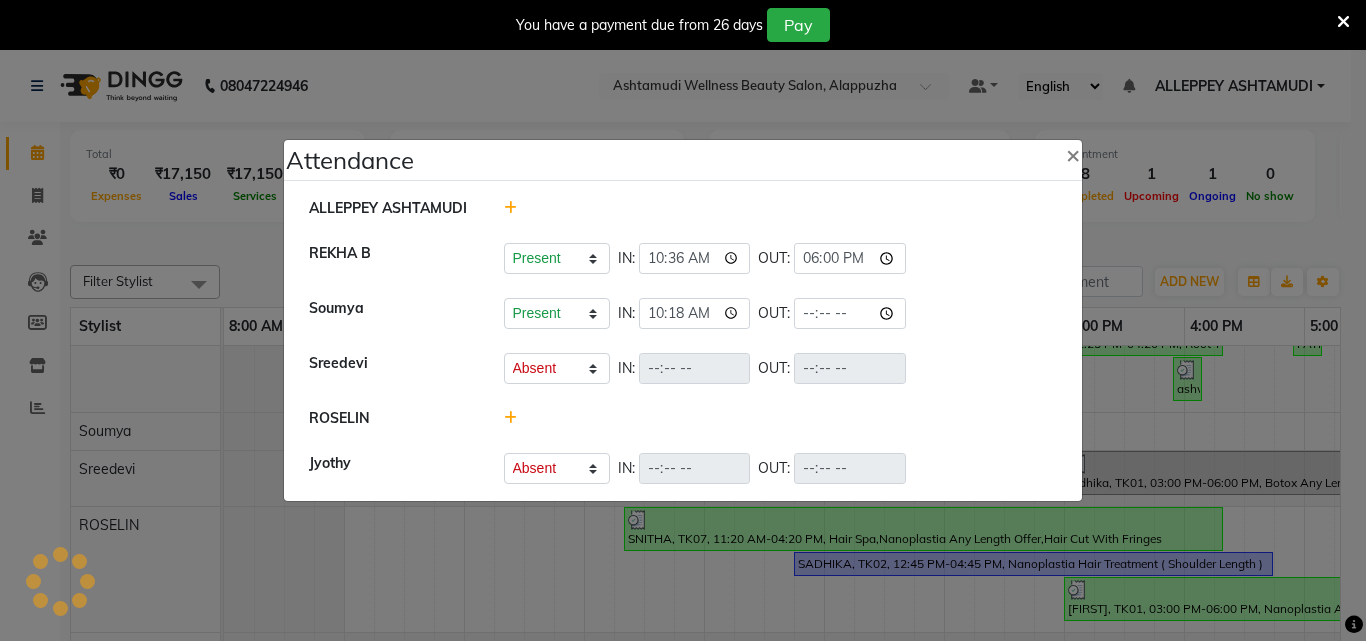 select on "A" 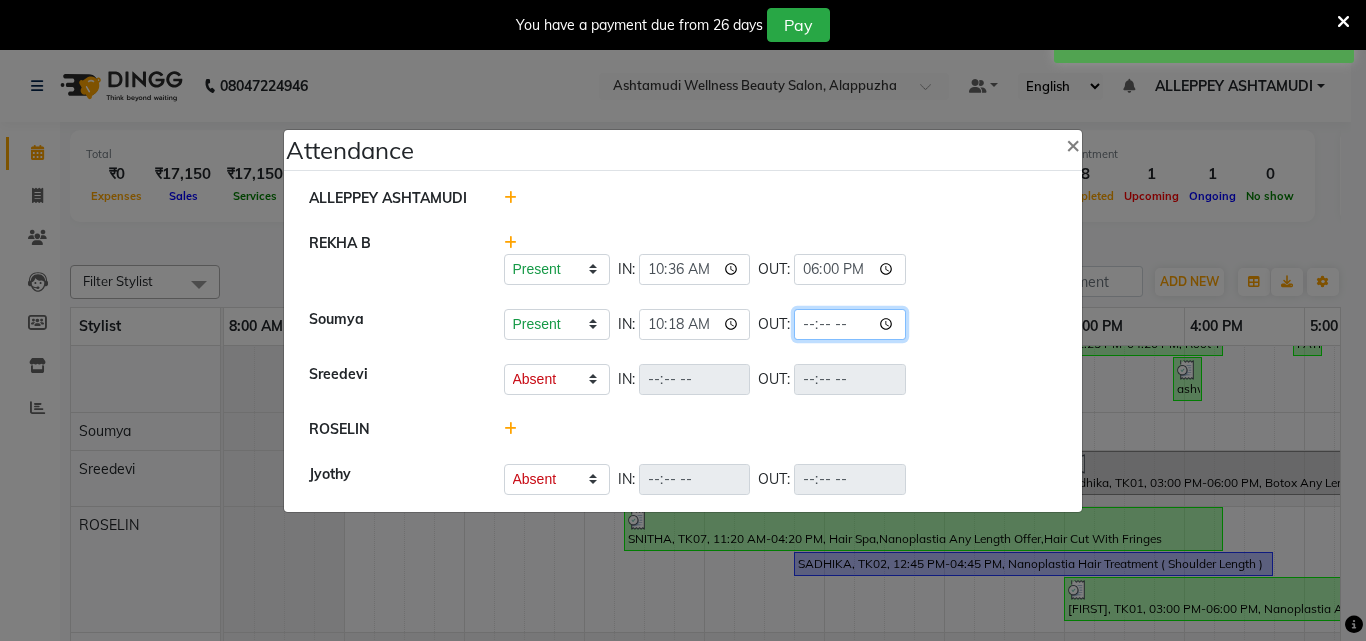 click 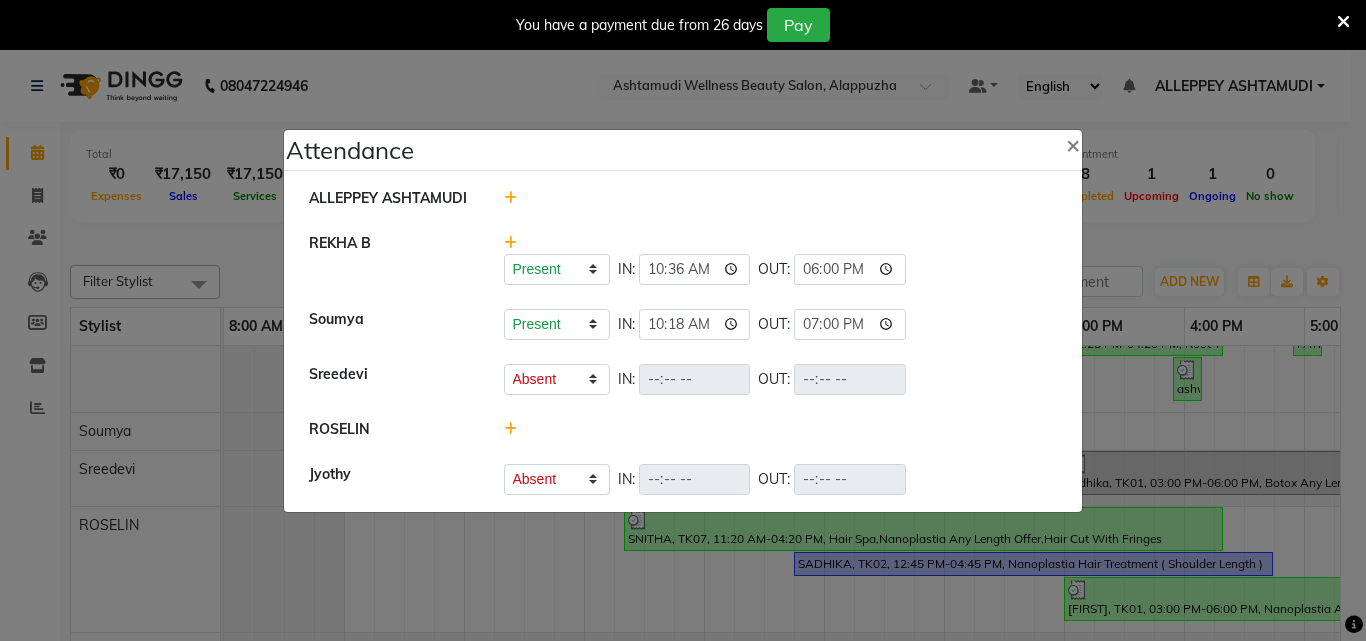 type on "19:00" 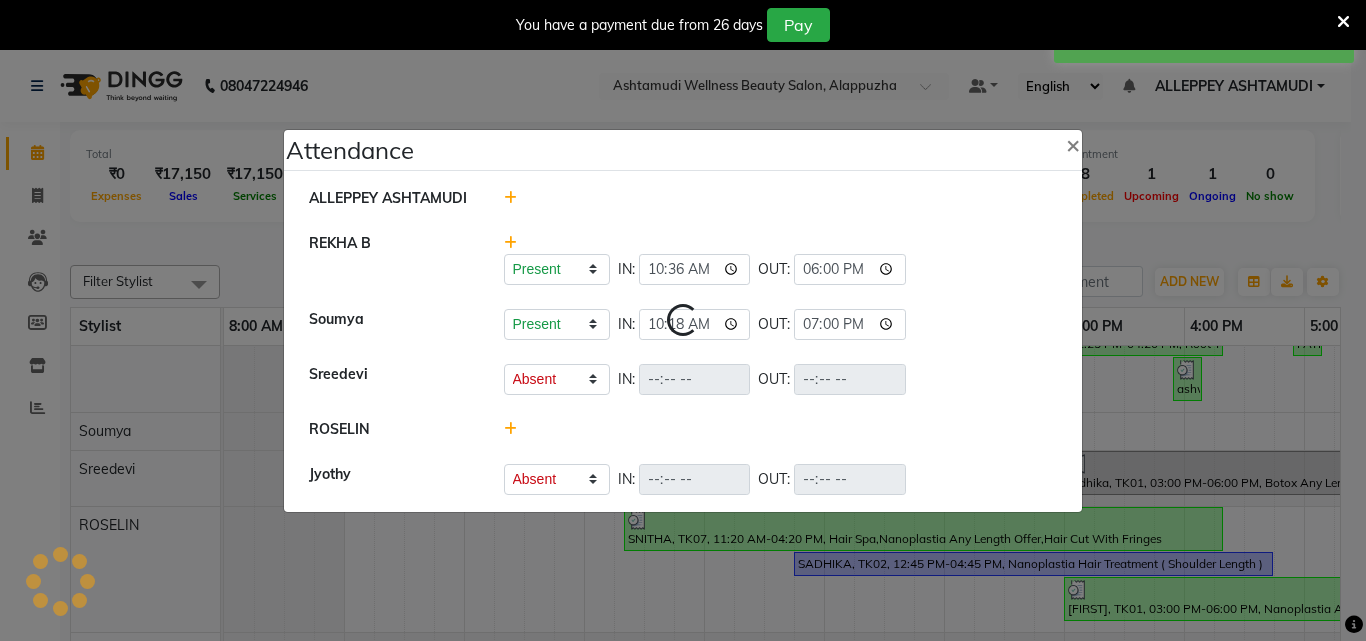 select on "A" 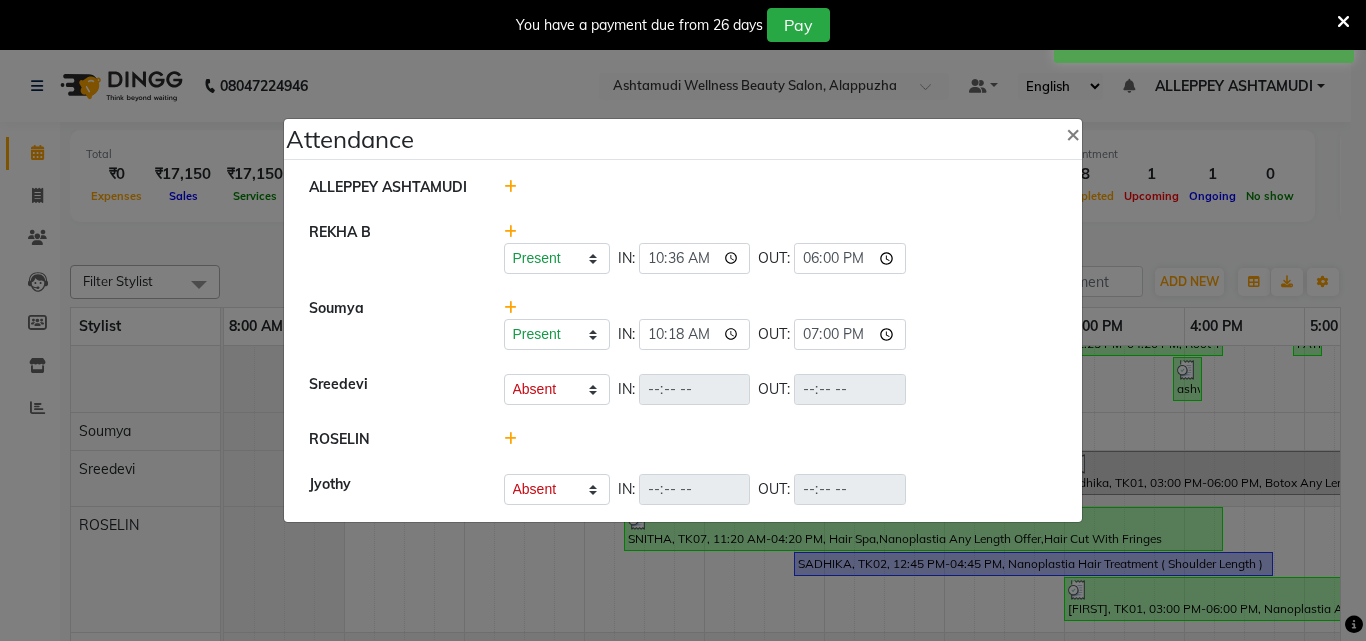 click 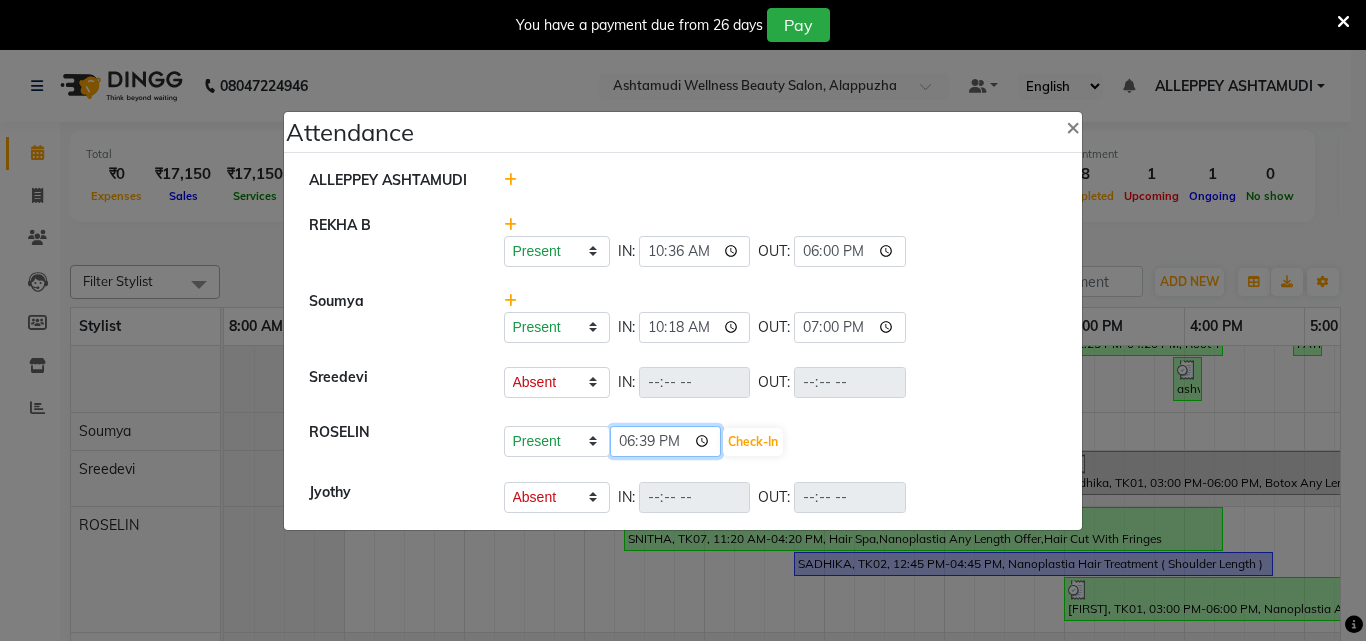 click on "18:39" 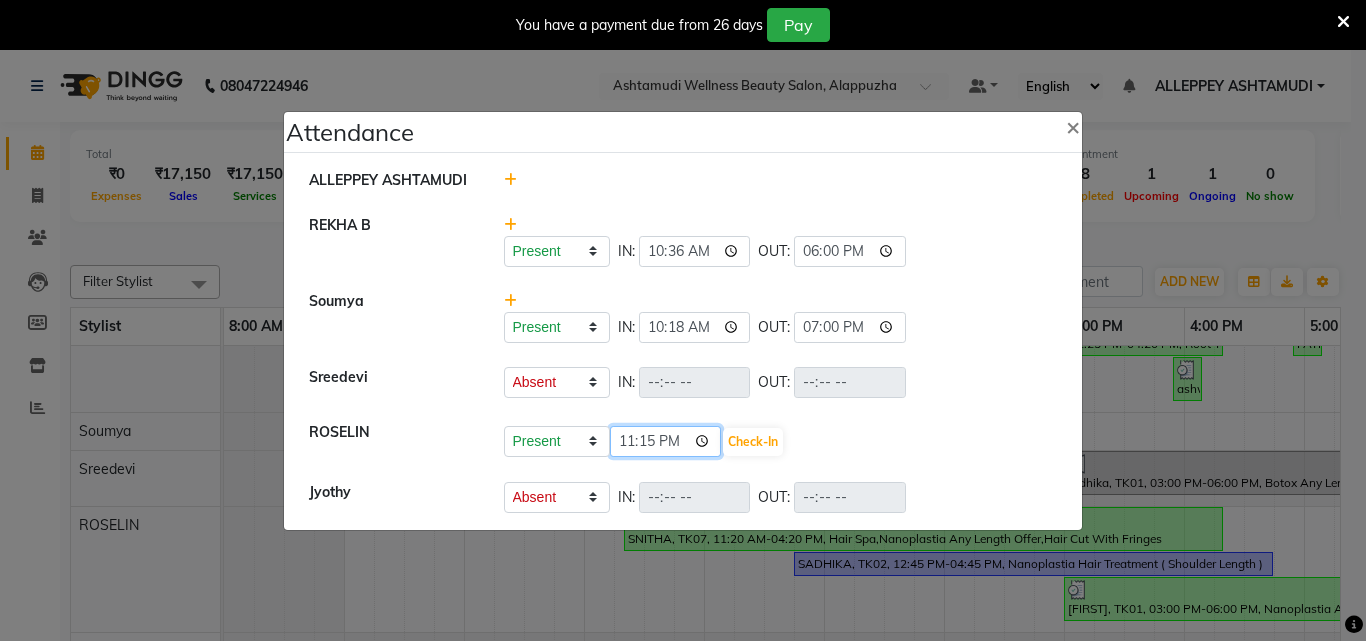 type on "11:15" 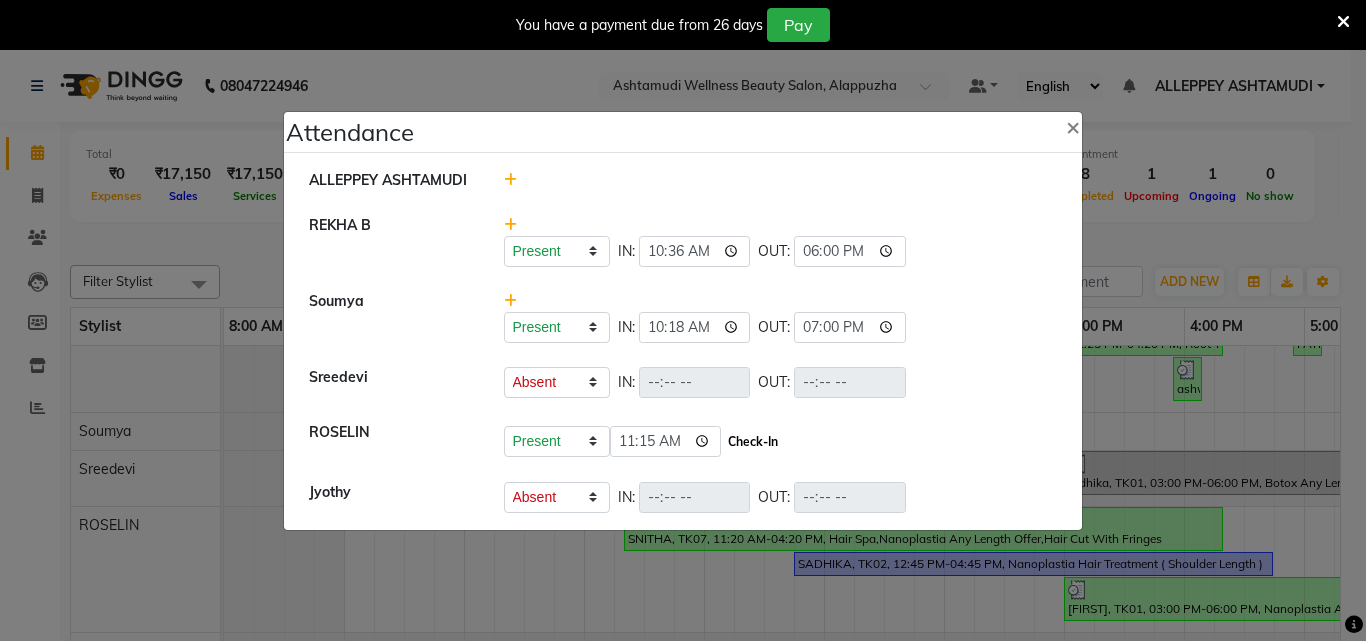 click on "Check-In" 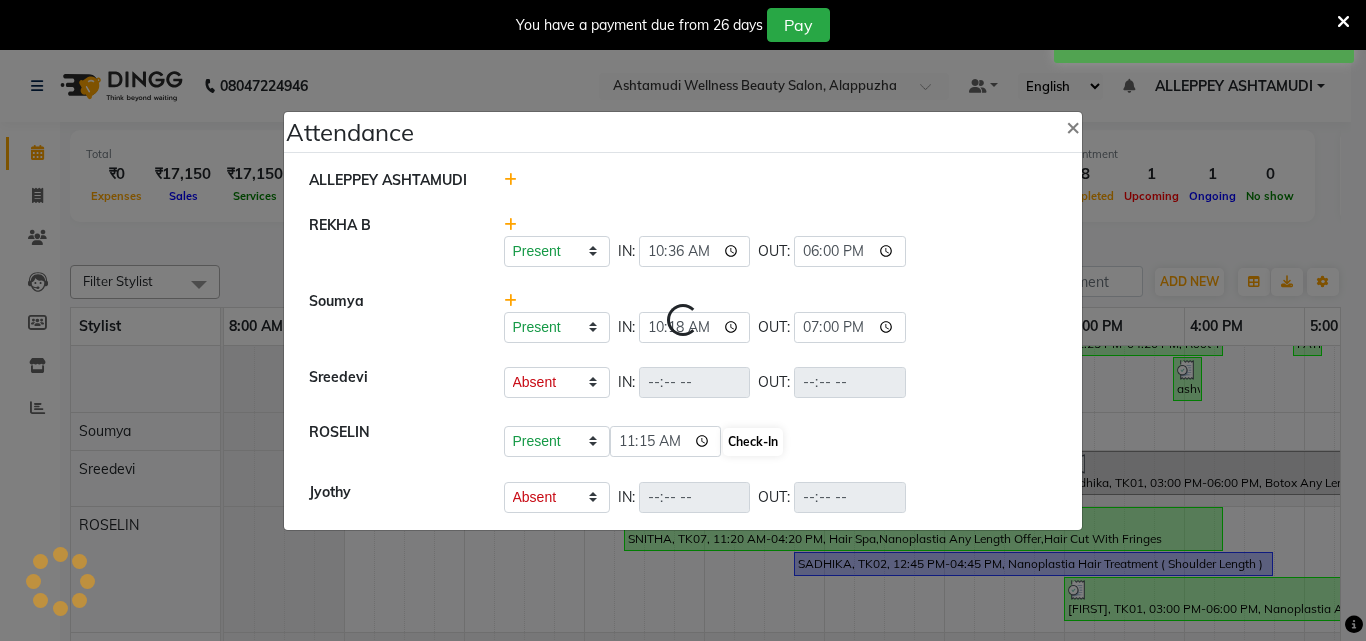 select on "A" 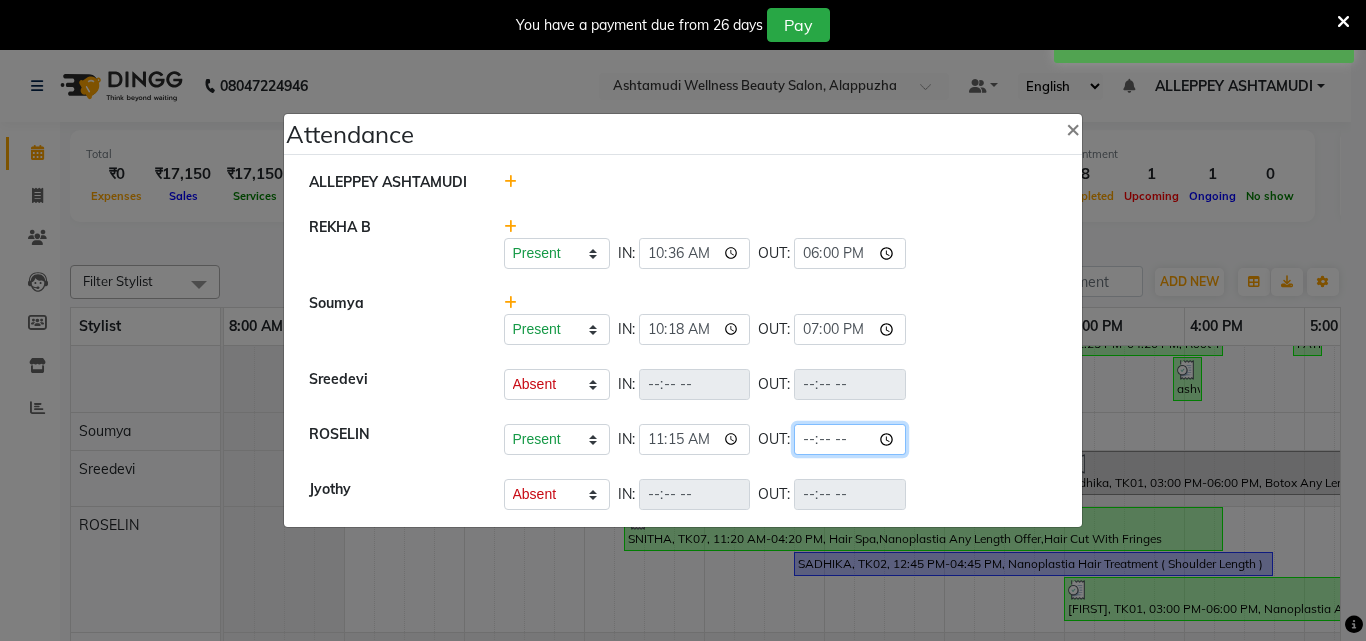 click 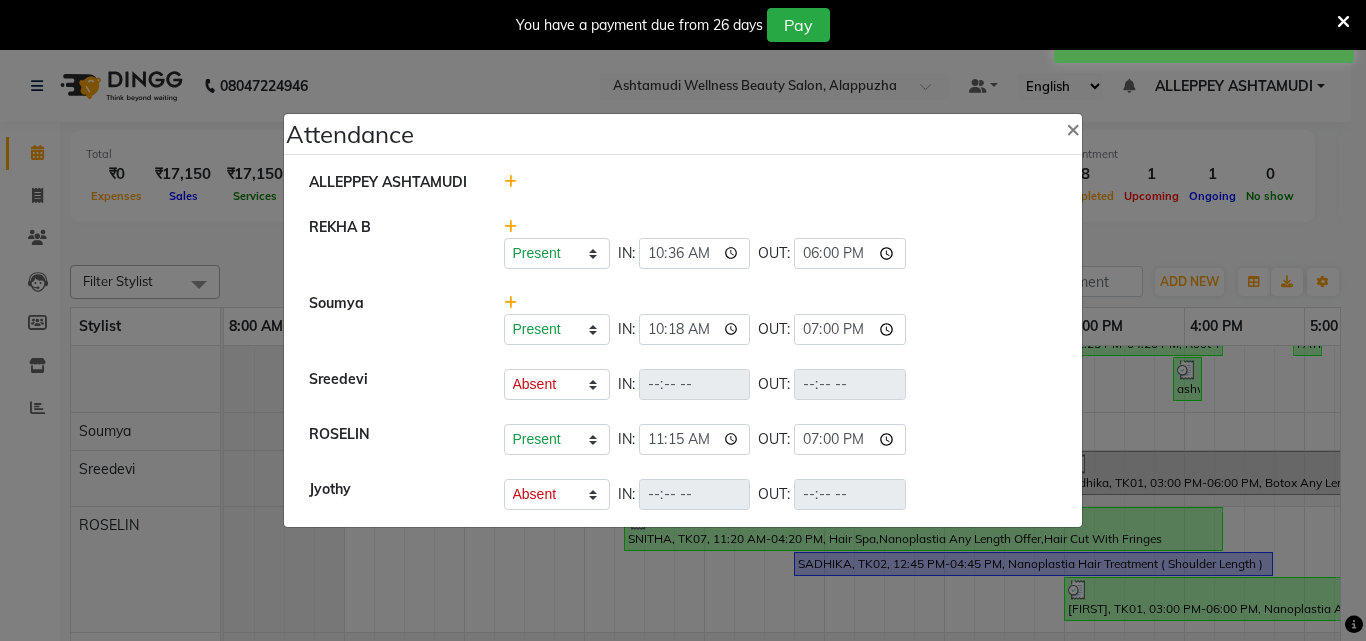 type on "19:00" 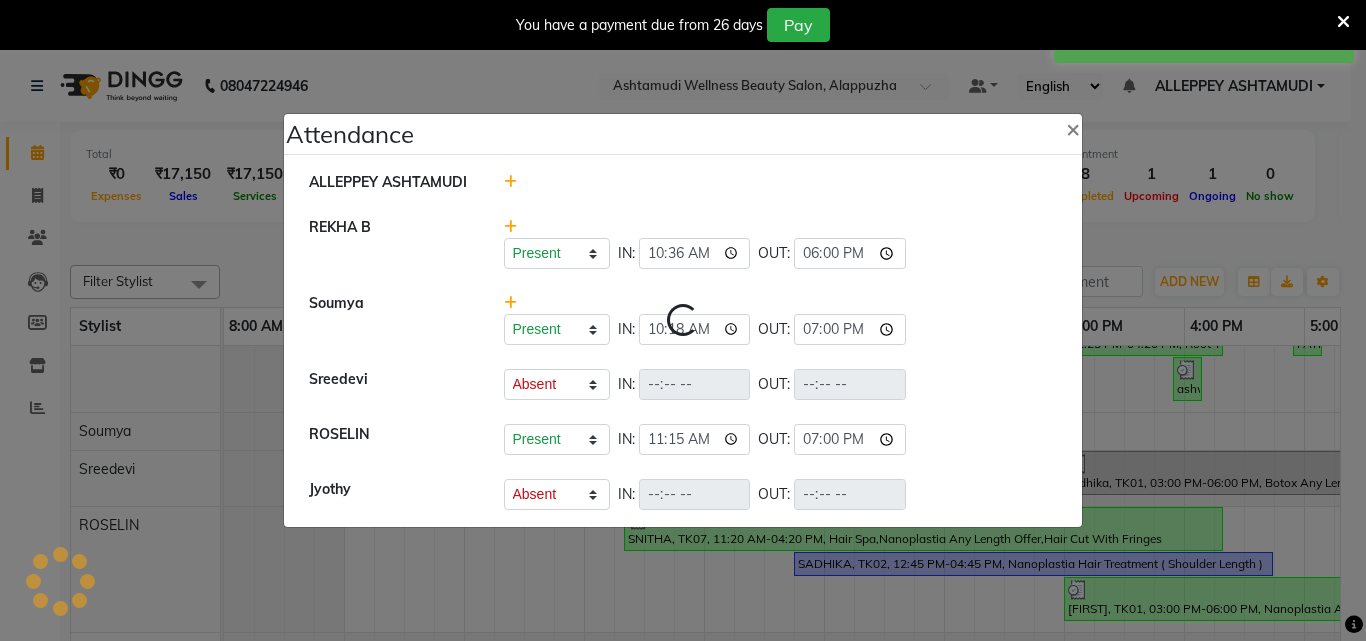 select on "A" 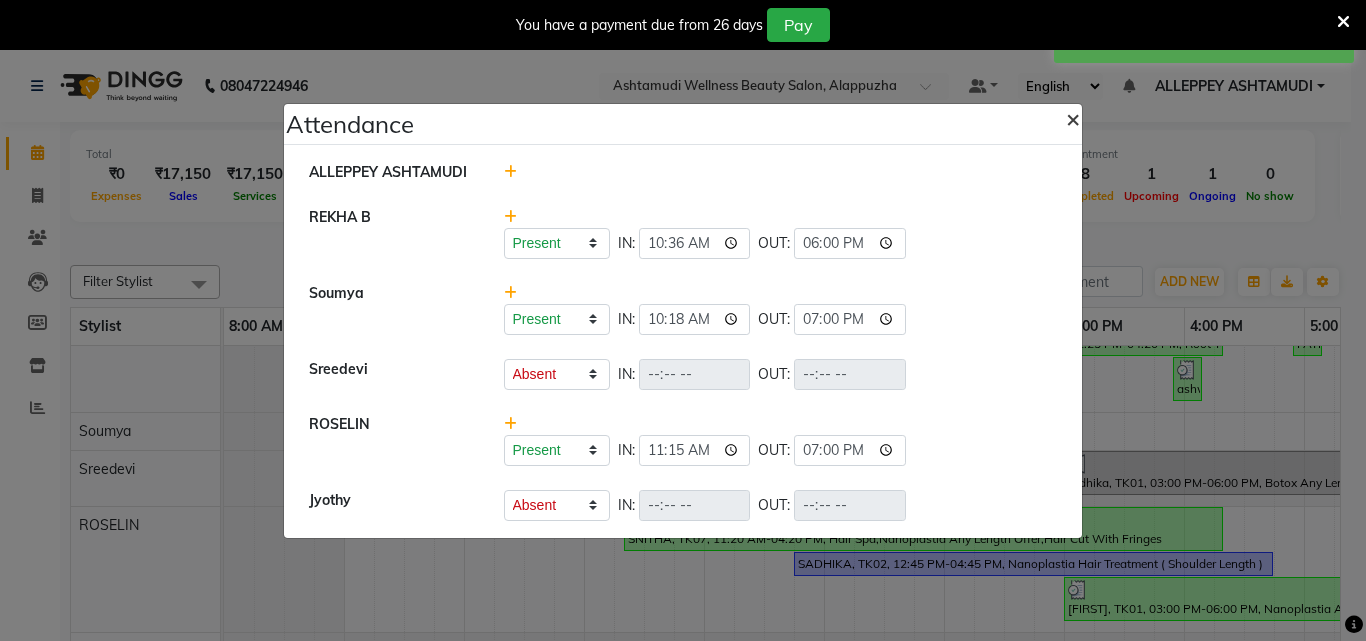 click on "×" 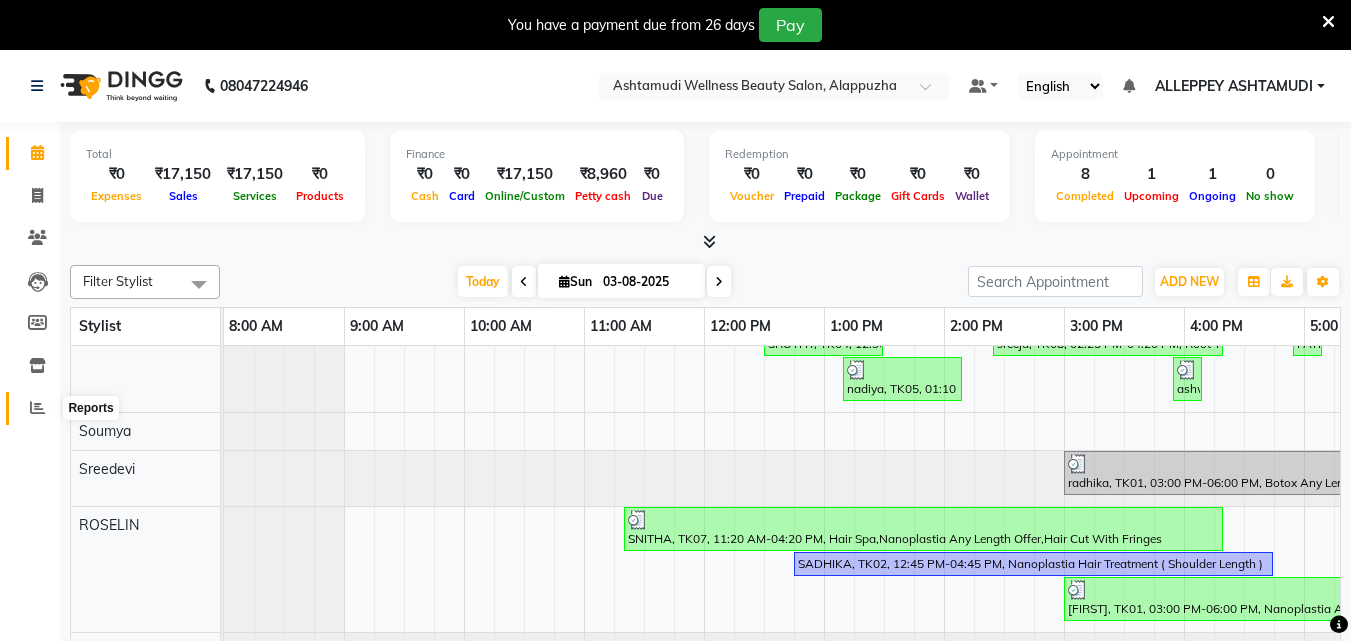 click 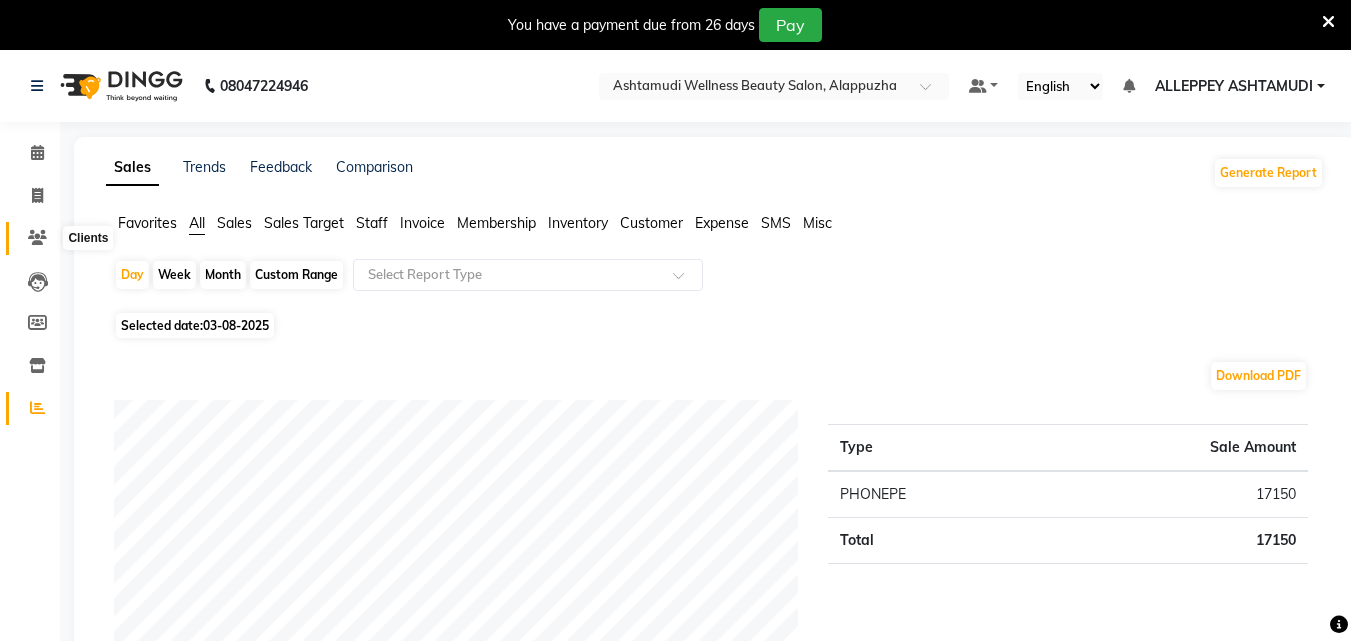 click 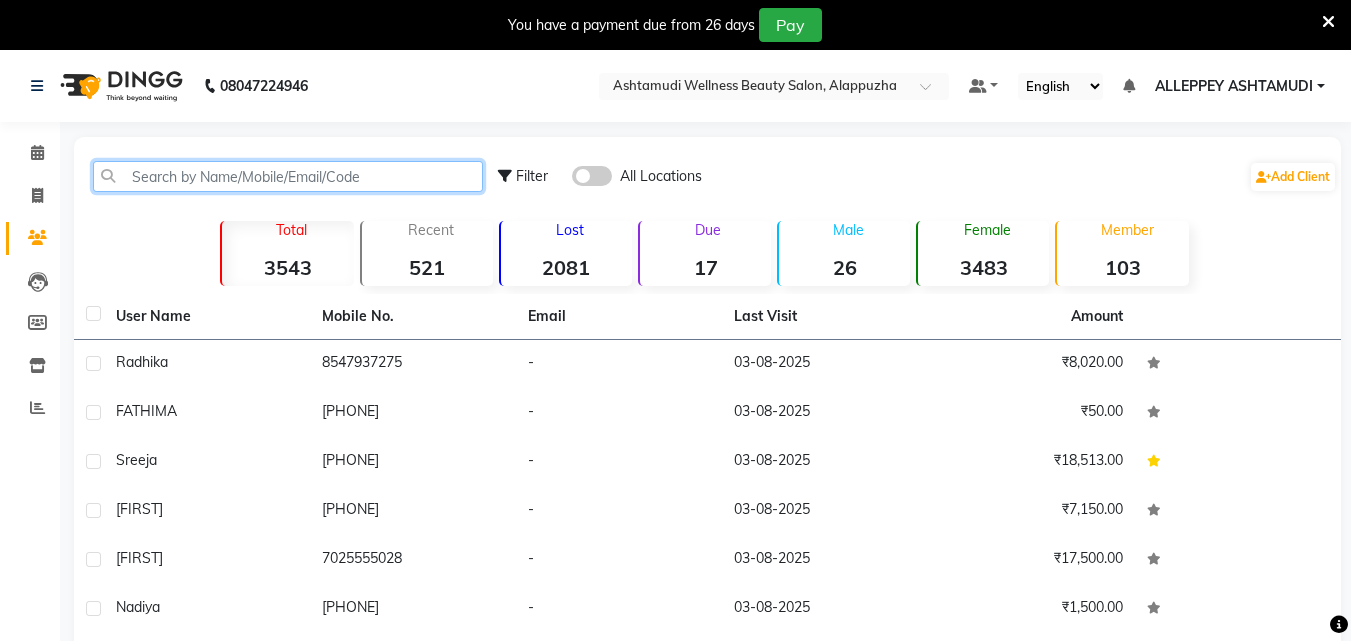 click 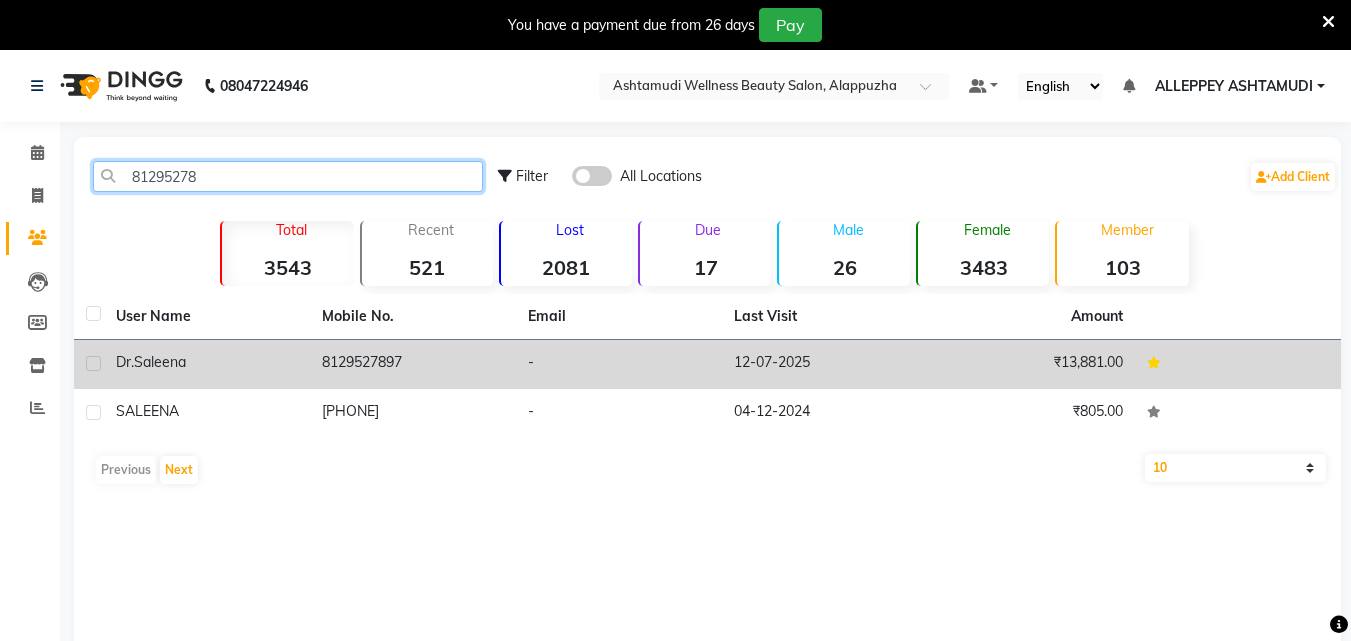 type on "81295278" 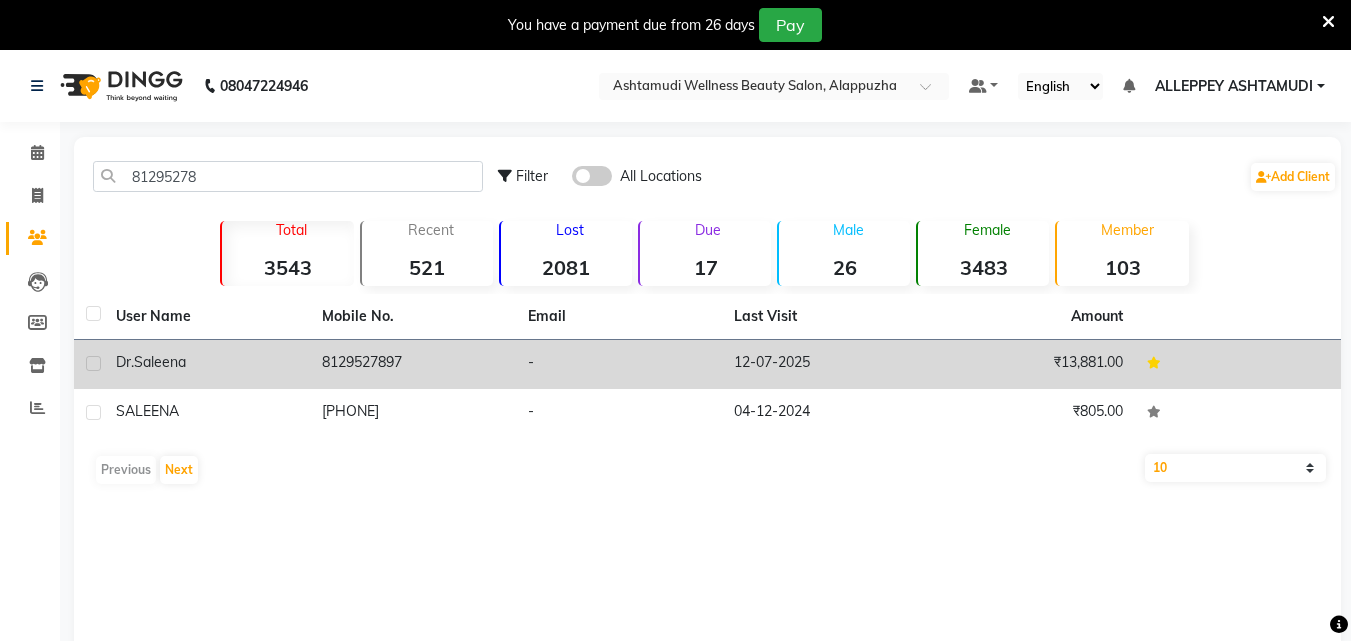click 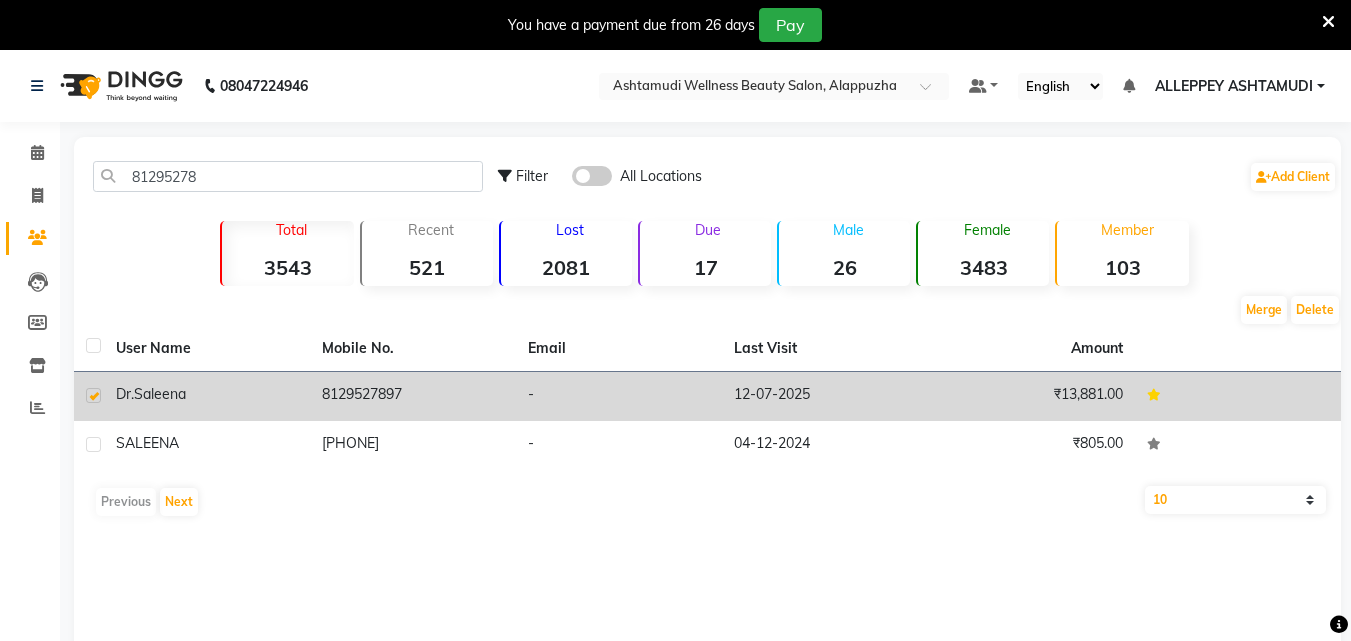 click on "Dr.saleena" 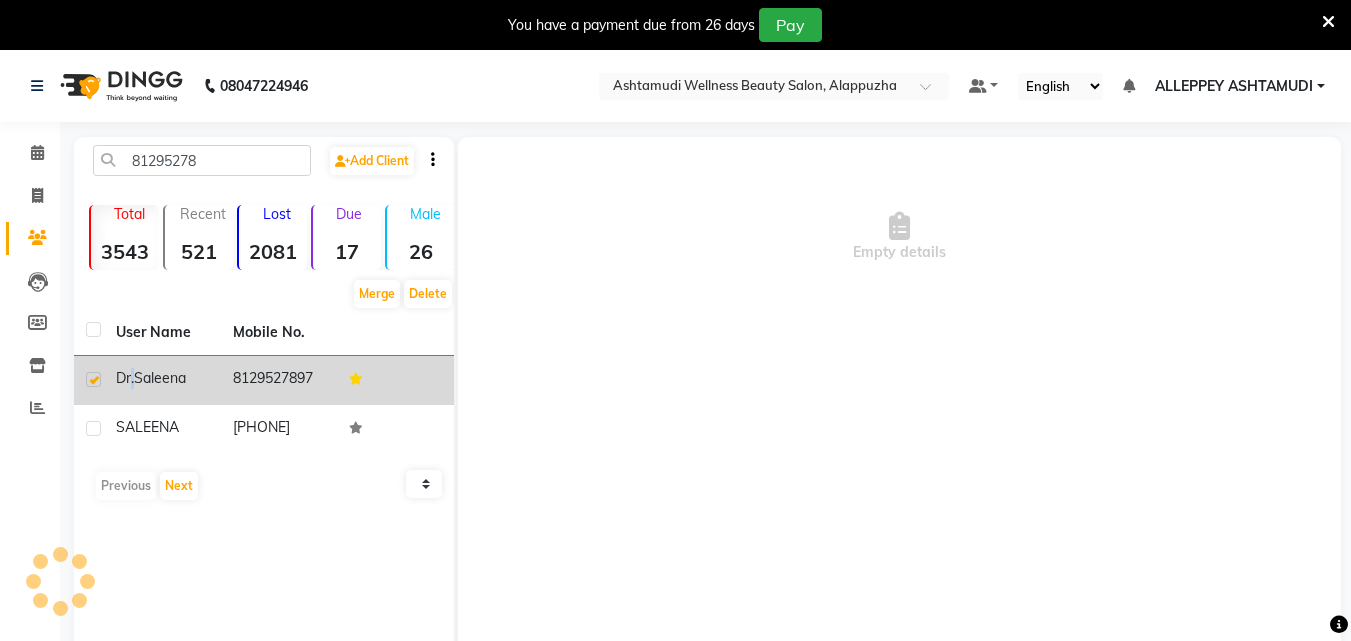 click on "Dr.saleena" 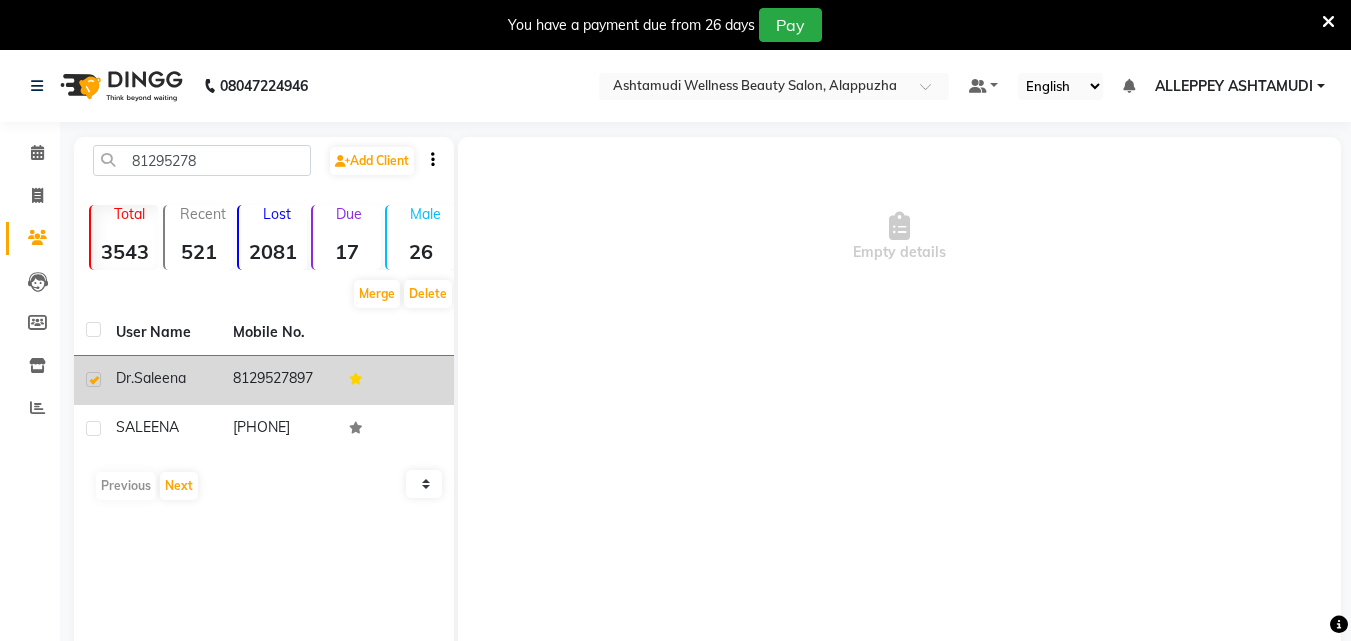 click 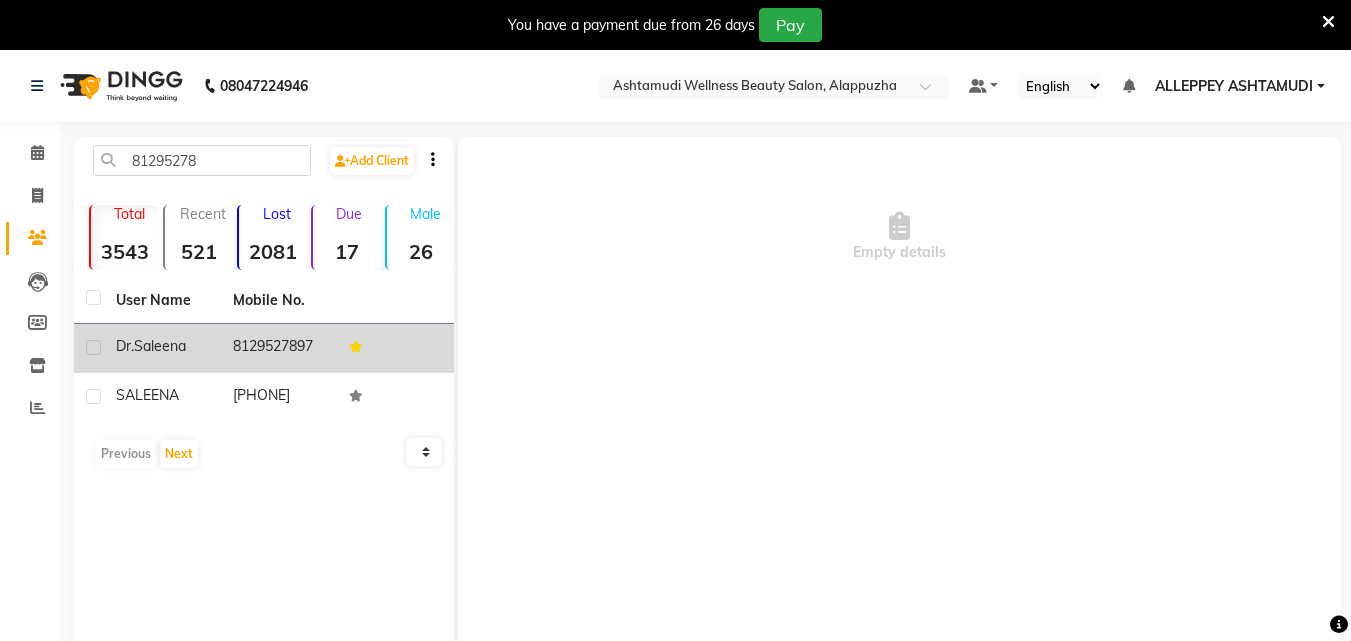 click 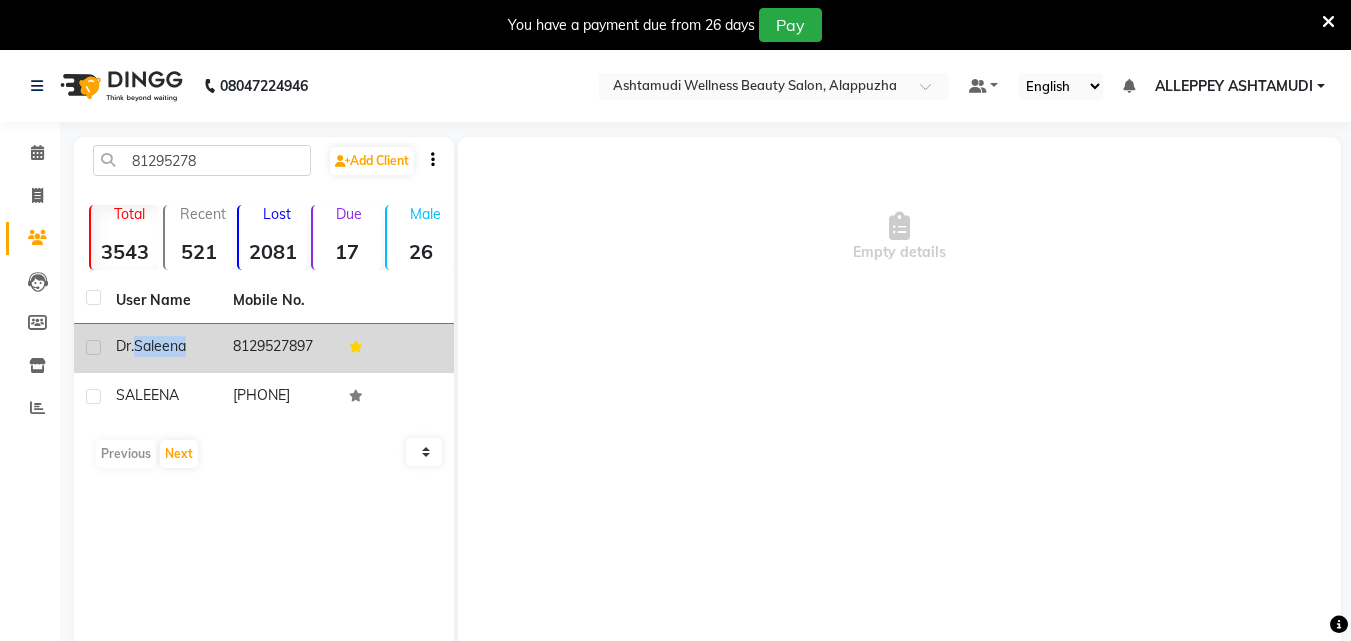 click on "Dr.saleena" 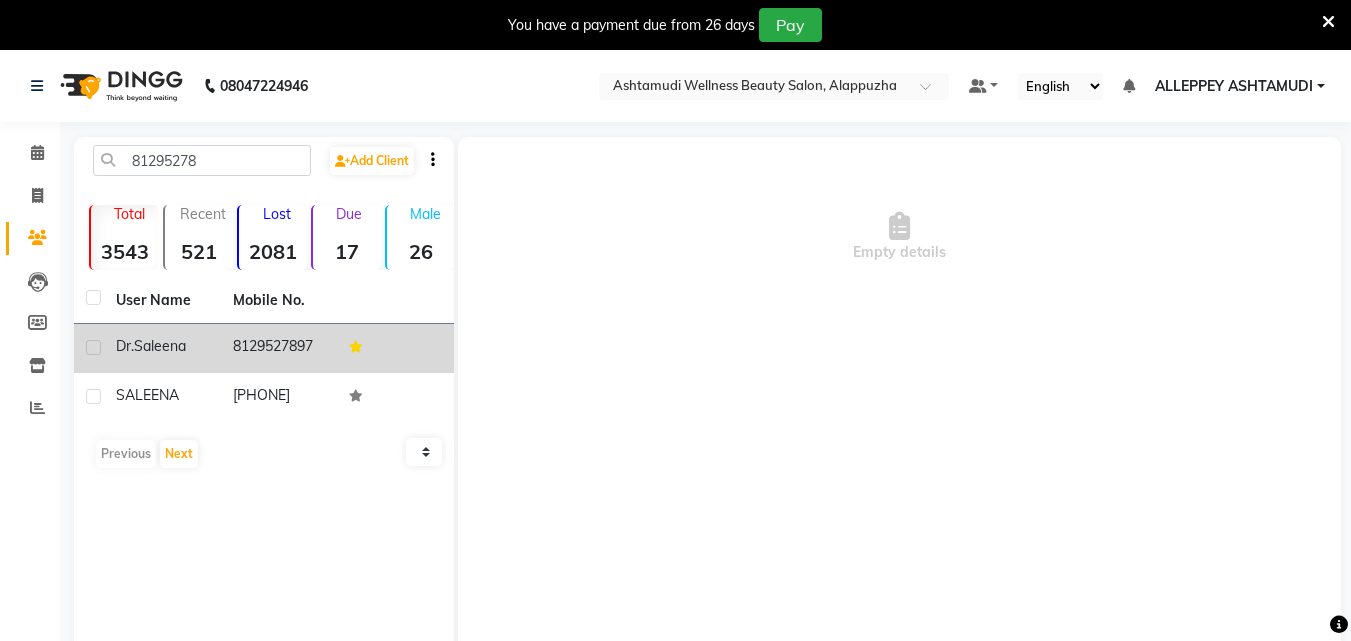 click 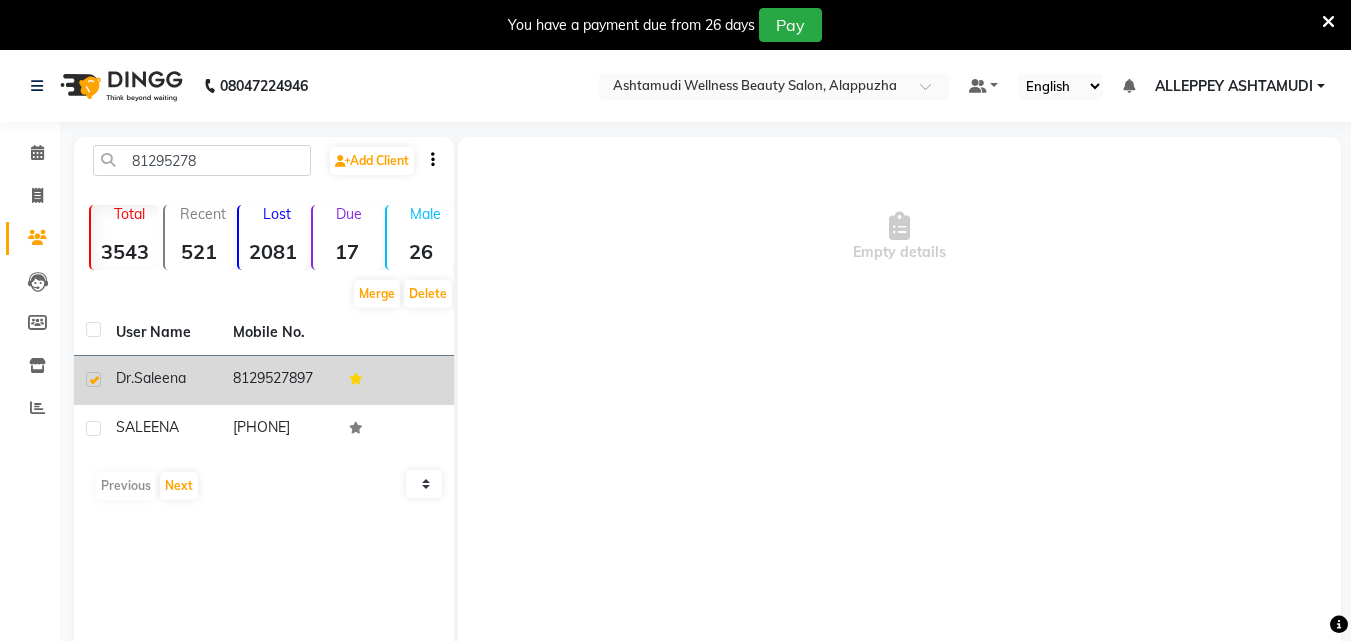 click 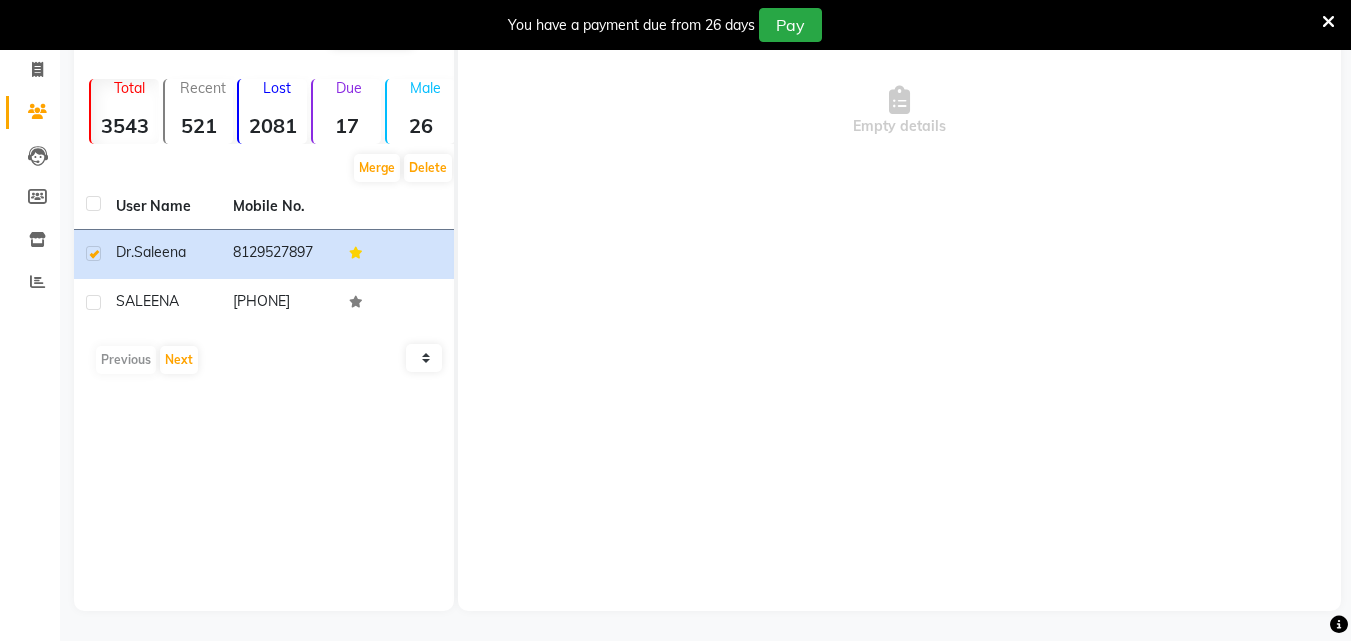 scroll, scrollTop: 0, scrollLeft: 0, axis: both 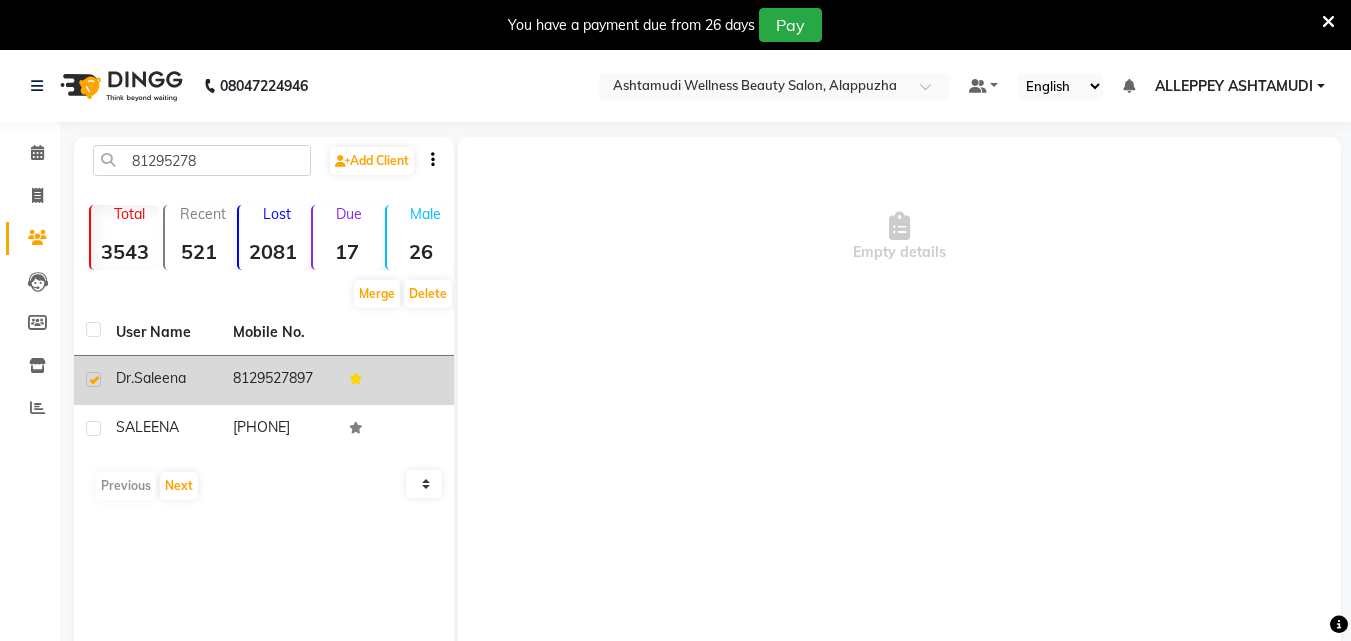 click on "Dr.saleena" 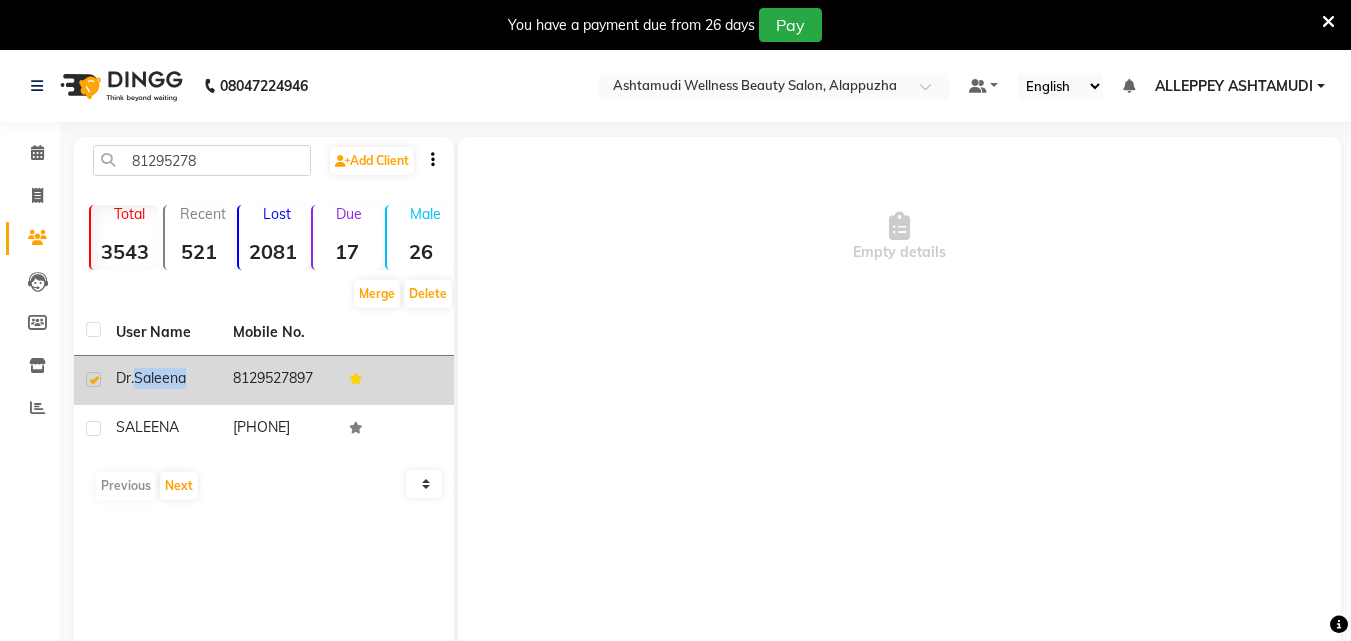 click on "Dr.saleena" 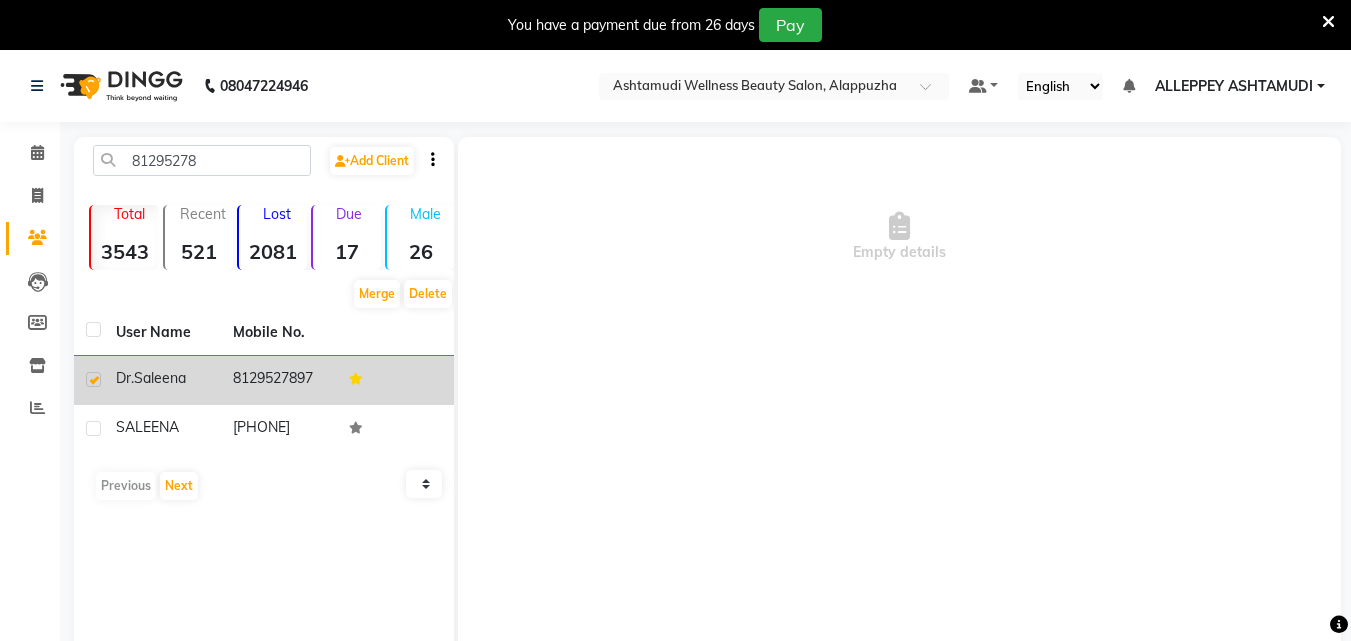 click 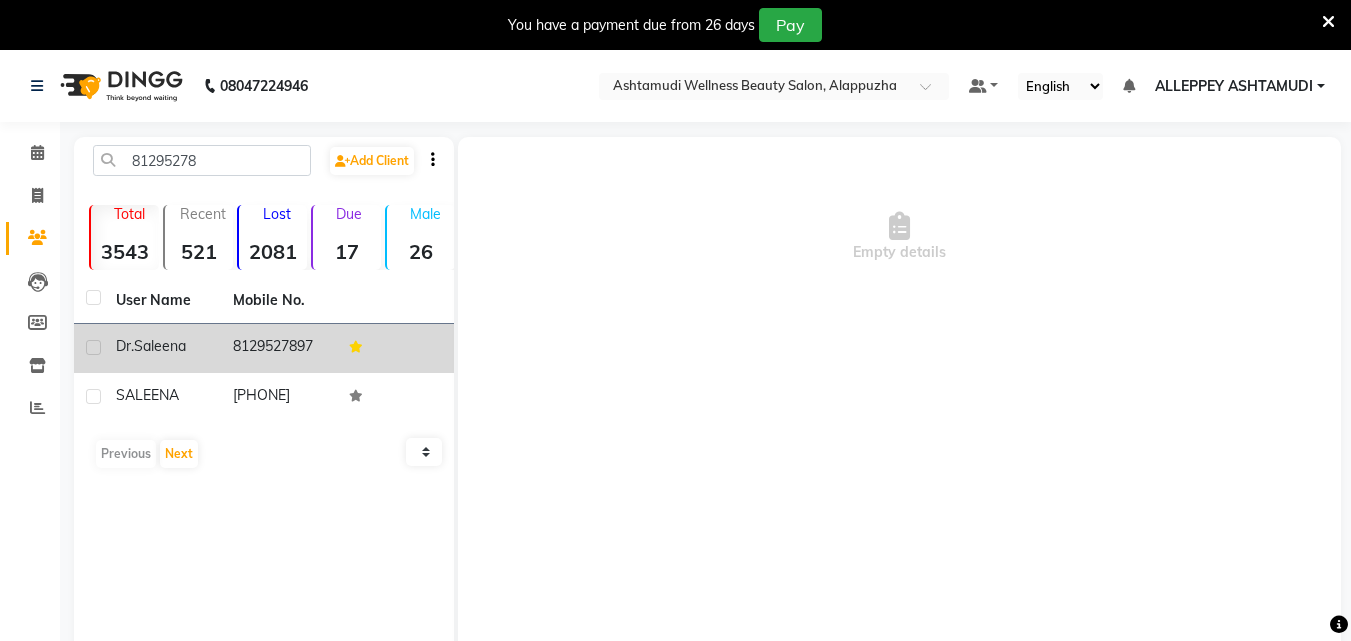 click 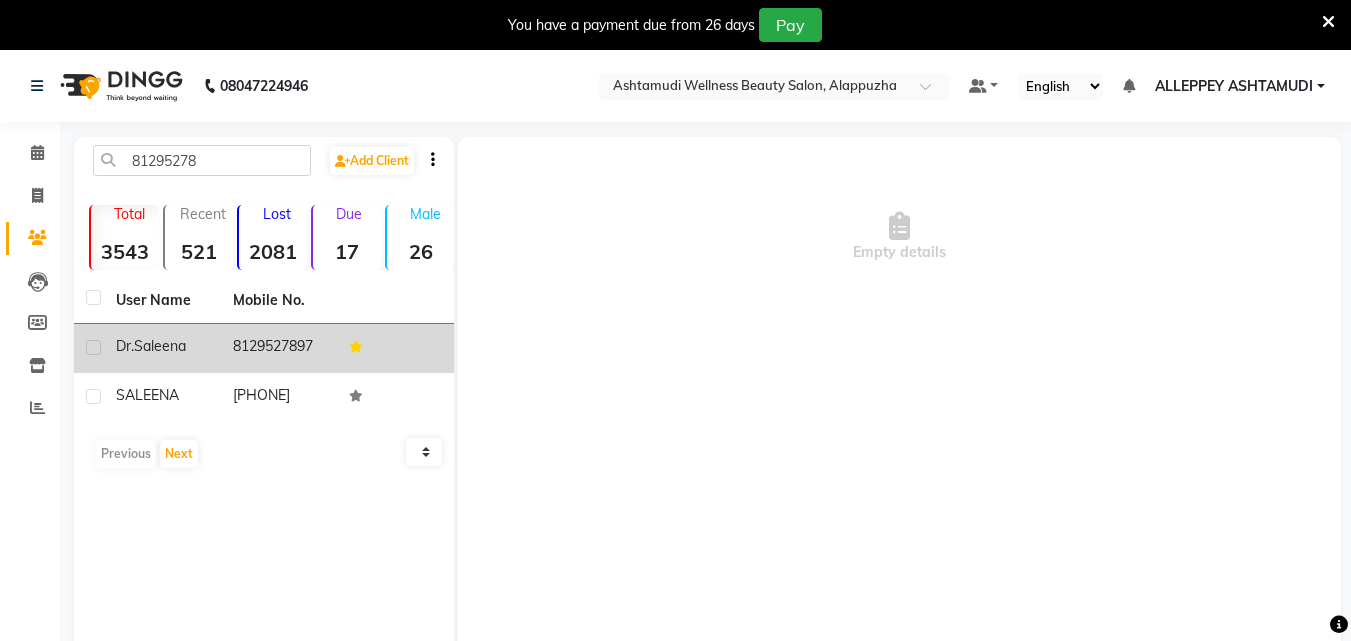 click 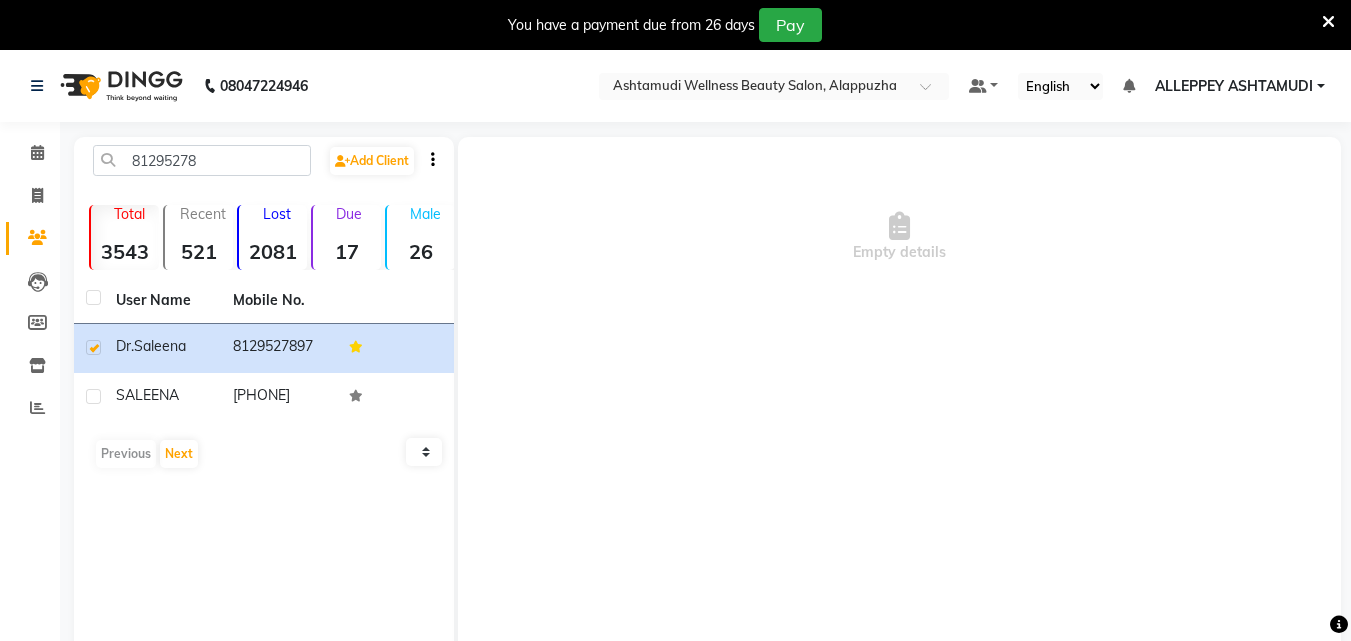 click 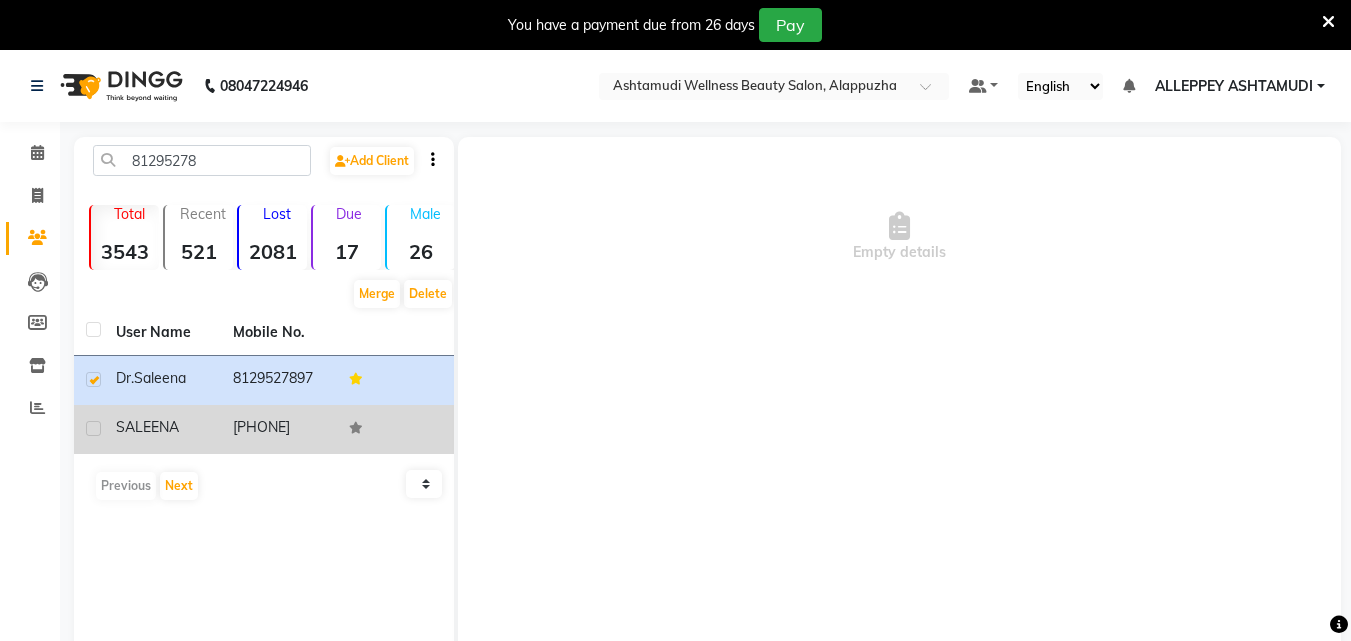 click 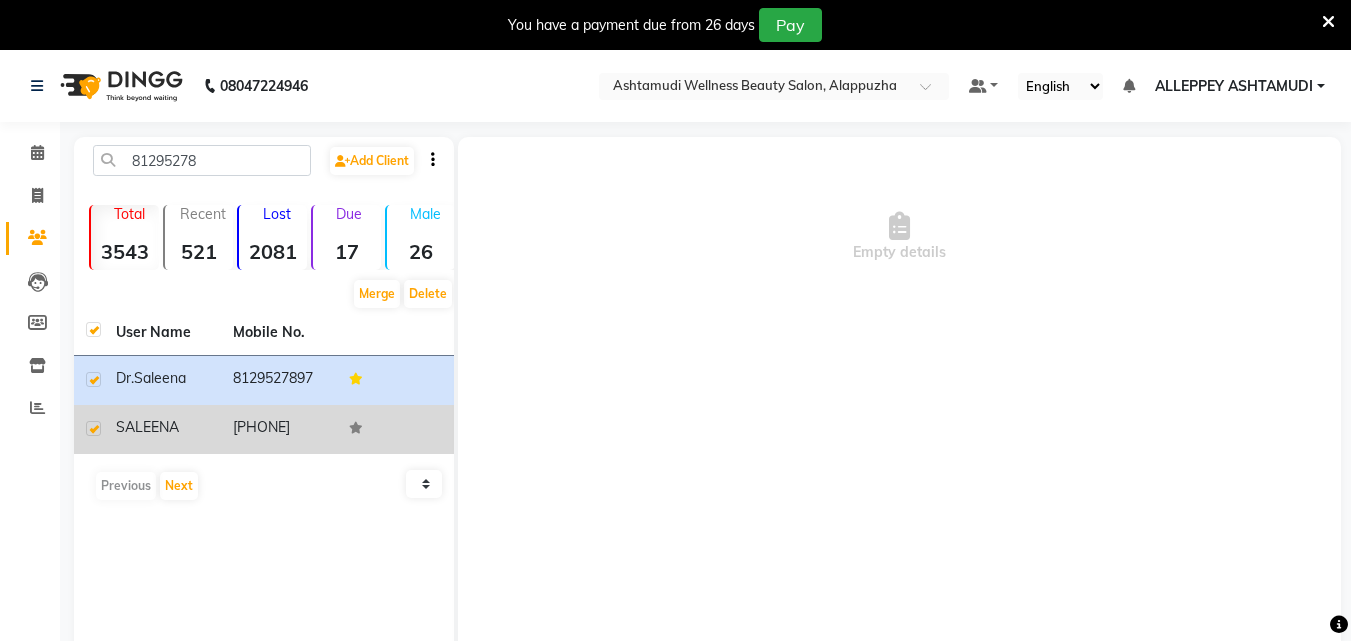 checkbox on "true" 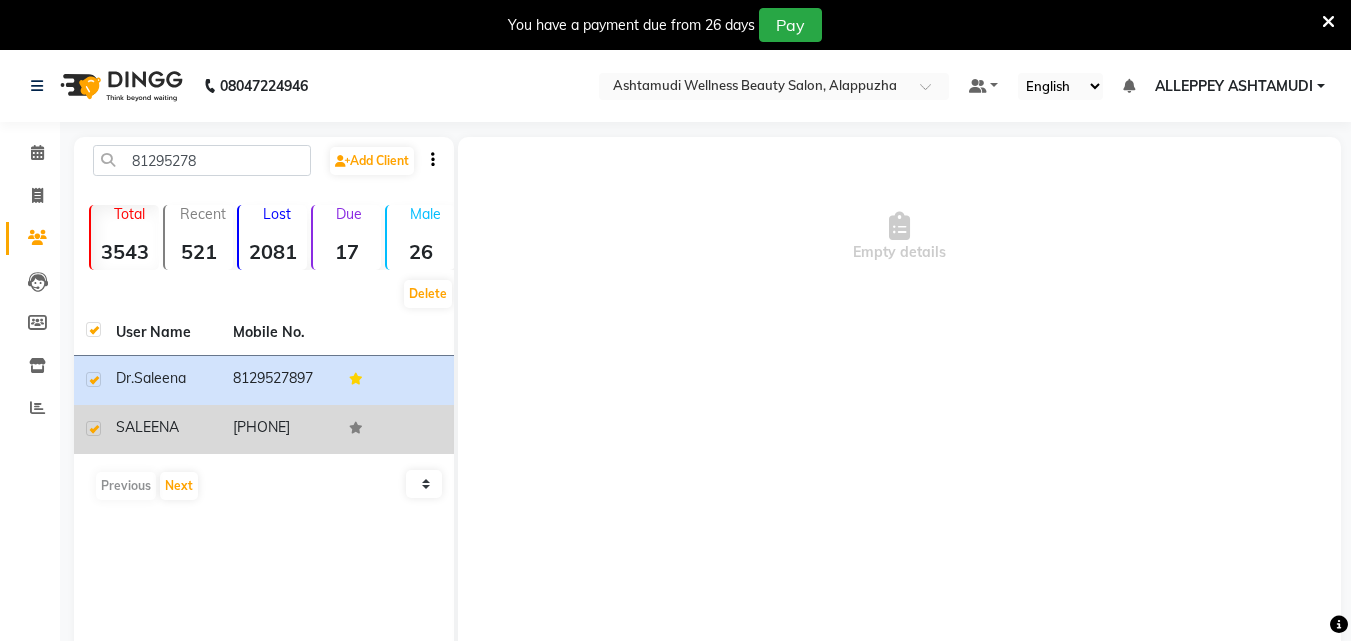 click 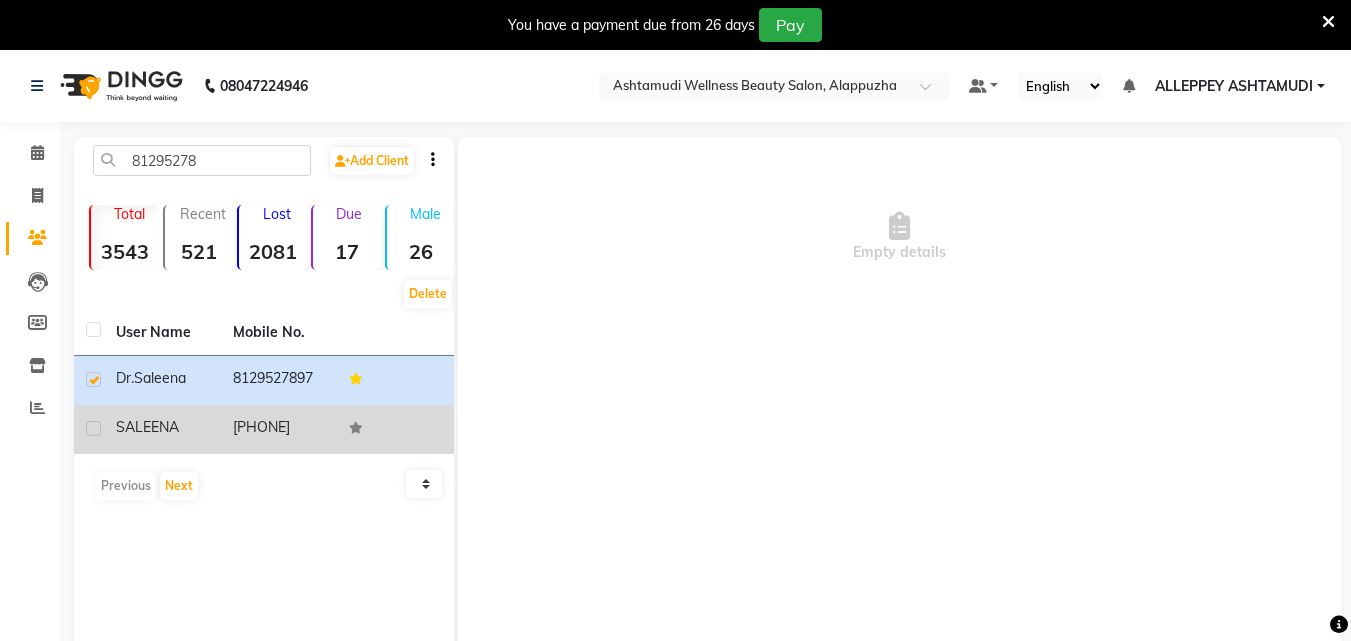 checkbox on "false" 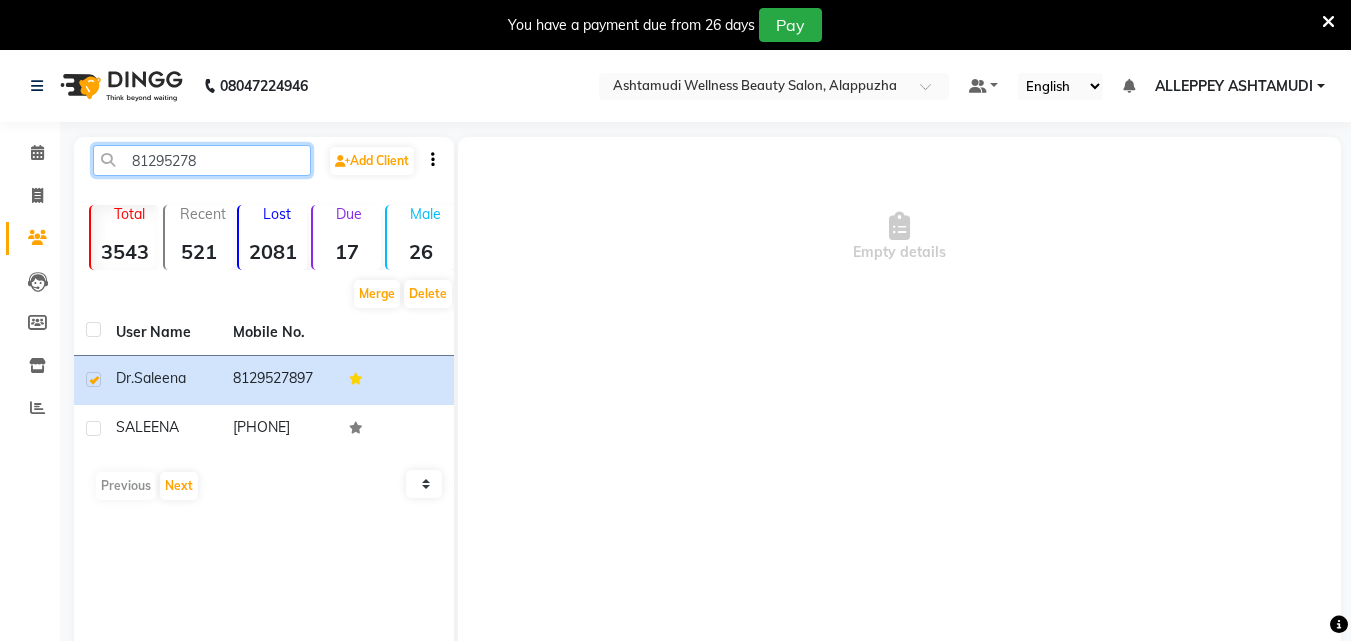 click on "81295278" 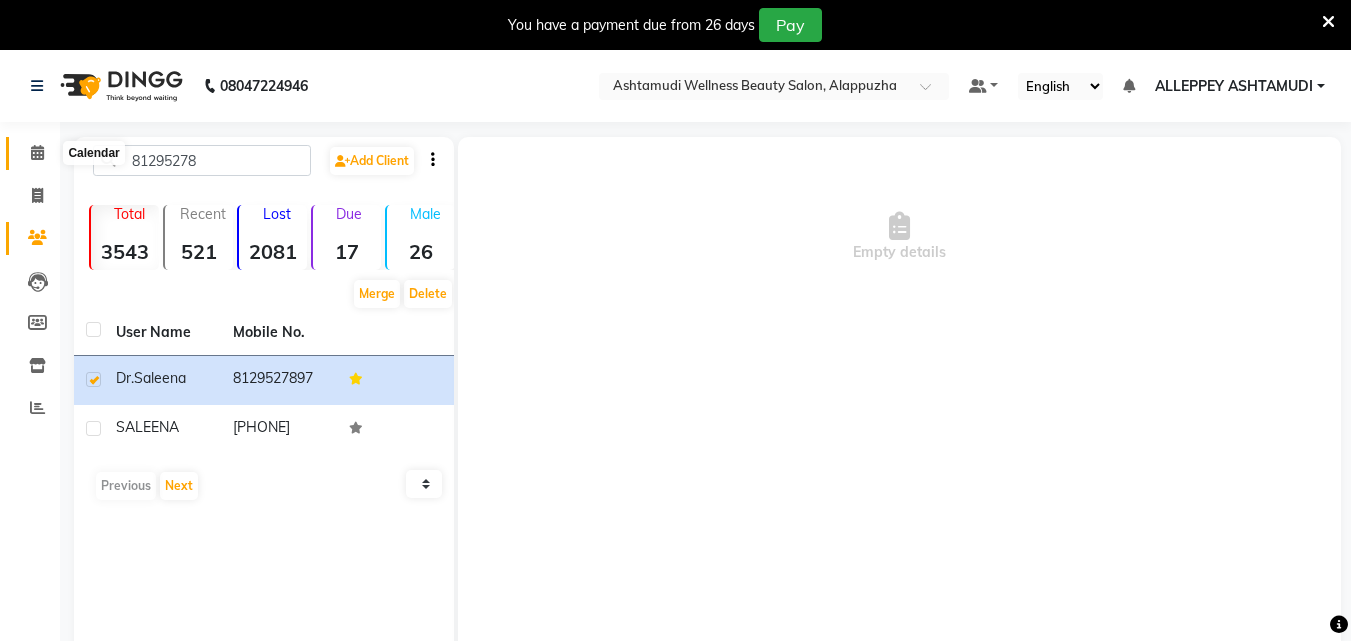 click 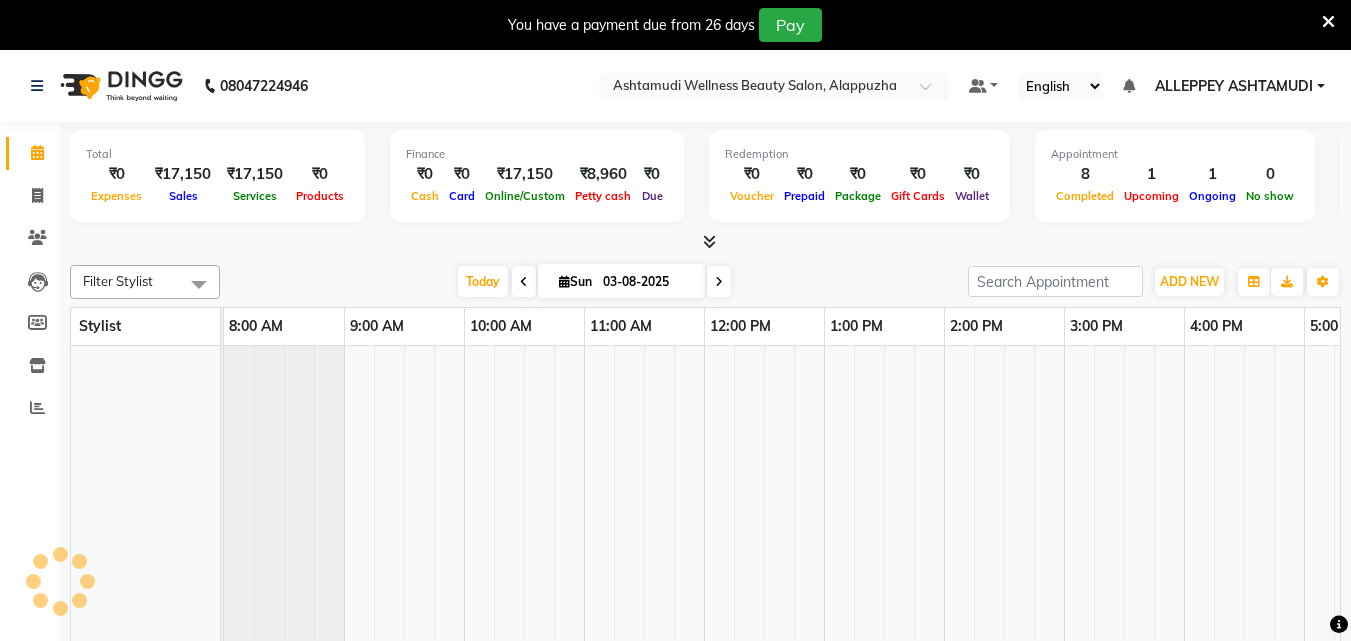scroll, scrollTop: 0, scrollLeft: 0, axis: both 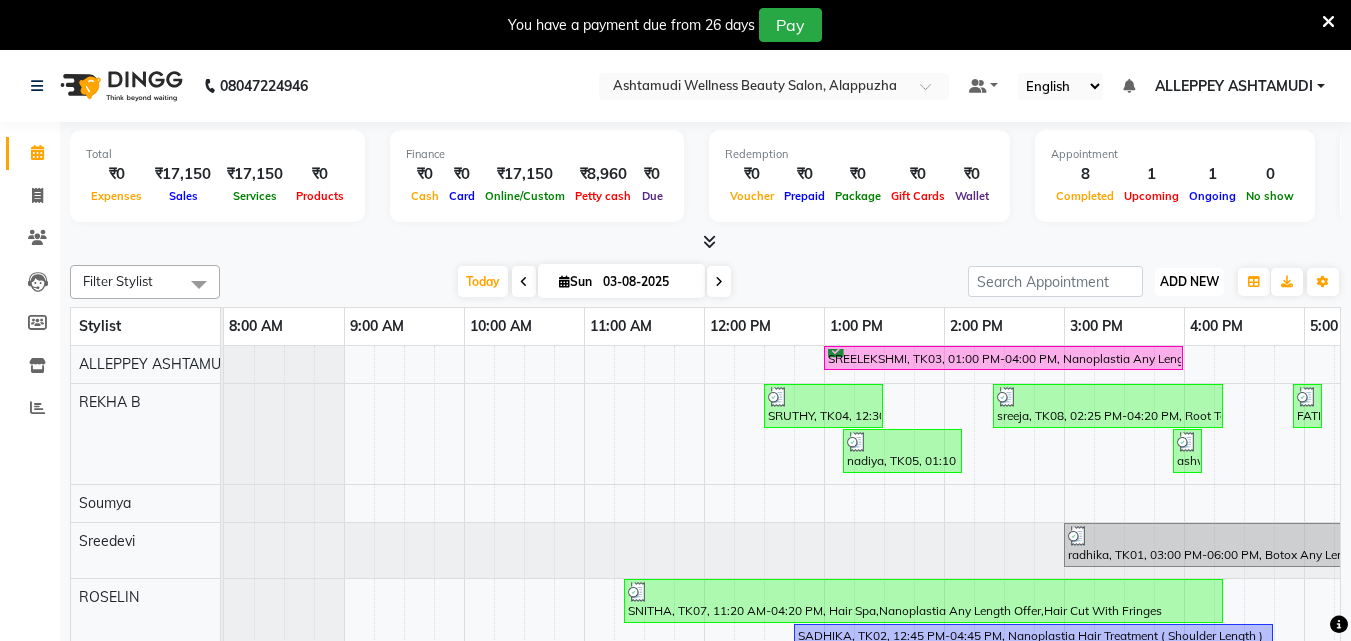 click on "ADD NEW" at bounding box center [1189, 281] 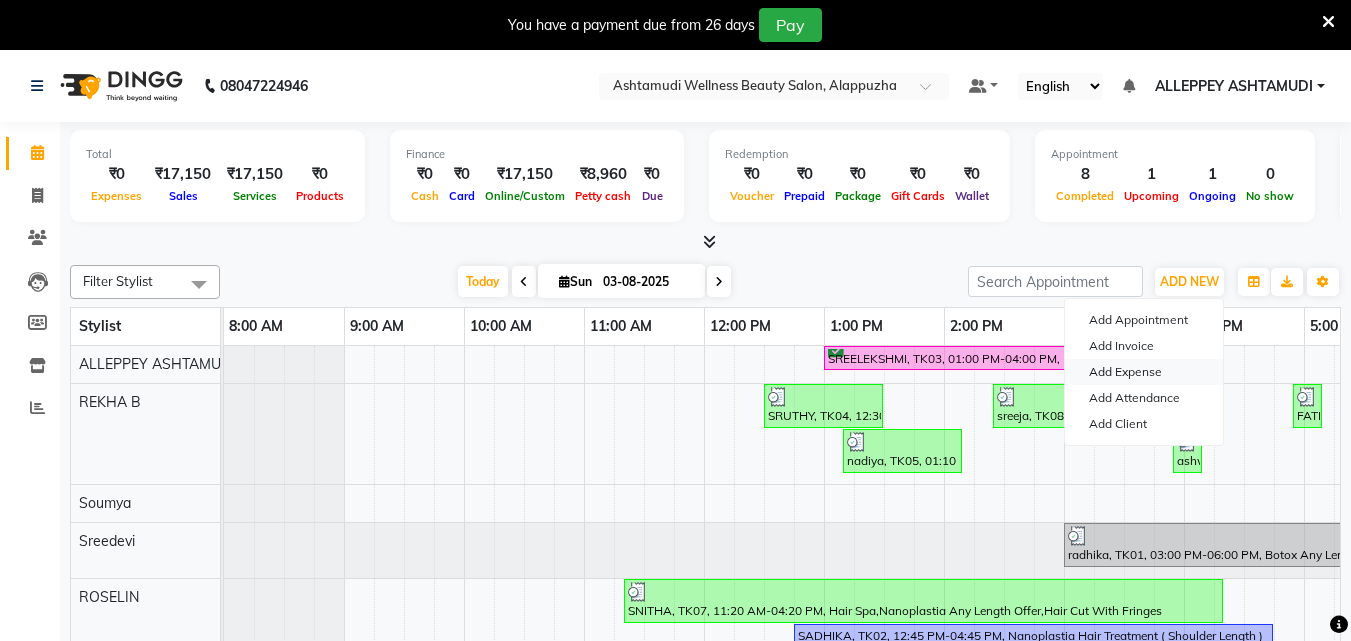 click on "Add Expense" at bounding box center [1144, 372] 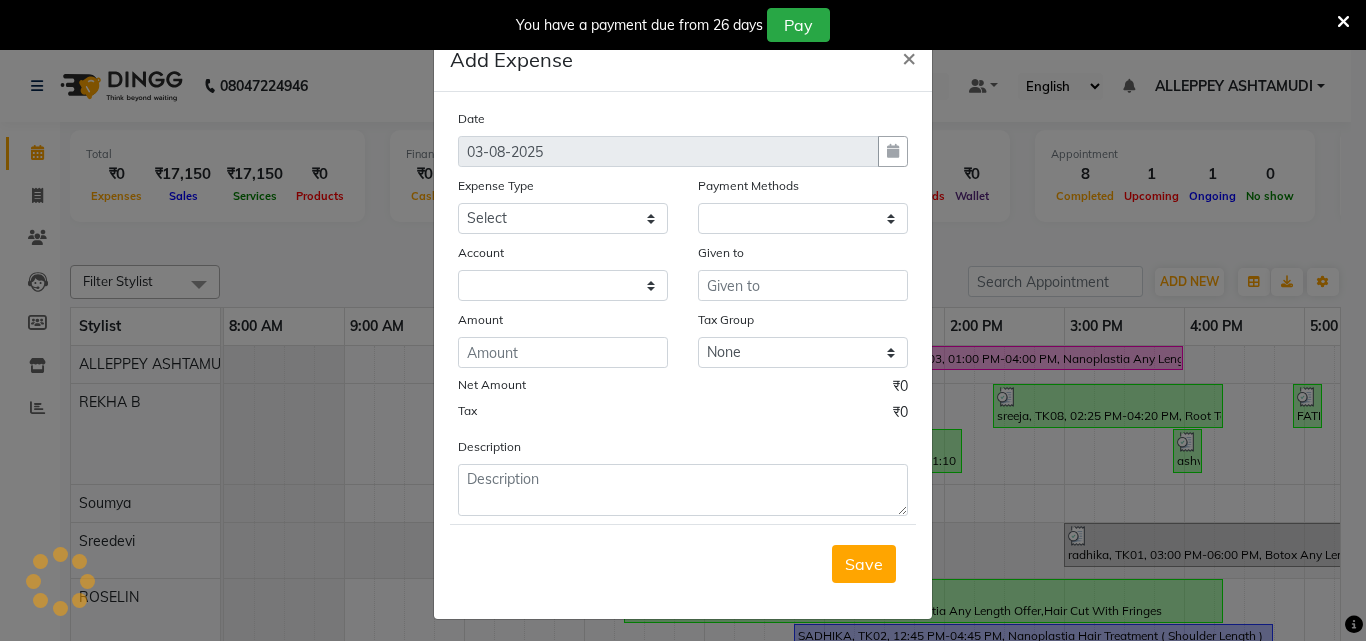 select on "1" 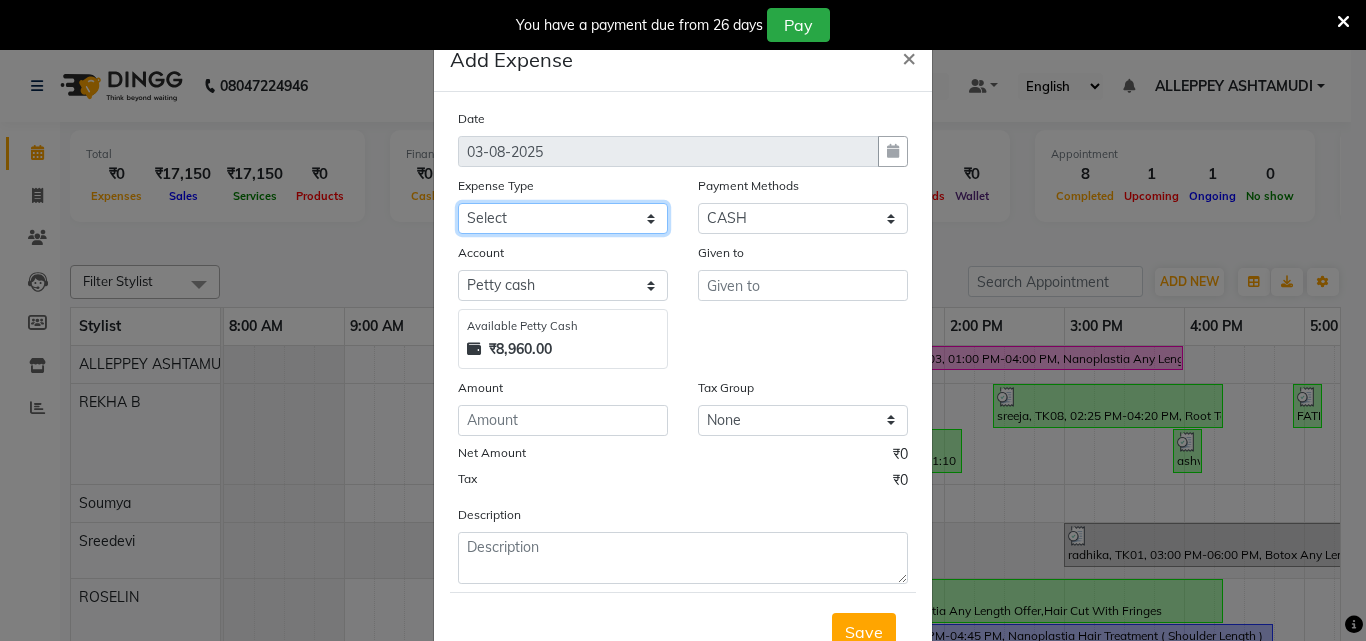 click on "Select ACCOMODATION EXPENSES ADVERTISEMENT SALES PROMOTIONAL EXPENSES Bonus BRIDAL ACCESSORIES REFUND BRIDAL COMMISSION BRIDAL FOOD BRIDAL INCENTIVES BRIDAL ORNAMENTS REFUND BRIDAL TA CASH DEPOSIT RAK BANK COMPUTER ACCESSORIES MOBILE PHONE Donation and Charity Expenses ELECTRICITY CHARGES ELECTRONICS FITTINGS Event Expense FISH FOOD EXPENSES FOOD REFRESHMENT FOR CLIENTS FOOD REFRESHMENT FOR STAFFS Freight And Forwarding Charges FUEL FOR GENERATOR FURNITURE AND EQUIPMENTS Gifts for Clients GIFTS FOR STAFFS GOKULAM CHITS HOSTEL RENT LAUNDRY EXPENSES LICENSE OTHER FEES LOADING UNLOADING CHARGES Medical Expenses MEHNDI PAYMENTS MISCELLANEOUS EXPENSES NEWSPAPER PERIODICALS Ornaments Maintenance Expense OVERTIME ALLOWANCES Payment For Pest Control Perfomance based incentives POSTAGE COURIER CHARGES Printing PRINTING STATIONERY EXPENSES PROFESSIONAL TAX REPAIRS MAINTENANCE ROUND OFF Salary SALARY ADVANCE Sales Incentives Membership Card SALES INCENTIVES PRODUCT SALES INCENTIVES SERVICES SALON ESSENTIALS SALON RENT" 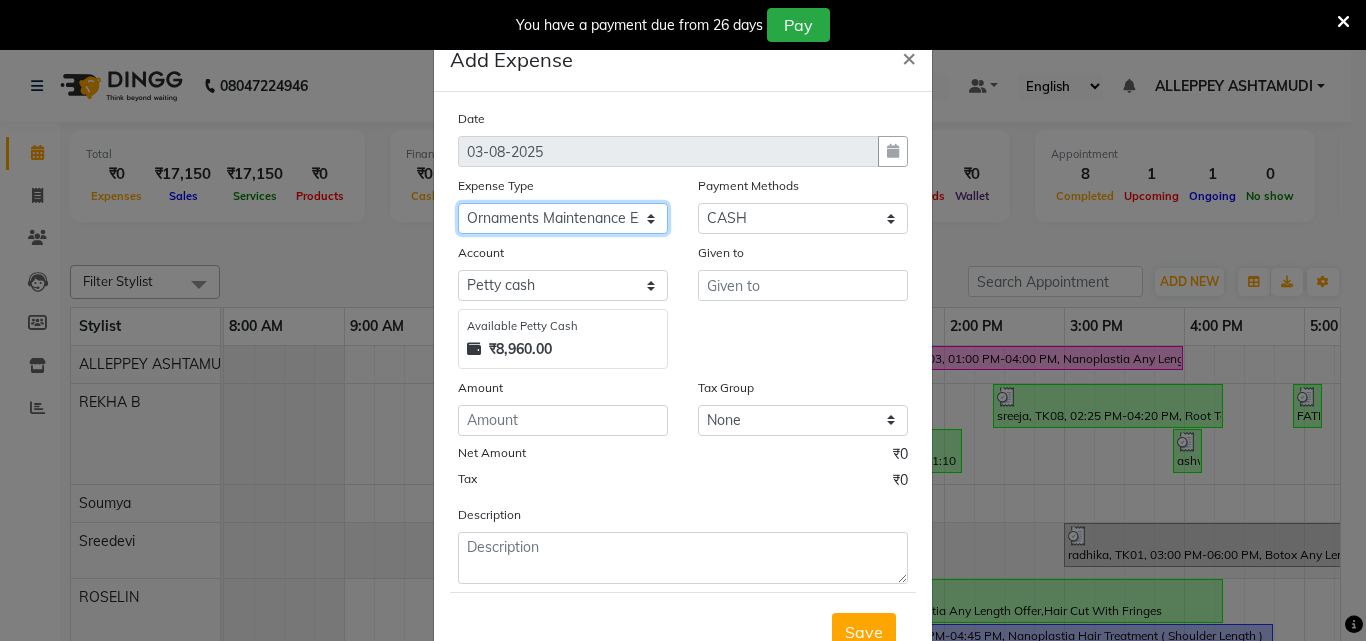 select on "6180" 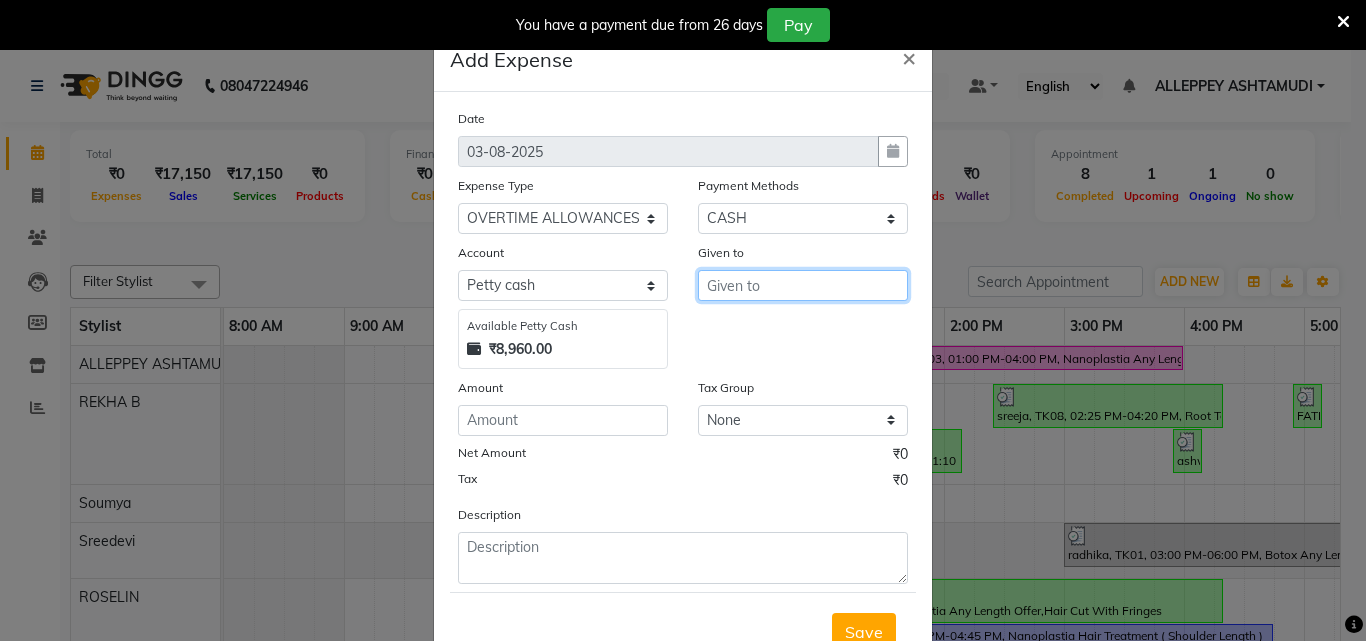 click at bounding box center [803, 285] 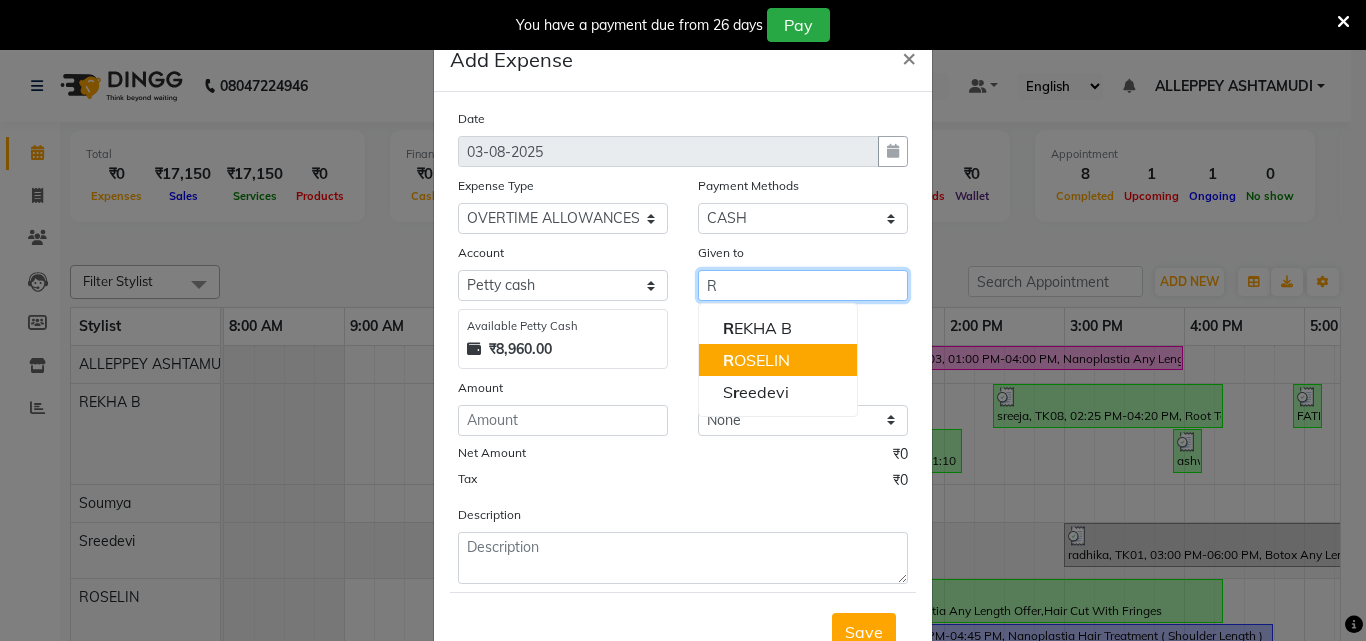 click on "R [LAST]" at bounding box center [756, 360] 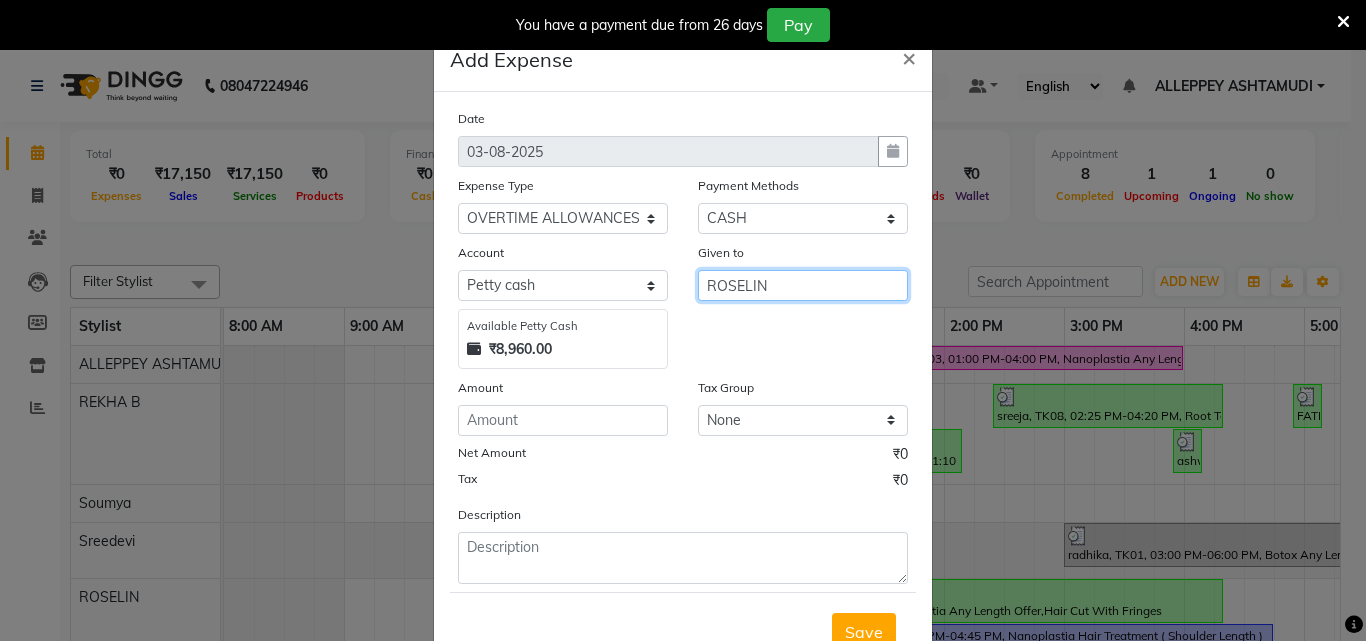 type on "ROSELIN" 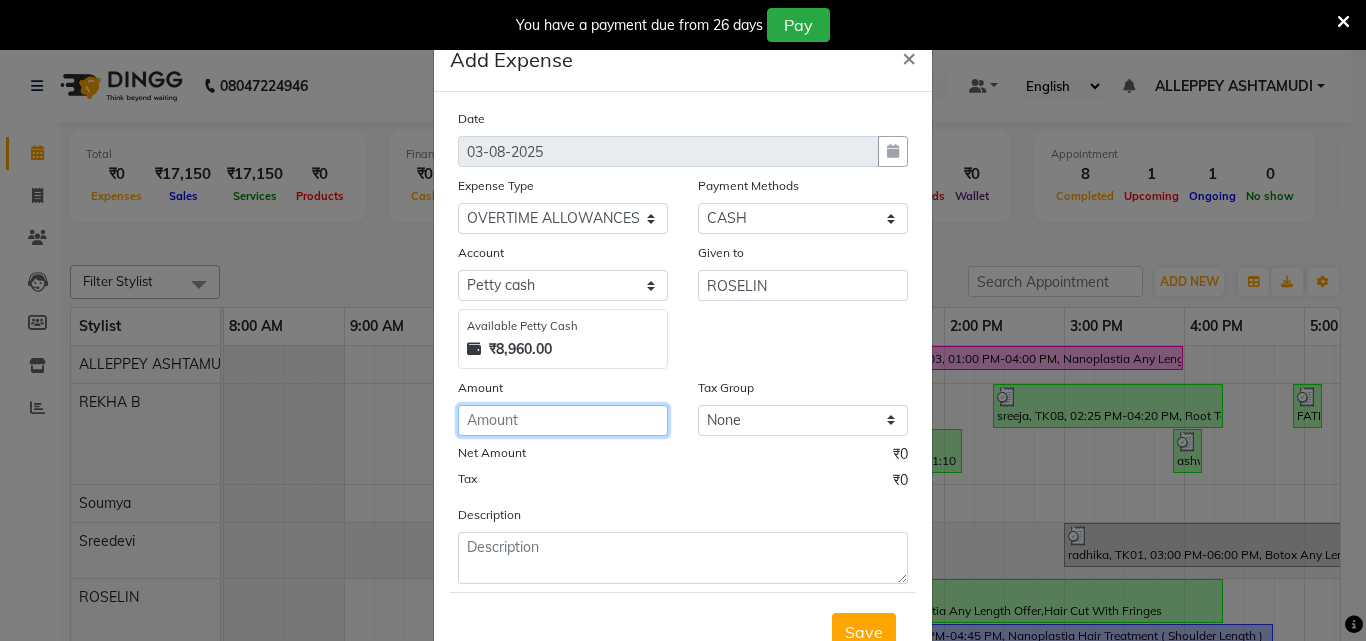 click 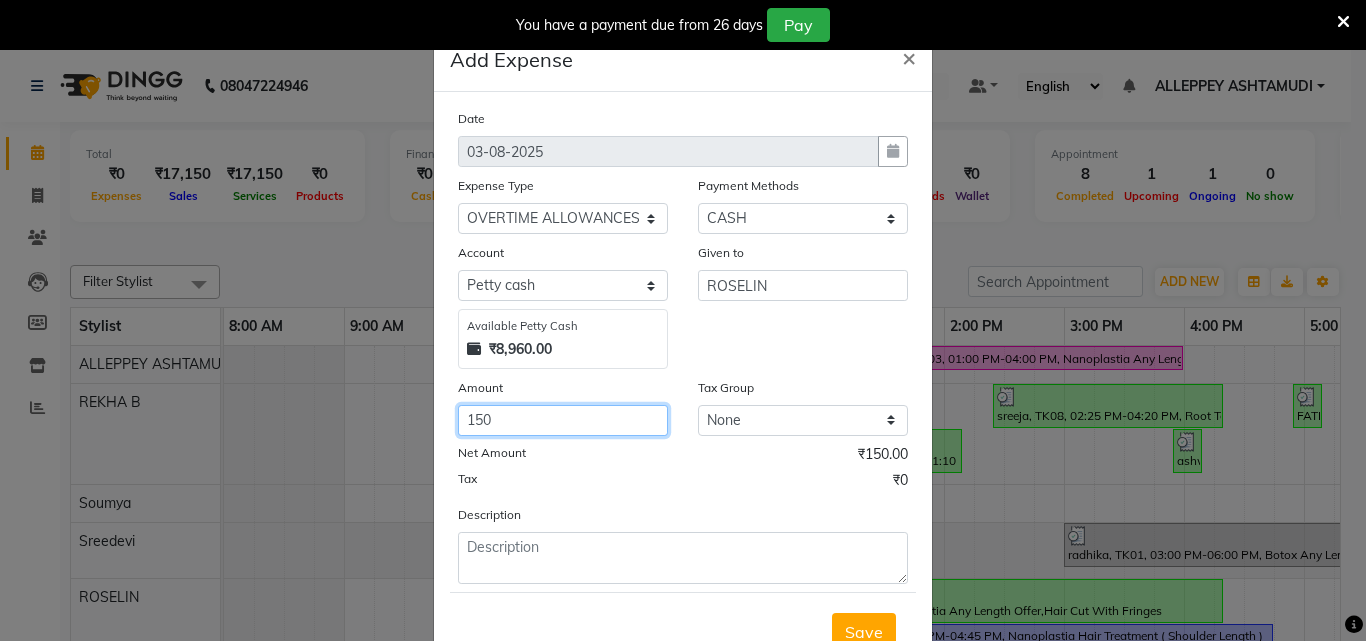 type on "150" 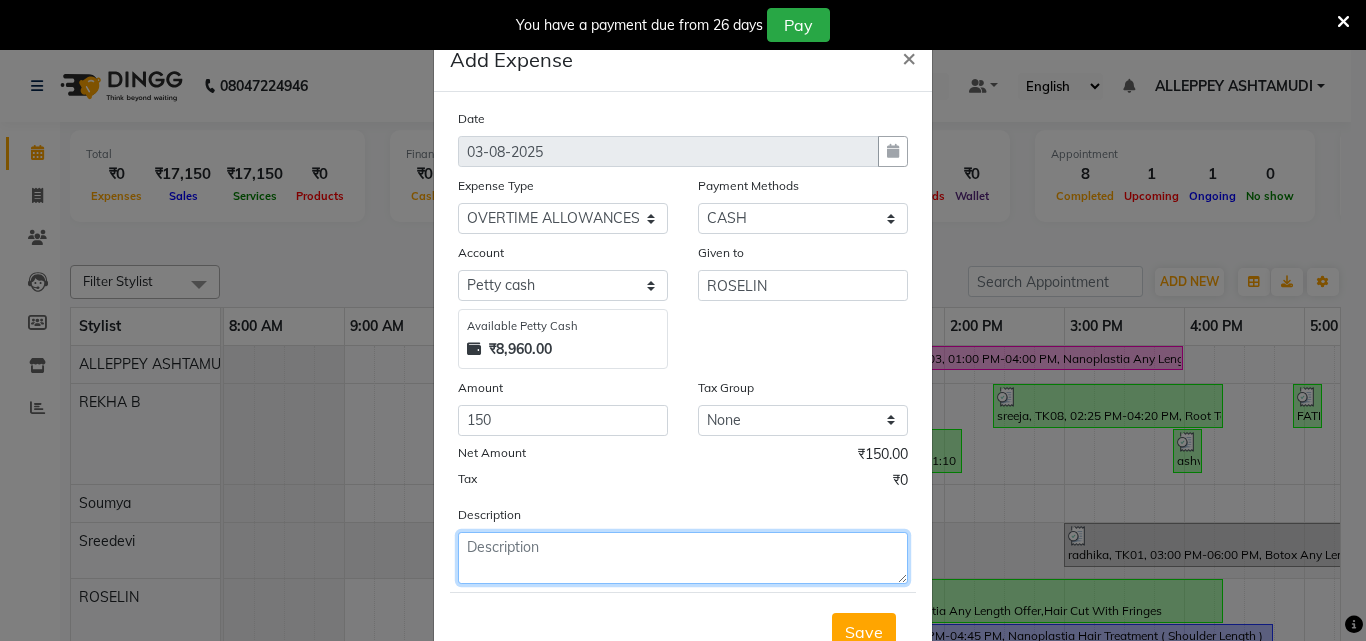 click 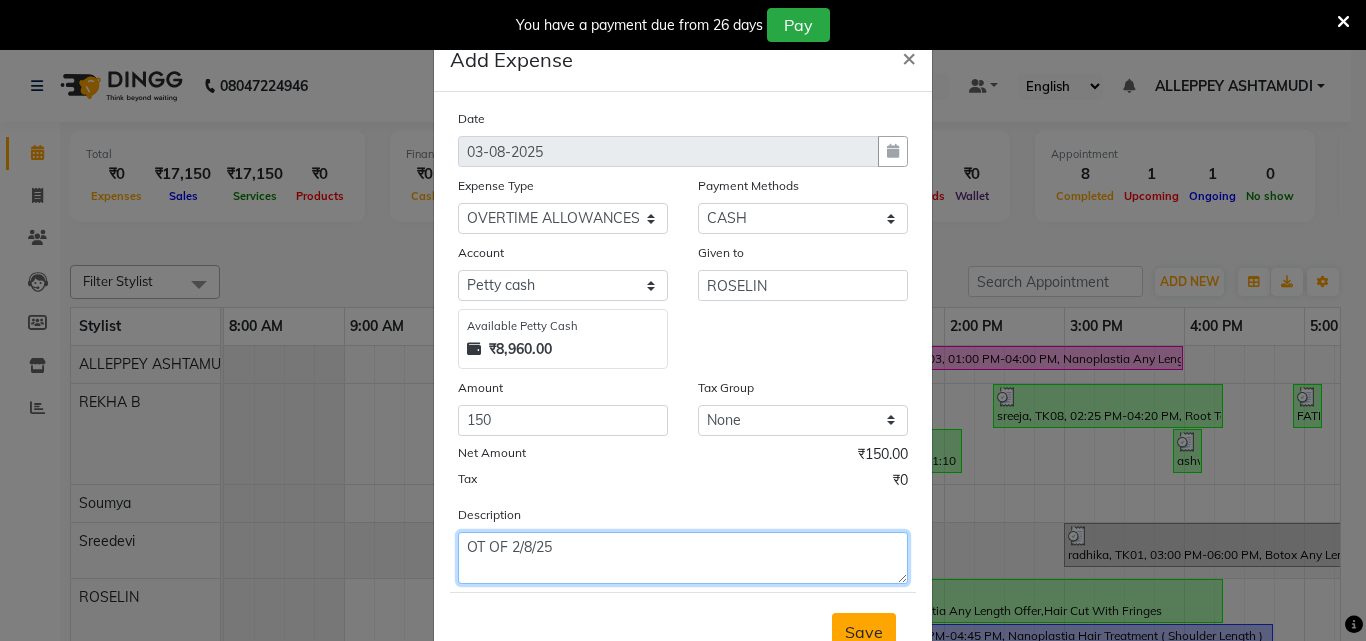 type on "OT OF 2/8/25" 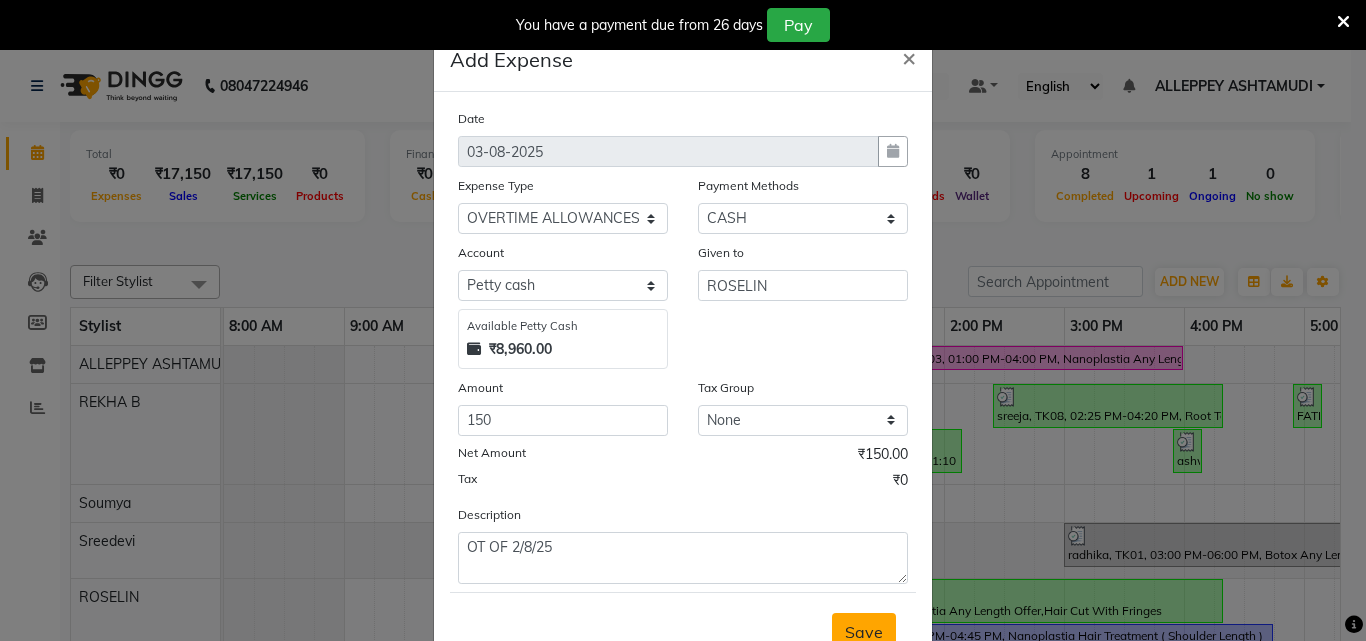 click on "Save" at bounding box center [864, 632] 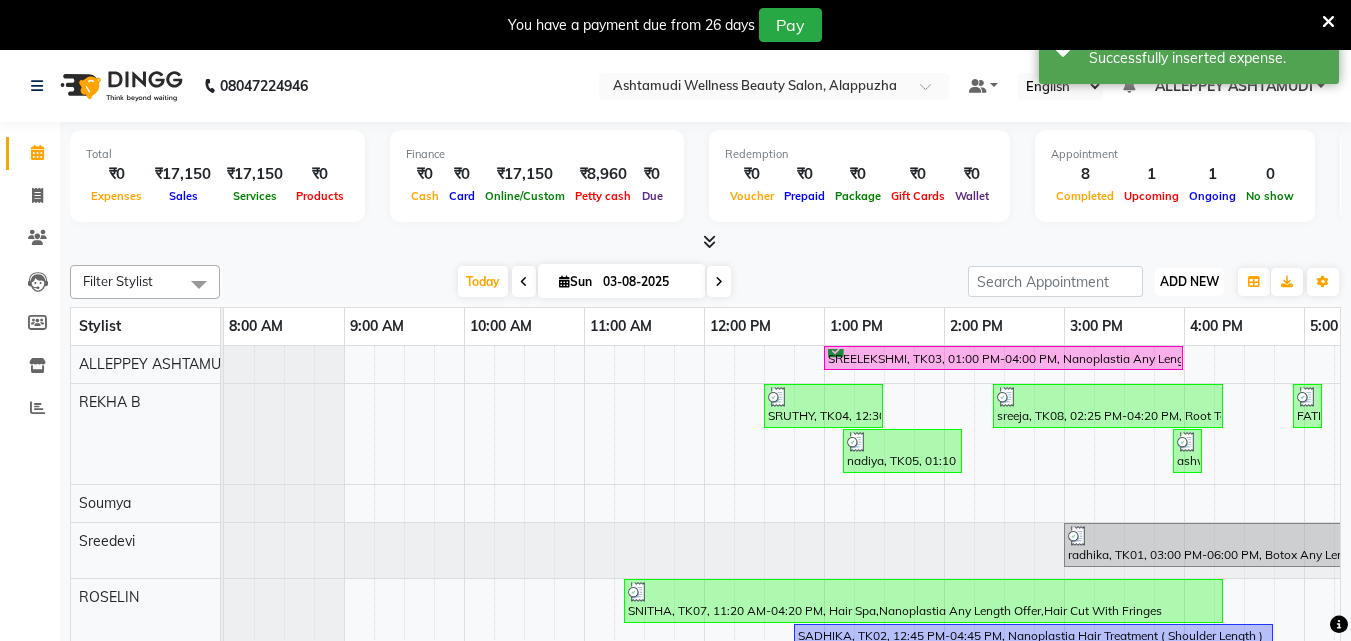 click on "ADD NEW" at bounding box center [1189, 281] 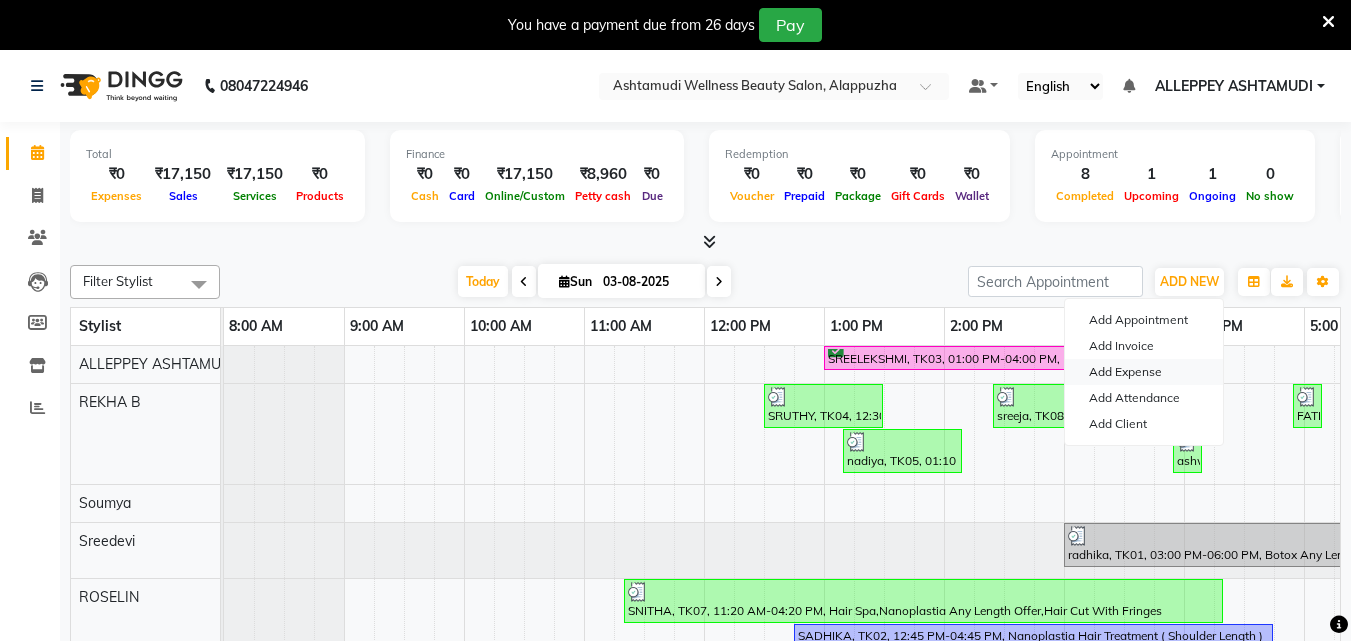 click on "Add Expense" at bounding box center [1144, 372] 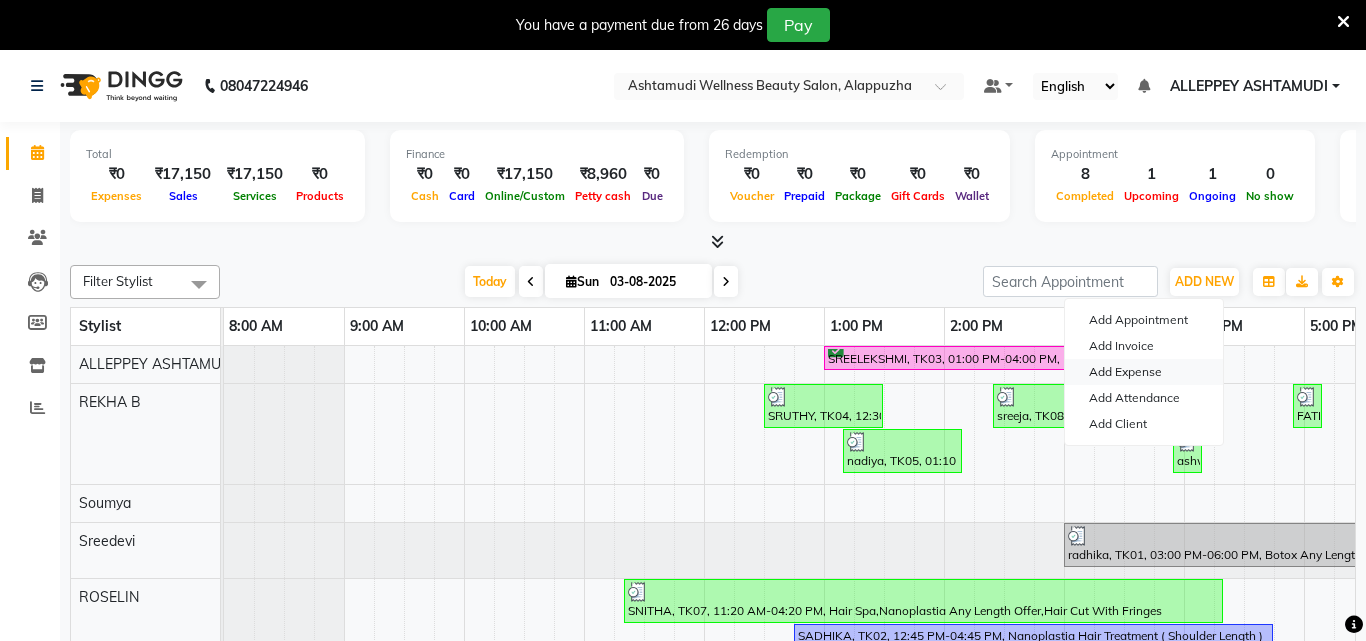 select on "1" 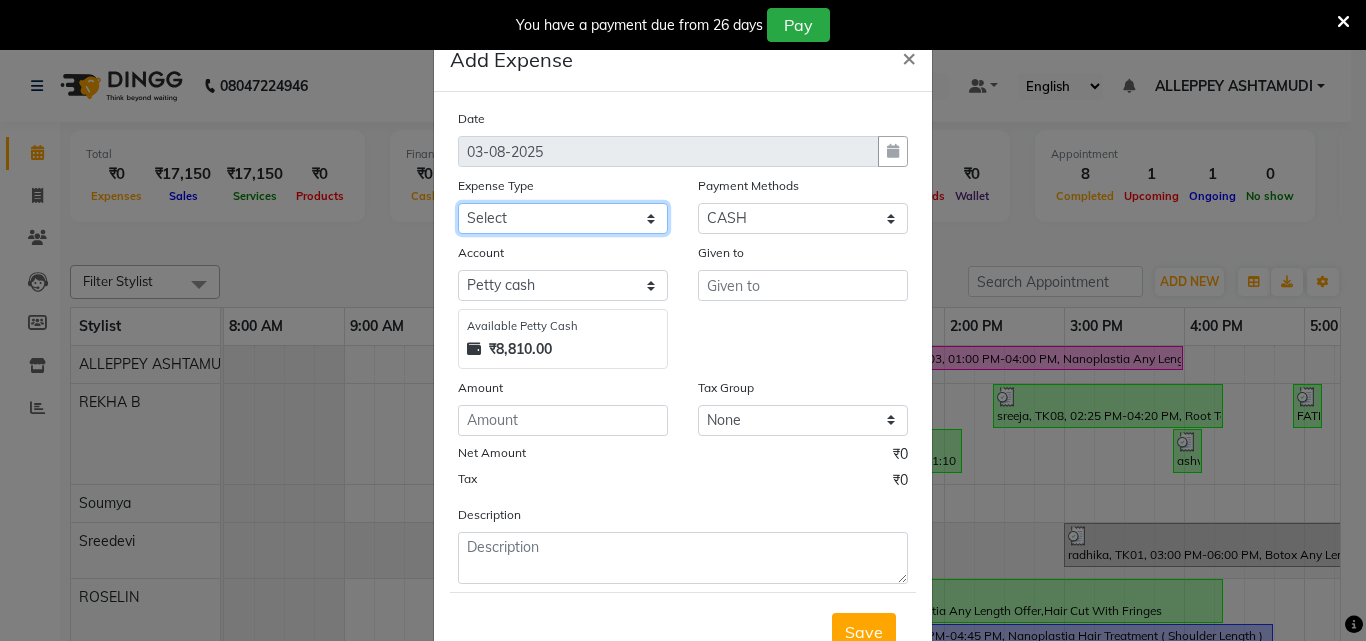 click on "Select ACCOMODATION EXPENSES ADVERTISEMENT SALES PROMOTIONAL EXPENSES Bonus BRIDAL ACCESSORIES REFUND BRIDAL COMMISSION BRIDAL FOOD BRIDAL INCENTIVES BRIDAL ORNAMENTS REFUND BRIDAL TA CASH DEPOSIT RAK BANK COMPUTER ACCESSORIES MOBILE PHONE Donation and Charity Expenses ELECTRICITY CHARGES ELECTRONICS FITTINGS Event Expense FISH FOOD EXPENSES FOOD REFRESHMENT FOR CLIENTS FOOD REFRESHMENT FOR STAFFS Freight And Forwarding Charges FUEL FOR GENERATOR FURNITURE AND EQUIPMENTS Gifts for Clients GIFTS FOR STAFFS GOKULAM CHITS HOSTEL RENT LAUNDRY EXPENSES LICENSE OTHER FEES LOADING UNLOADING CHARGES Medical Expenses MEHNDI PAYMENTS MISCELLANEOUS EXPENSES NEWSPAPER PERIODICALS Ornaments Maintenance Expense OVERTIME ALLOWANCES Payment For Pest Control Perfomance based incentives POSTAGE COURIER CHARGES Printing PRINTING STATIONERY EXPENSES PROFESSIONAL TAX REPAIRS MAINTENANCE ROUND OFF Salary SALARY ADVANCE Sales Incentives Membership Card SALES INCENTIVES PRODUCT SALES INCENTIVES SERVICES SALON ESSENTIALS SALON RENT" 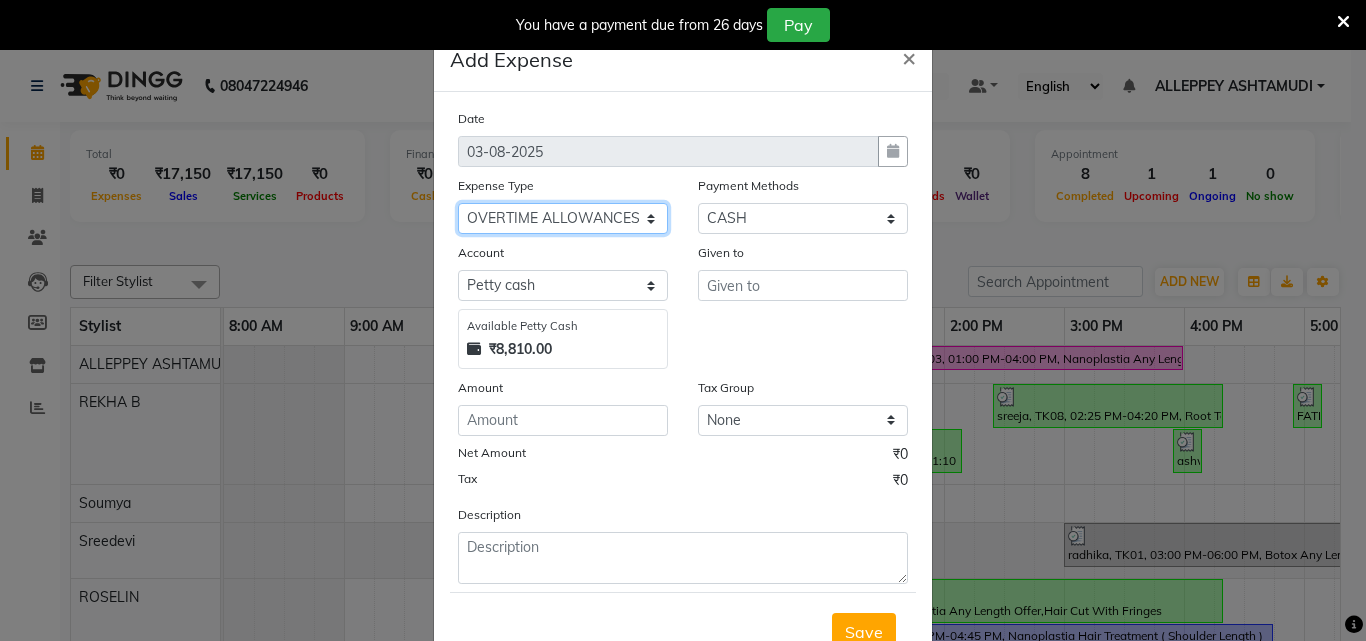 click on "Select ACCOMODATION EXPENSES ADVERTISEMENT SALES PROMOTIONAL EXPENSES Bonus BRIDAL ACCESSORIES REFUND BRIDAL COMMISSION BRIDAL FOOD BRIDAL INCENTIVES BRIDAL ORNAMENTS REFUND BRIDAL TA CASH DEPOSIT RAK BANK COMPUTER ACCESSORIES MOBILE PHONE Donation and Charity Expenses ELECTRICITY CHARGES ELECTRONICS FITTINGS Event Expense FISH FOOD EXPENSES FOOD REFRESHMENT FOR CLIENTS FOOD REFRESHMENT FOR STAFFS Freight And Forwarding Charges FUEL FOR GENERATOR FURNITURE AND EQUIPMENTS Gifts for Clients GIFTS FOR STAFFS GOKULAM CHITS HOSTEL RENT LAUNDRY EXPENSES LICENSE OTHER FEES LOADING UNLOADING CHARGES Medical Expenses MEHNDI PAYMENTS MISCELLANEOUS EXPENSES NEWSPAPER PERIODICALS Ornaments Maintenance Expense OVERTIME ALLOWANCES Payment For Pest Control Perfomance based incentives POSTAGE COURIER CHARGES Printing PRINTING STATIONERY EXPENSES PROFESSIONAL TAX REPAIRS MAINTENANCE ROUND OFF Salary SALARY ADVANCE Sales Incentives Membership Card SALES INCENTIVES PRODUCT SALES INCENTIVES SERVICES SALON ESSENTIALS SALON RENT" 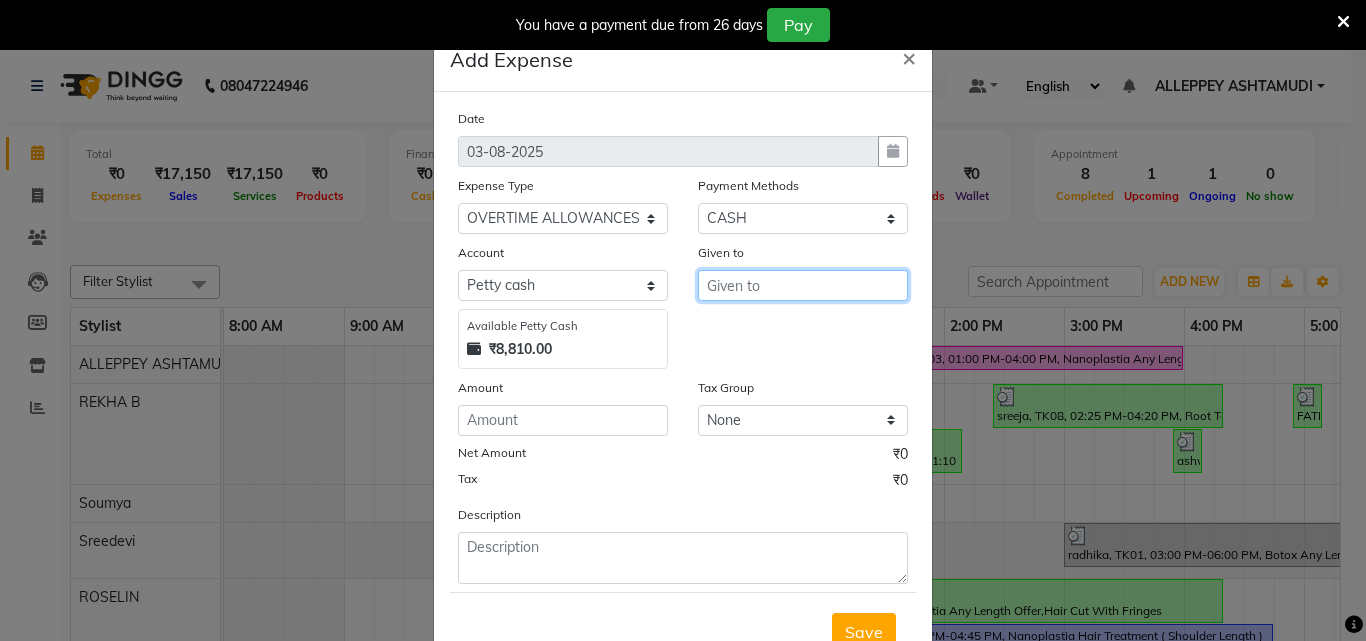 click at bounding box center (803, 285) 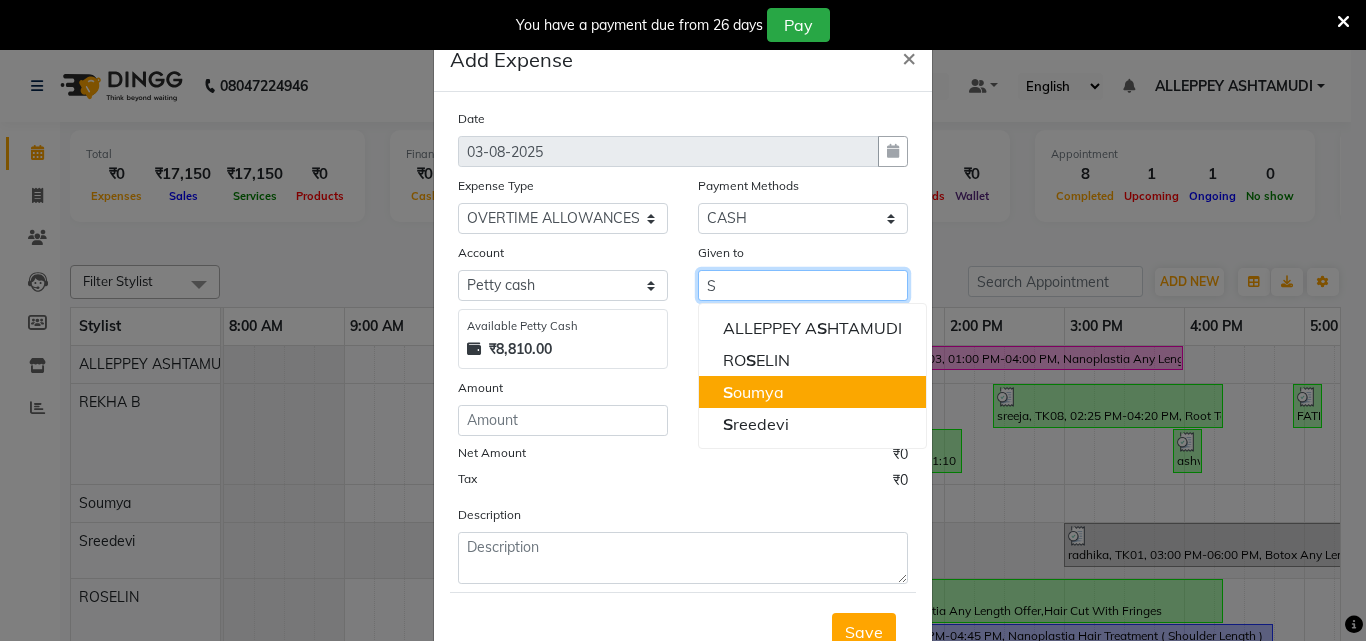 click on "S" 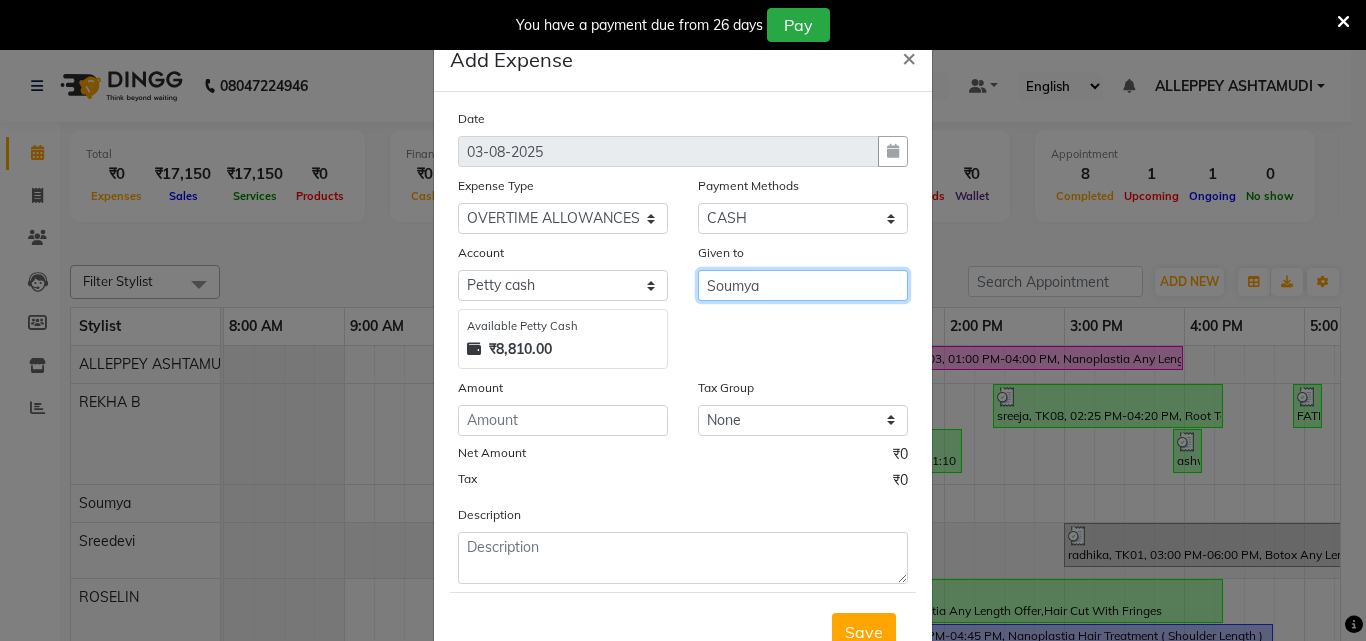 type on "Soumya" 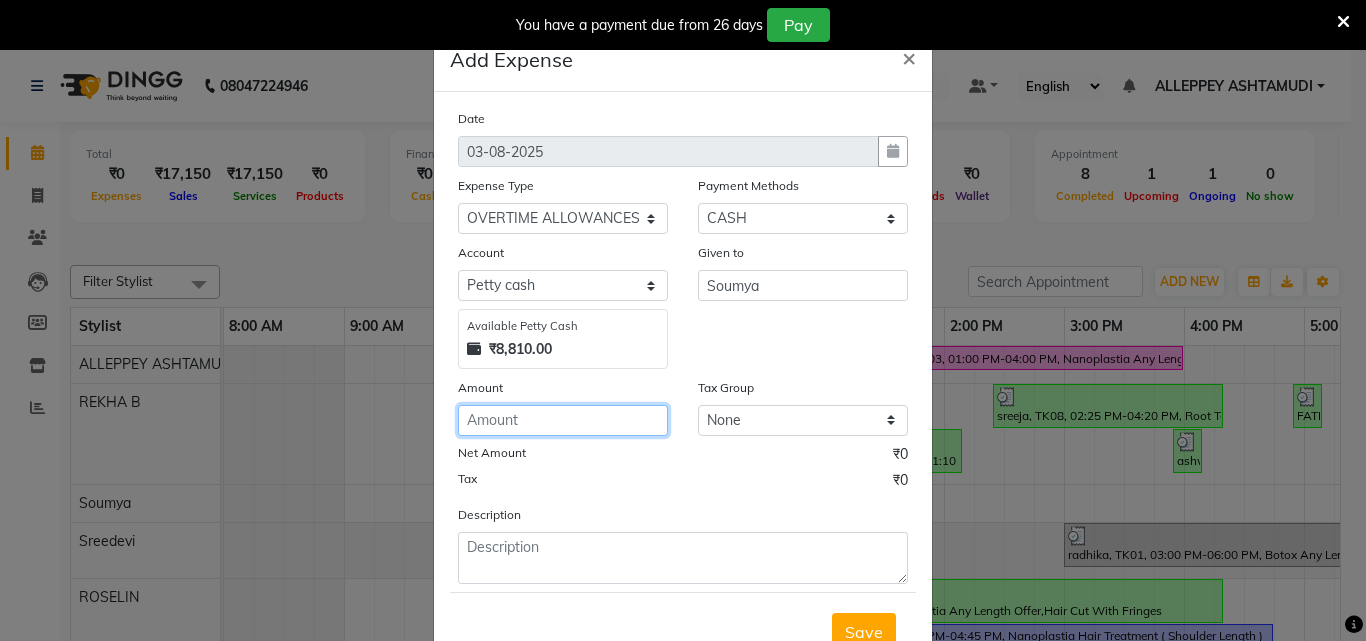click 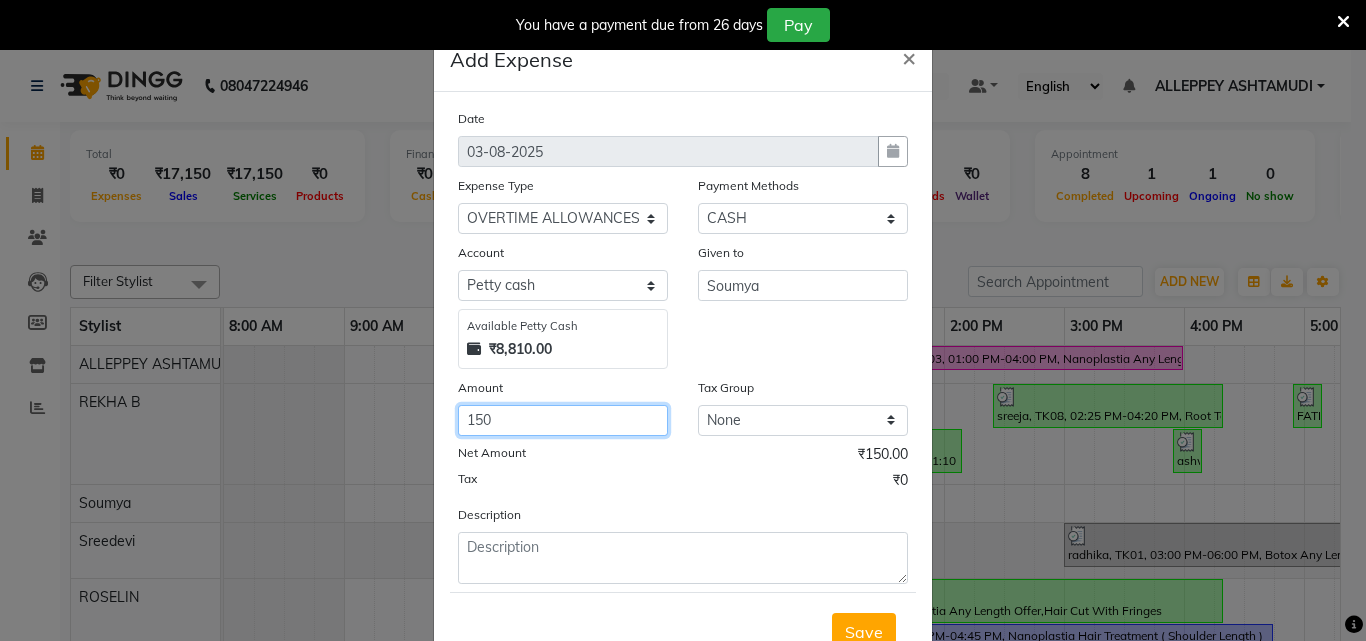 type on "150" 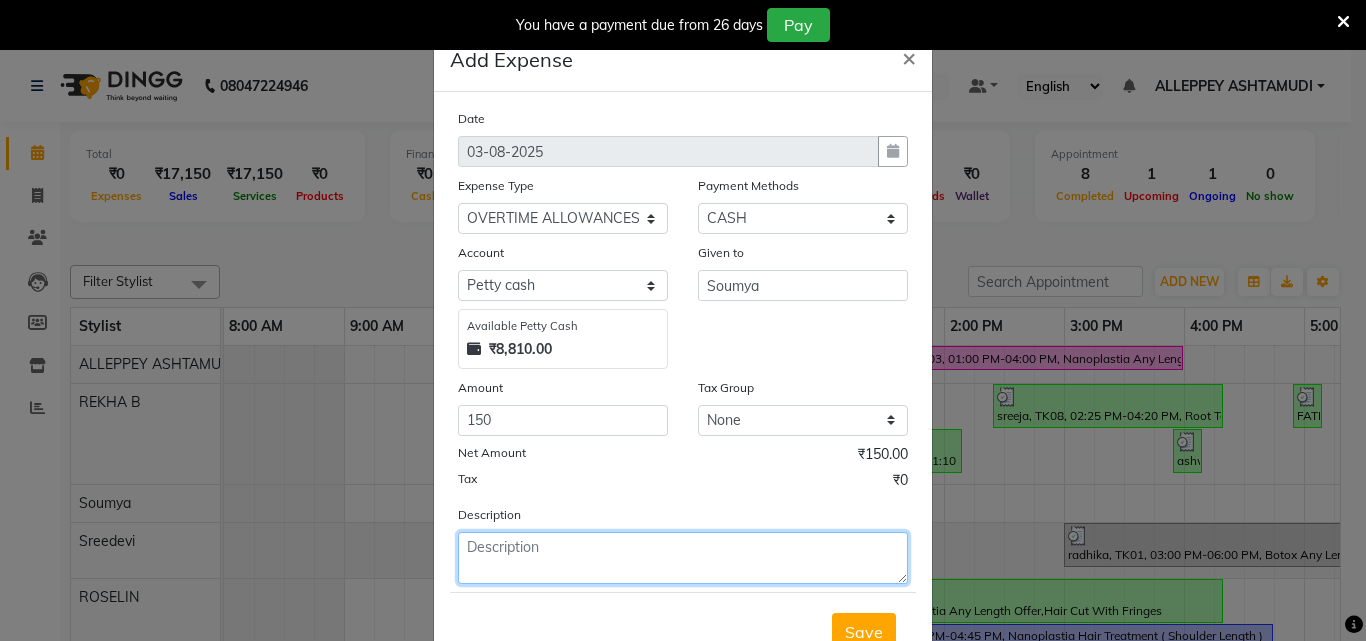 click 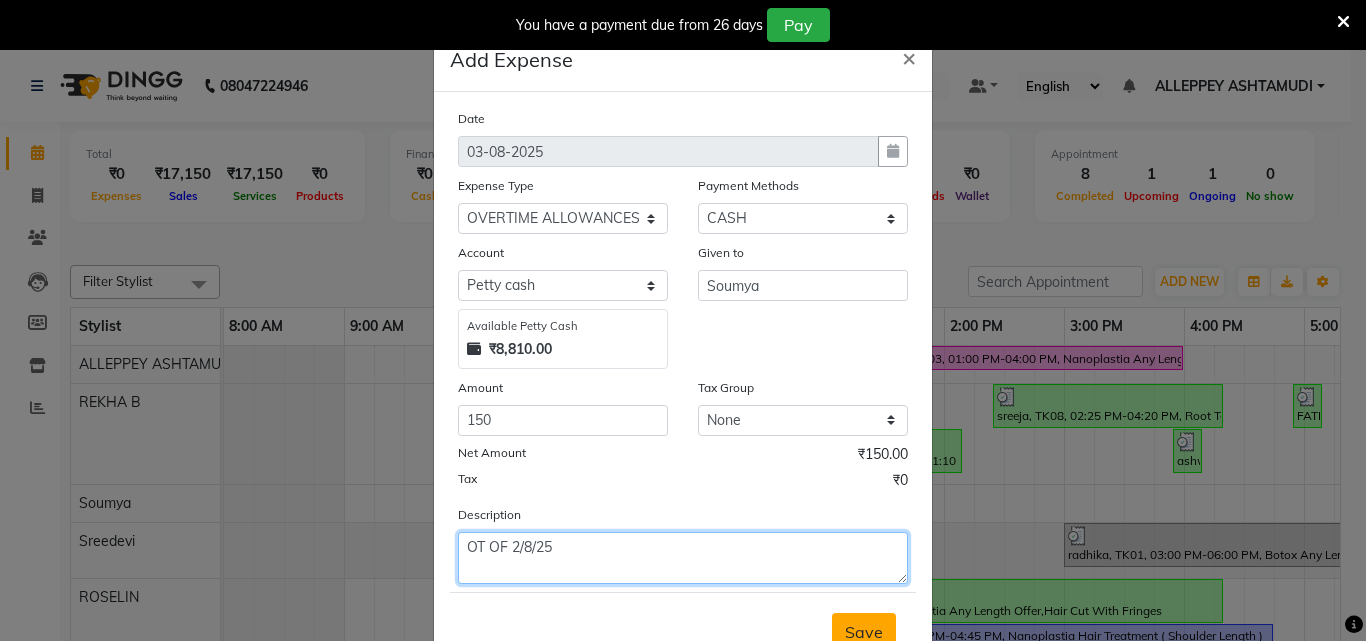 type on "OT OF 2/8/25" 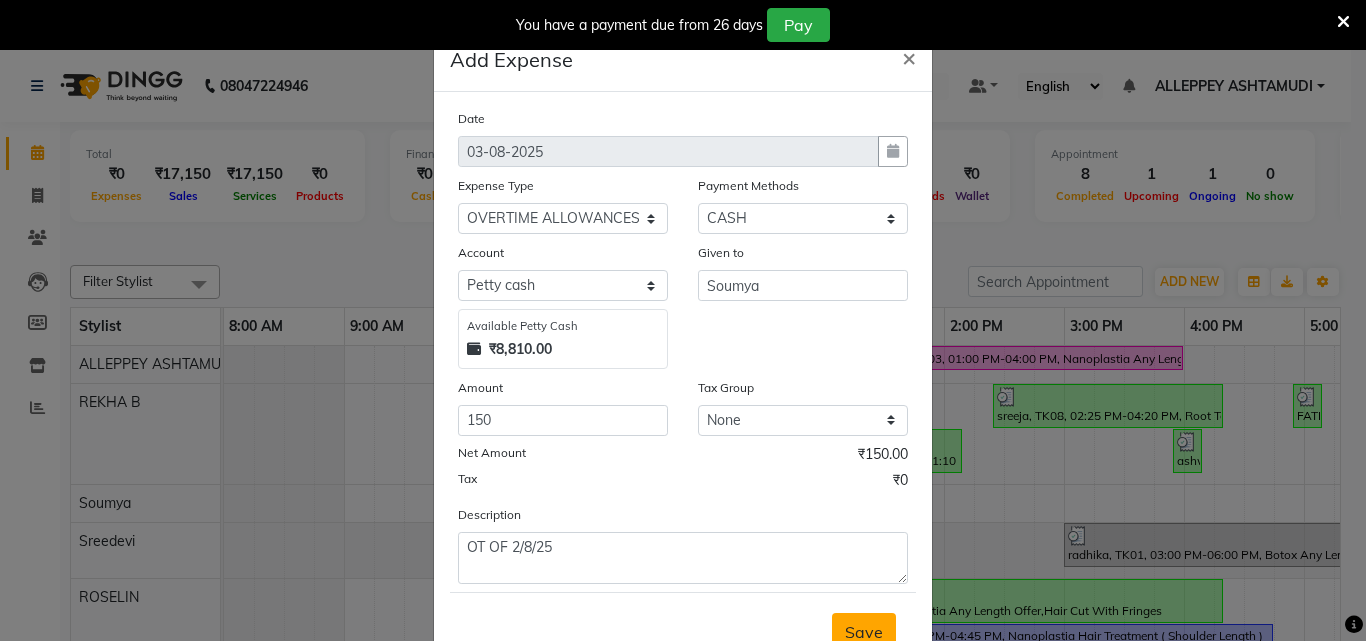 click on "Save" at bounding box center [864, 632] 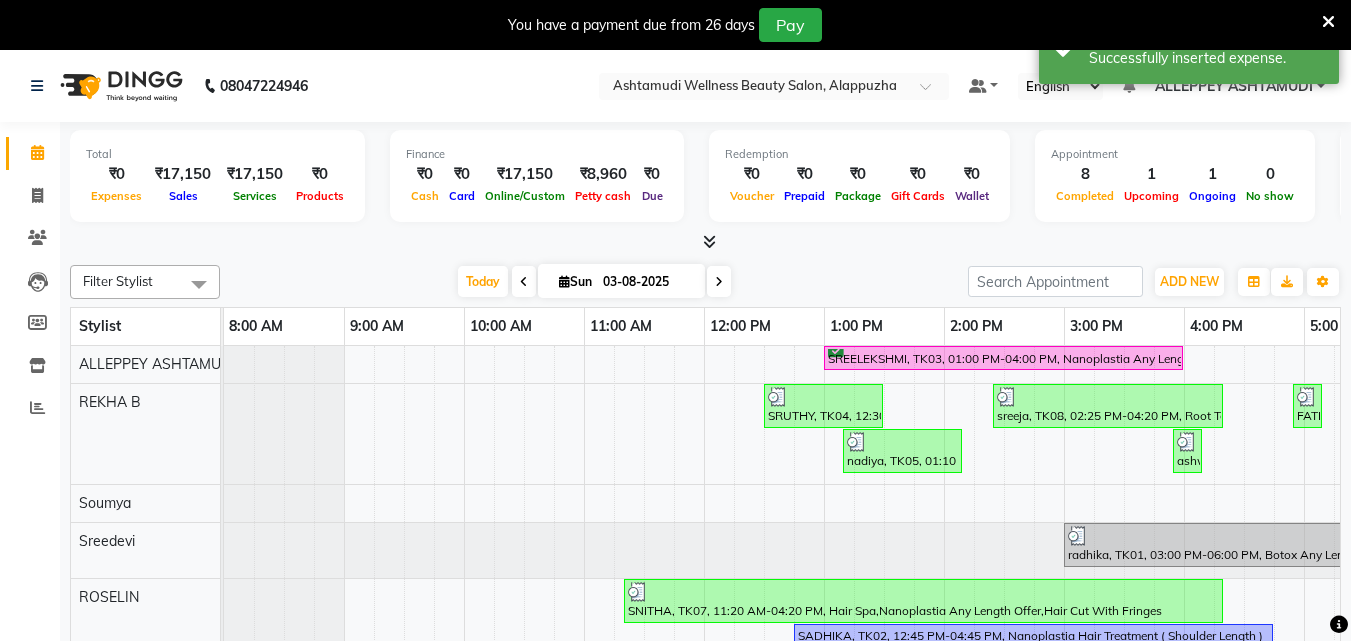 click on "ADD NEW Toggle Dropdown Add Appointment Add Invoice Add Expense Add Attendance Add Client" at bounding box center (1189, 282) 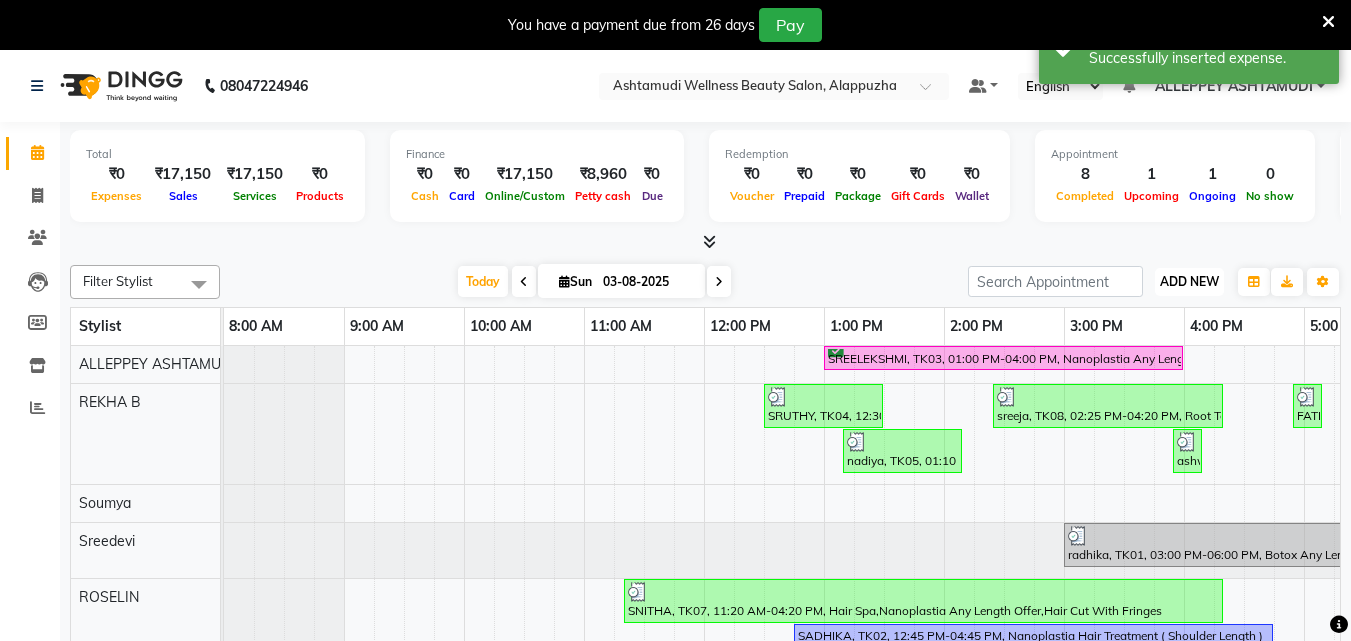 click on "ADD NEW Toggle Dropdown" at bounding box center [1189, 282] 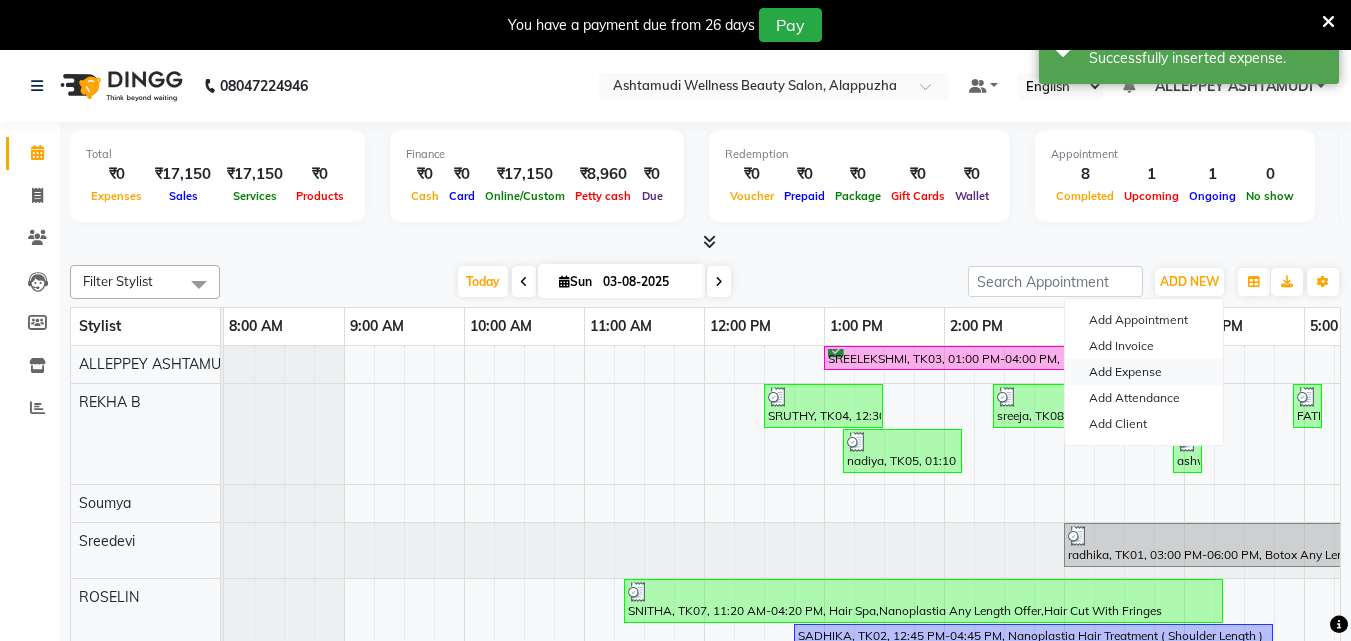 click on "Add Expense" at bounding box center (1144, 372) 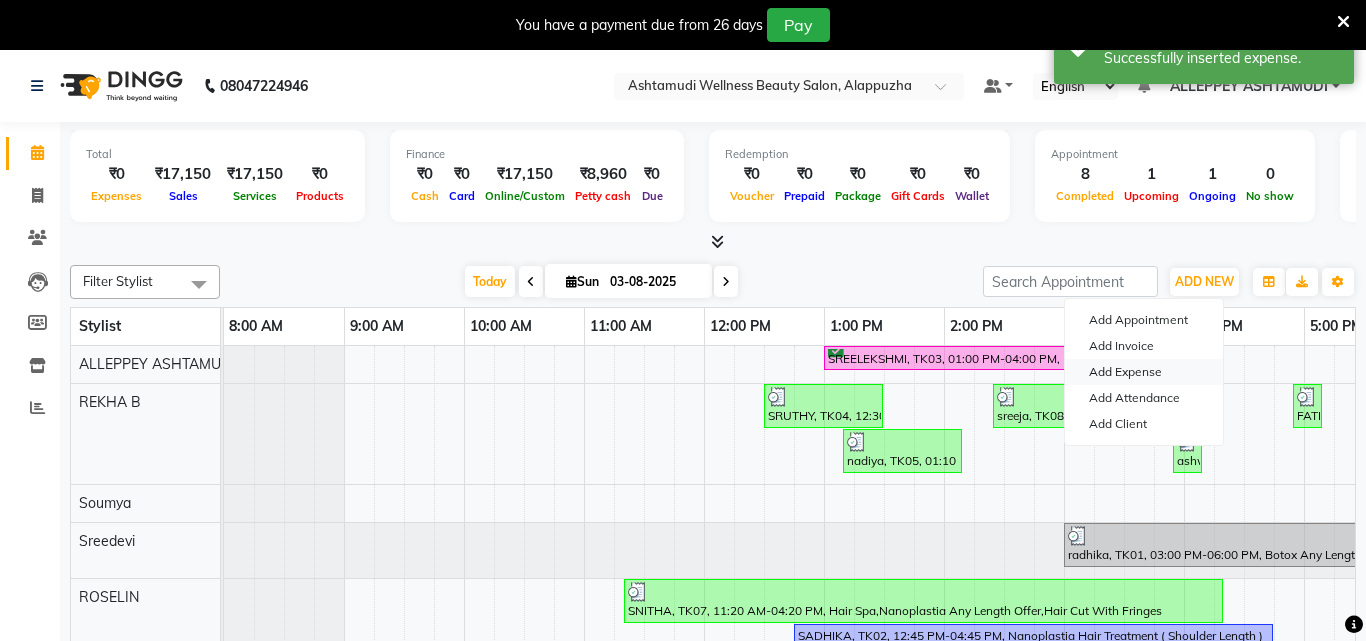 select on "3458" 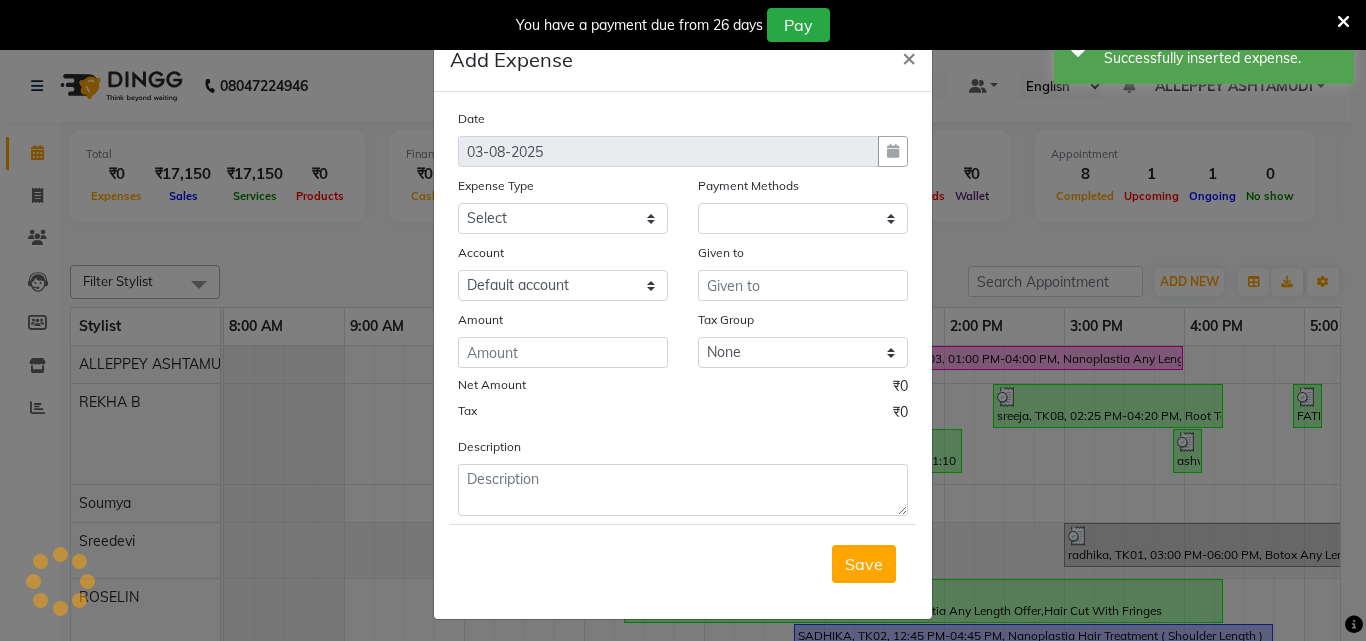 select on "1" 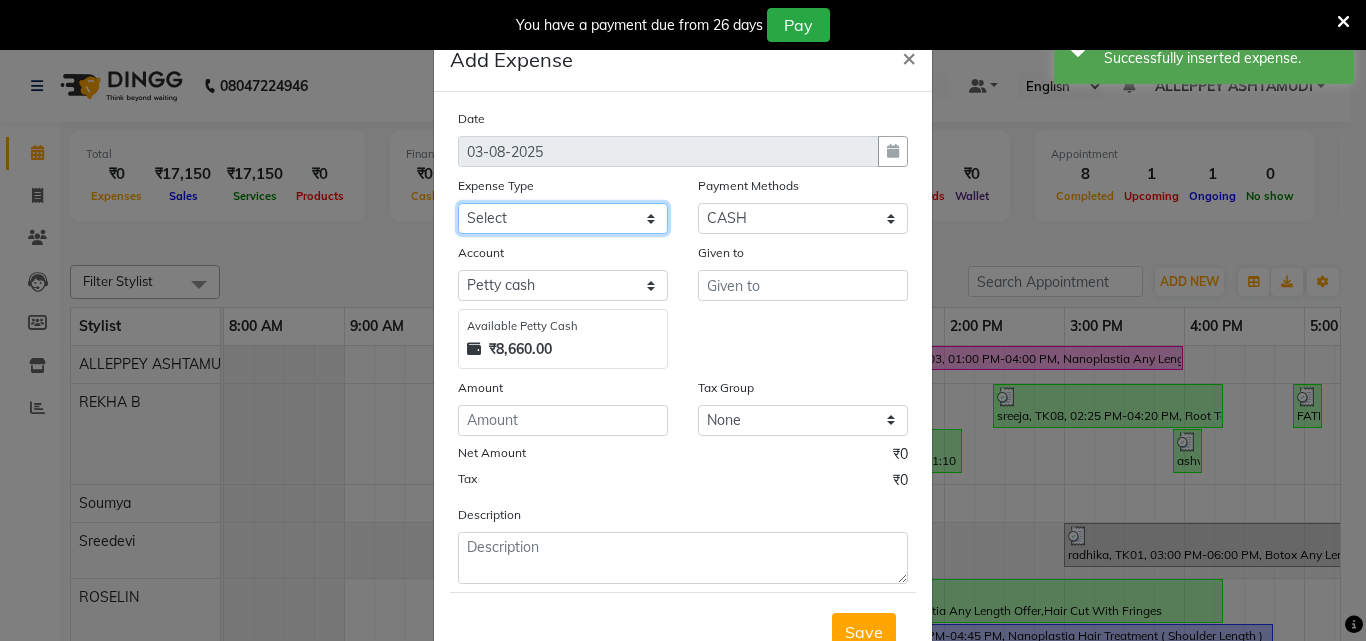 click on "Select ACCOMODATION EXPENSES ADVERTISEMENT SALES PROMOTIONAL EXPENSES Bonus BRIDAL ACCESSORIES REFUND BRIDAL COMMISSION BRIDAL FOOD BRIDAL INCENTIVES BRIDAL ORNAMENTS REFUND BRIDAL TA CASH DEPOSIT RAK BANK COMPUTER ACCESSORIES MOBILE PHONE Donation and Charity Expenses ELECTRICITY CHARGES ELECTRONICS FITTINGS Event Expense FISH FOOD EXPENSES FOOD REFRESHMENT FOR CLIENTS FOOD REFRESHMENT FOR STAFFS Freight And Forwarding Charges FUEL FOR GENERATOR FURNITURE AND EQUIPMENTS Gifts for Clients GIFTS FOR STAFFS GOKULAM CHITS HOSTEL RENT LAUNDRY EXPENSES LICENSE OTHER FEES LOADING UNLOADING CHARGES Medical Expenses MEHNDI PAYMENTS MISCELLANEOUS EXPENSES NEWSPAPER PERIODICALS Ornaments Maintenance Expense OVERTIME ALLOWANCES Payment For Pest Control Perfomance based incentives POSTAGE COURIER CHARGES Printing PRINTING STATIONERY EXPENSES PROFESSIONAL TAX REPAIRS MAINTENANCE ROUND OFF Salary SALARY ADVANCE Sales Incentives Membership Card SALES INCENTIVES PRODUCT SALES INCENTIVES SERVICES SALON ESSENTIALS SALON RENT" 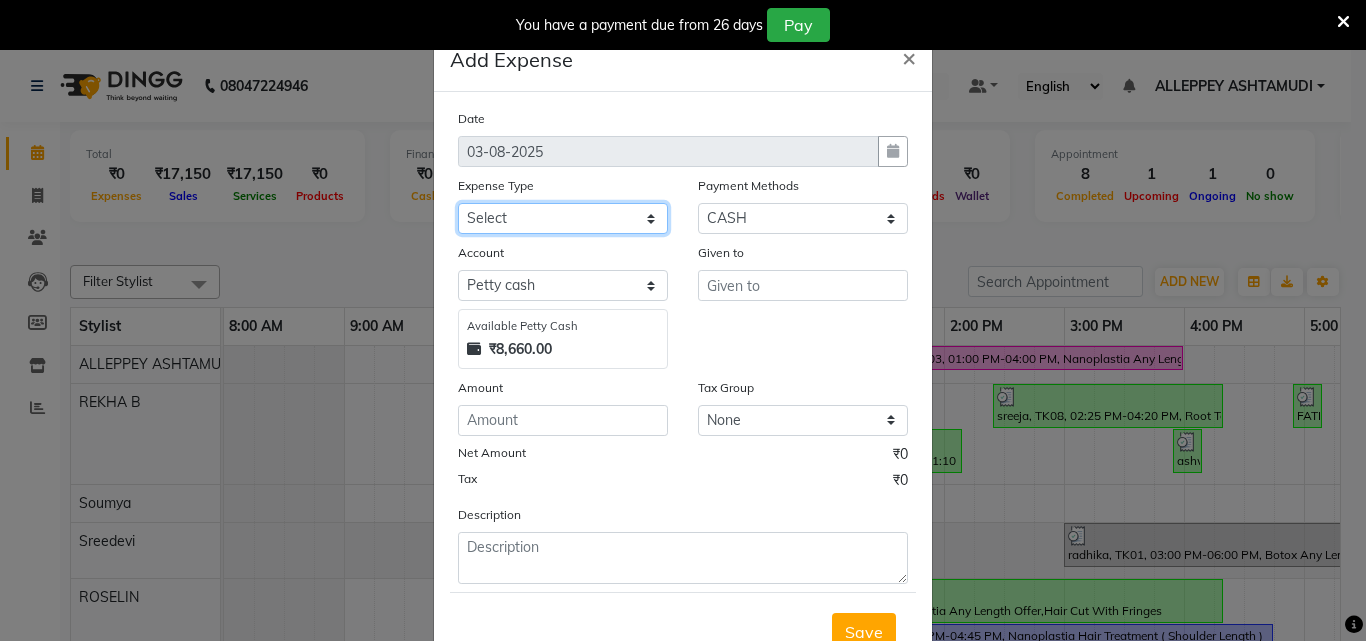 select on "6226" 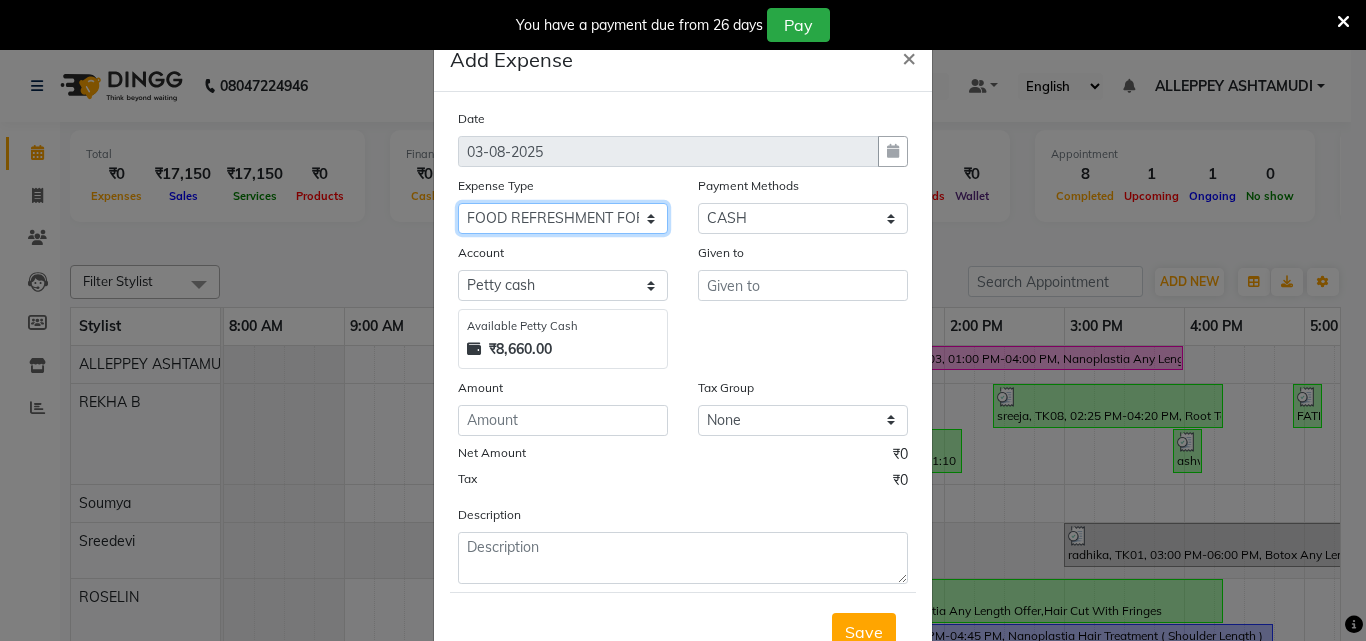 click on "Select ACCOMODATION EXPENSES ADVERTISEMENT SALES PROMOTIONAL EXPENSES Bonus BRIDAL ACCESSORIES REFUND BRIDAL COMMISSION BRIDAL FOOD BRIDAL INCENTIVES BRIDAL ORNAMENTS REFUND BRIDAL TA CASH DEPOSIT RAK BANK COMPUTER ACCESSORIES MOBILE PHONE Donation and Charity Expenses ELECTRICITY CHARGES ELECTRONICS FITTINGS Event Expense FISH FOOD EXPENSES FOOD REFRESHMENT FOR CLIENTS FOOD REFRESHMENT FOR STAFFS Freight And Forwarding Charges FUEL FOR GENERATOR FURNITURE AND EQUIPMENTS Gifts for Clients GIFTS FOR STAFFS GOKULAM CHITS HOSTEL RENT LAUNDRY EXPENSES LICENSE OTHER FEES LOADING UNLOADING CHARGES Medical Expenses MEHNDI PAYMENTS MISCELLANEOUS EXPENSES NEWSPAPER PERIODICALS Ornaments Maintenance Expense OVERTIME ALLOWANCES Payment For Pest Control Perfomance based incentives POSTAGE COURIER CHARGES Printing PRINTING STATIONERY EXPENSES PROFESSIONAL TAX REPAIRS MAINTENANCE ROUND OFF Salary SALARY ADVANCE Sales Incentives Membership Card SALES INCENTIVES PRODUCT SALES INCENTIVES SERVICES SALON ESSENTIALS SALON RENT" 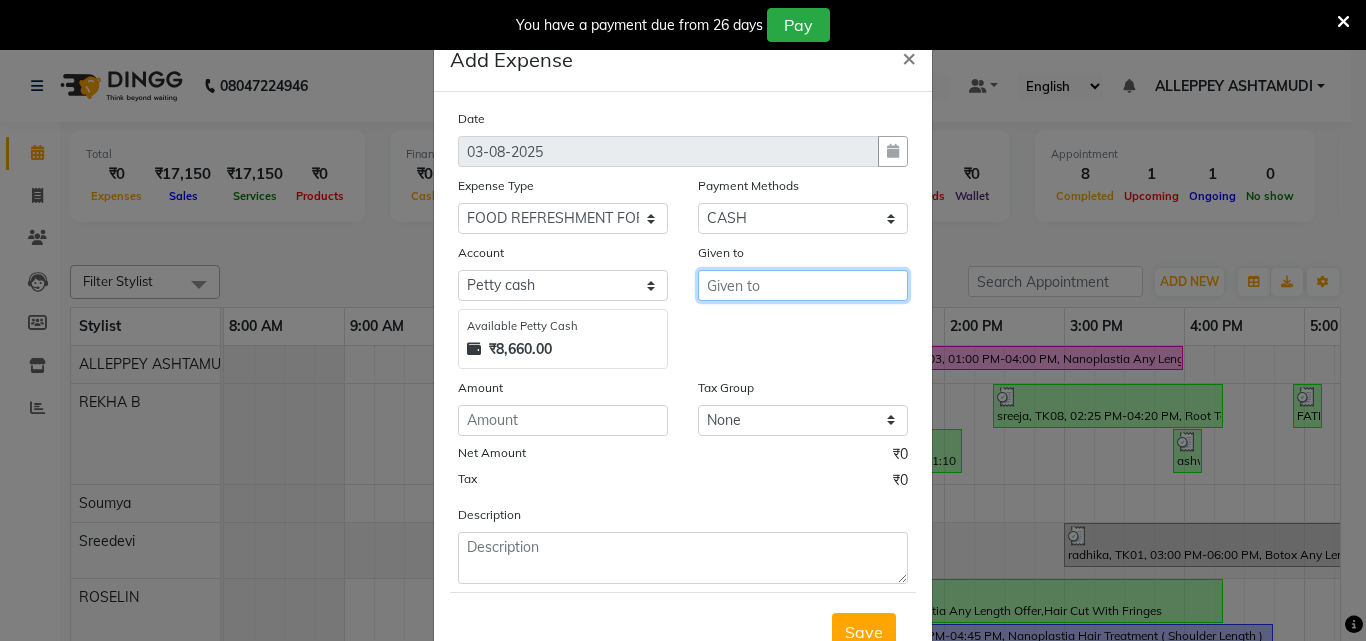click at bounding box center (803, 285) 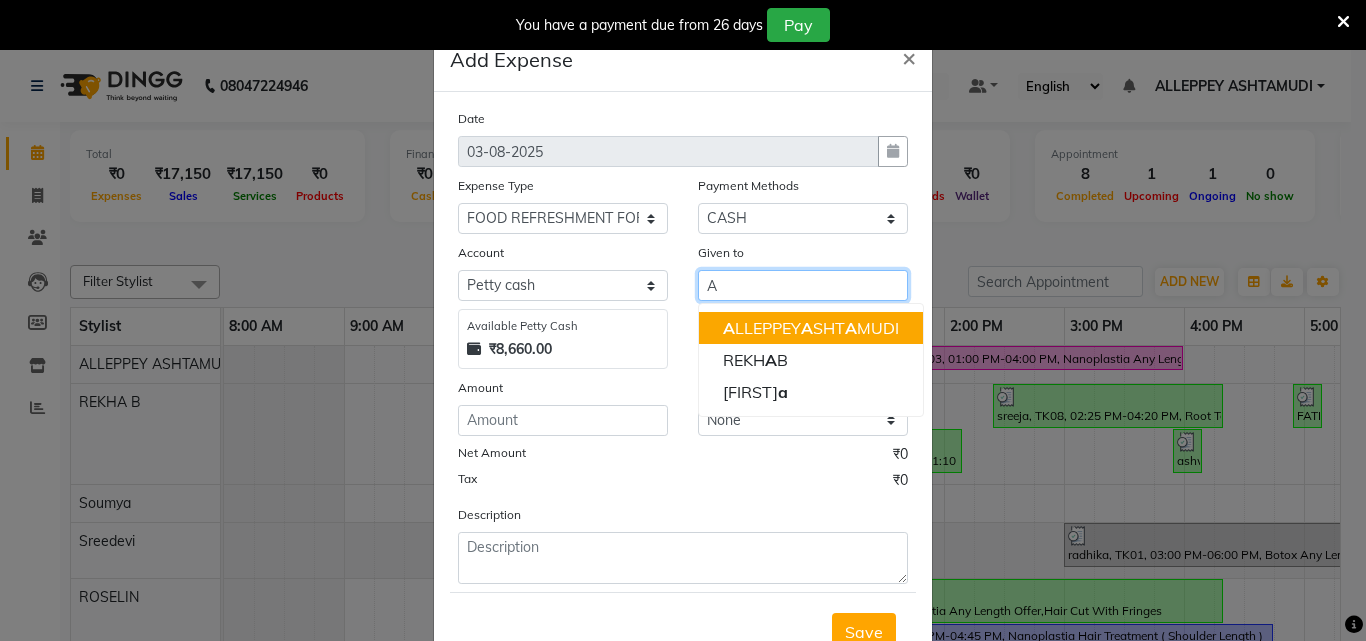 click on "A LLEPPEY  A SHT A MUDI" at bounding box center (811, 328) 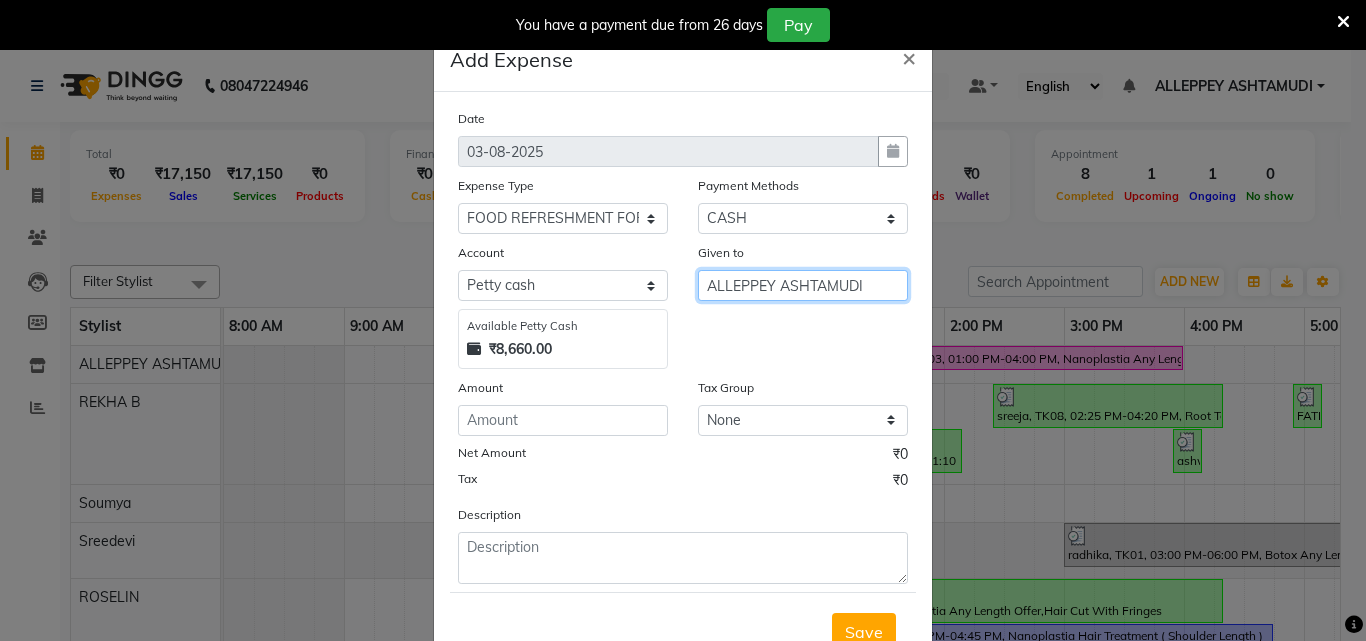 type on "ALLEPPEY ASHTAMUDI" 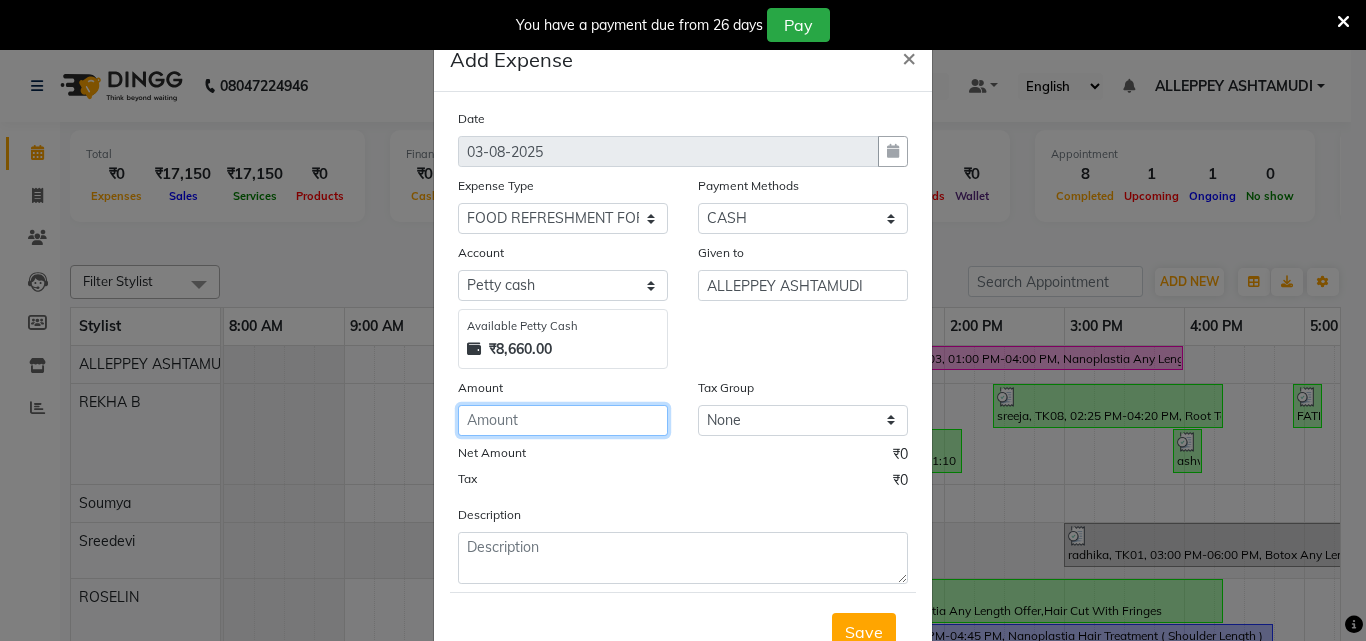 click 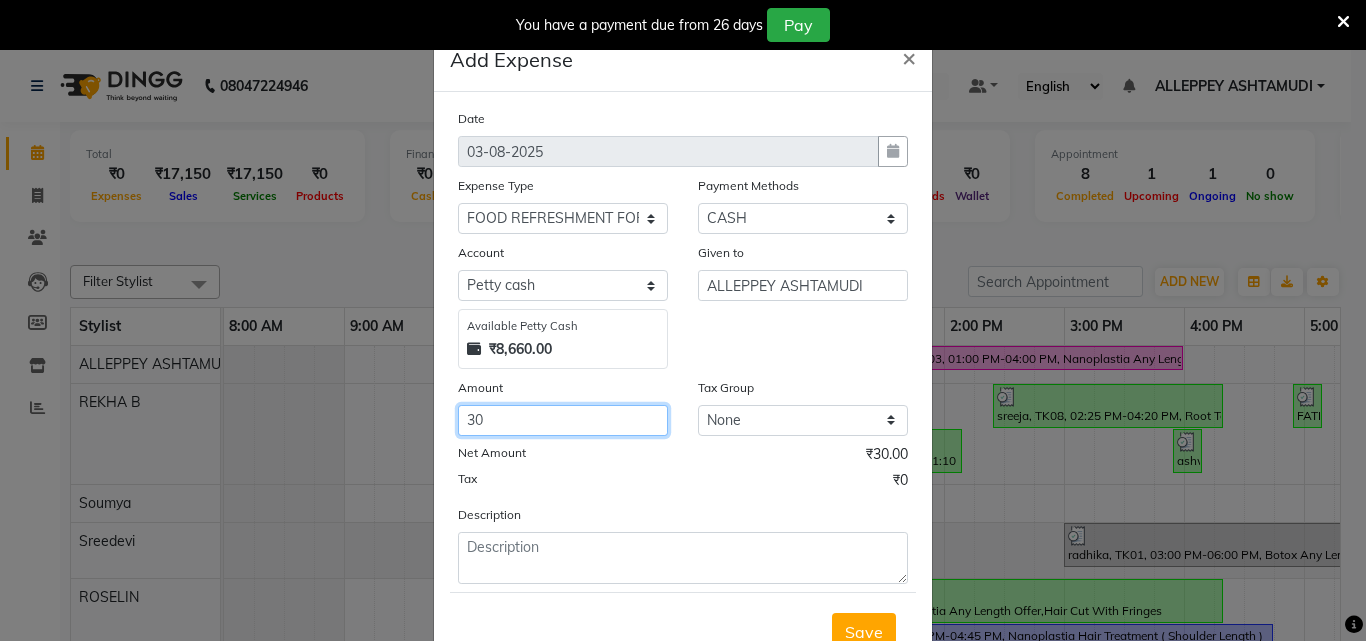 type on "30" 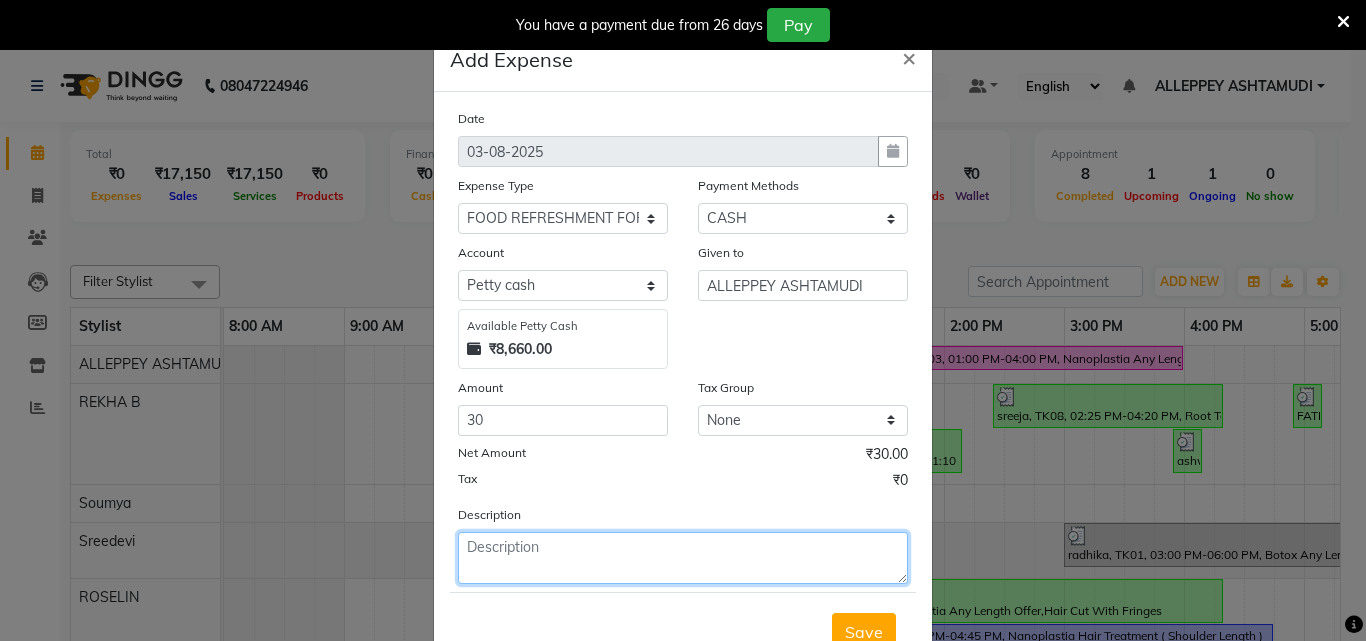 click 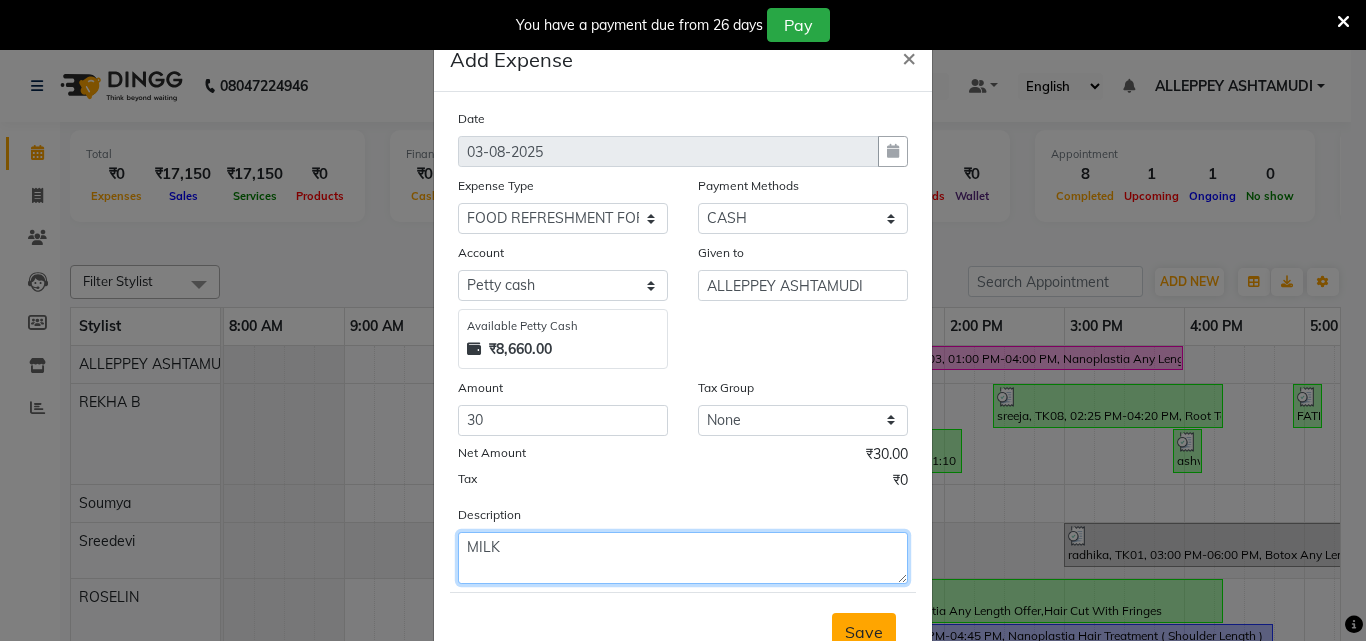 type on "MILK" 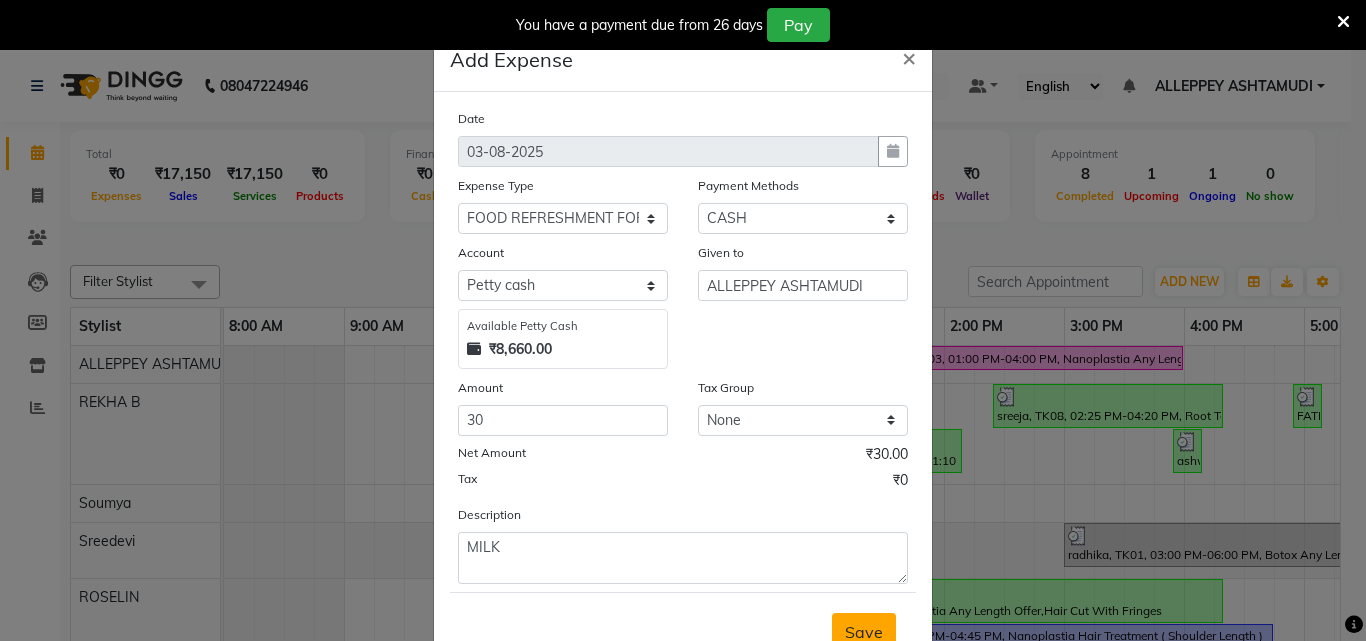 click on "Save" at bounding box center (864, 632) 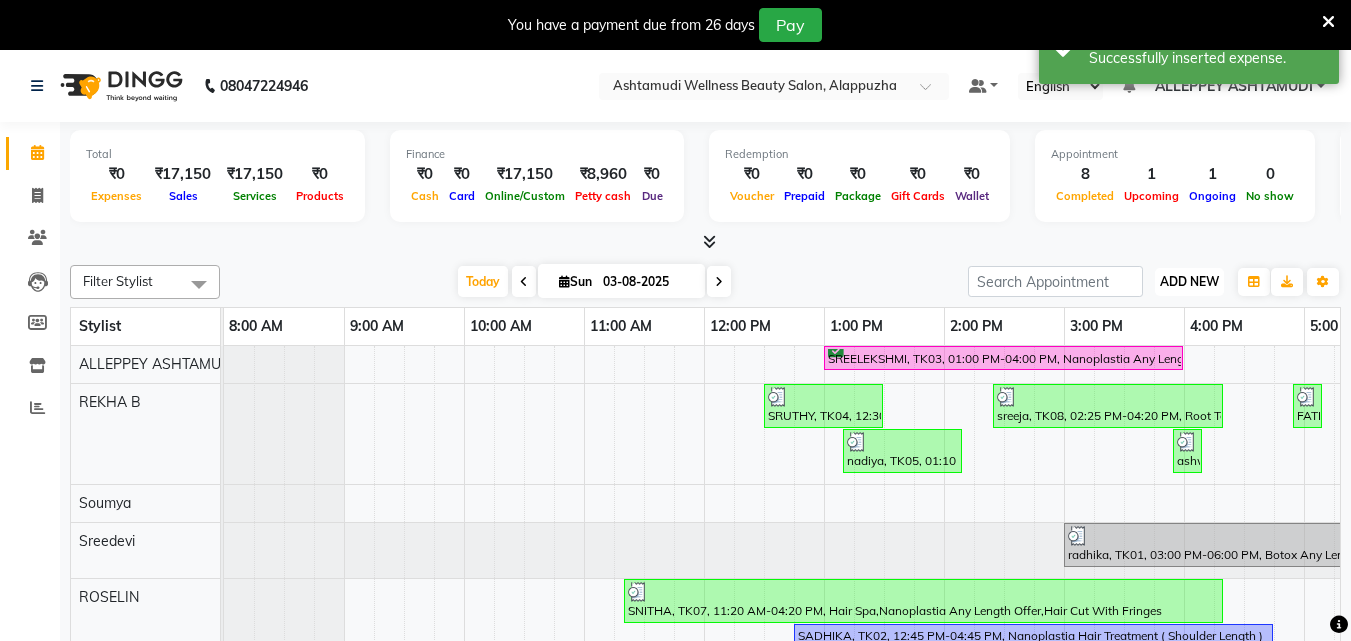 click on "ADD NEW" at bounding box center [1189, 281] 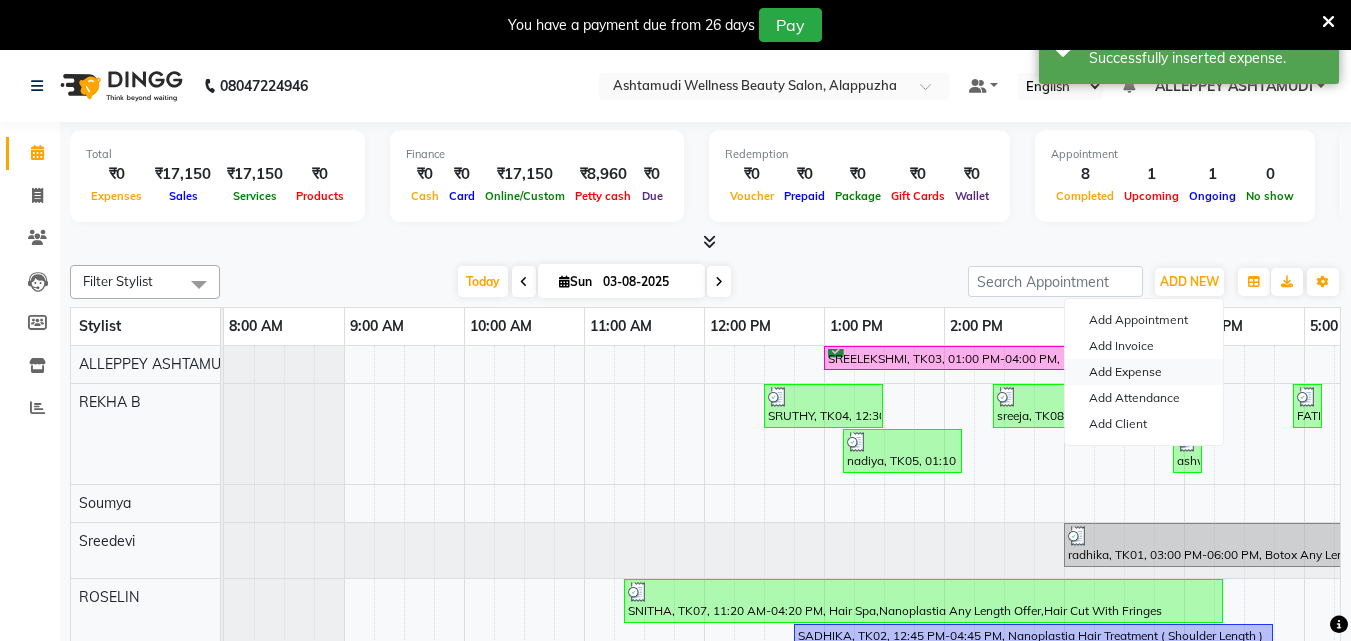 click on "Add Expense" at bounding box center [1144, 372] 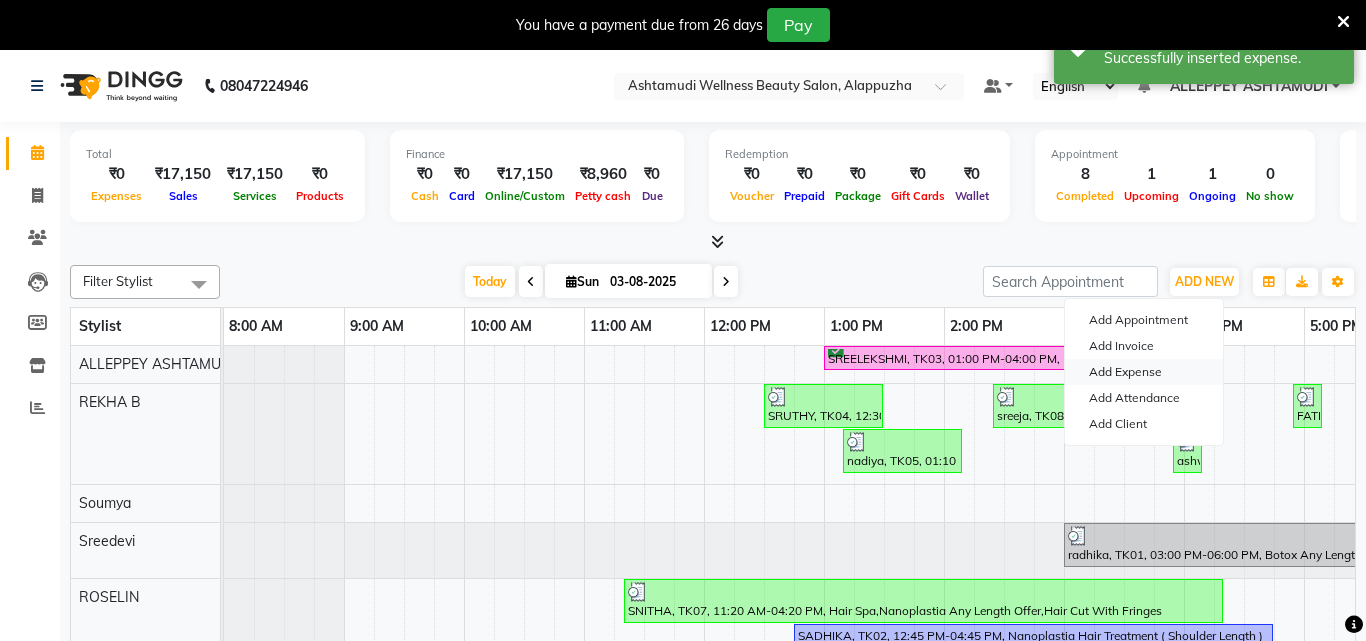 select on "3458" 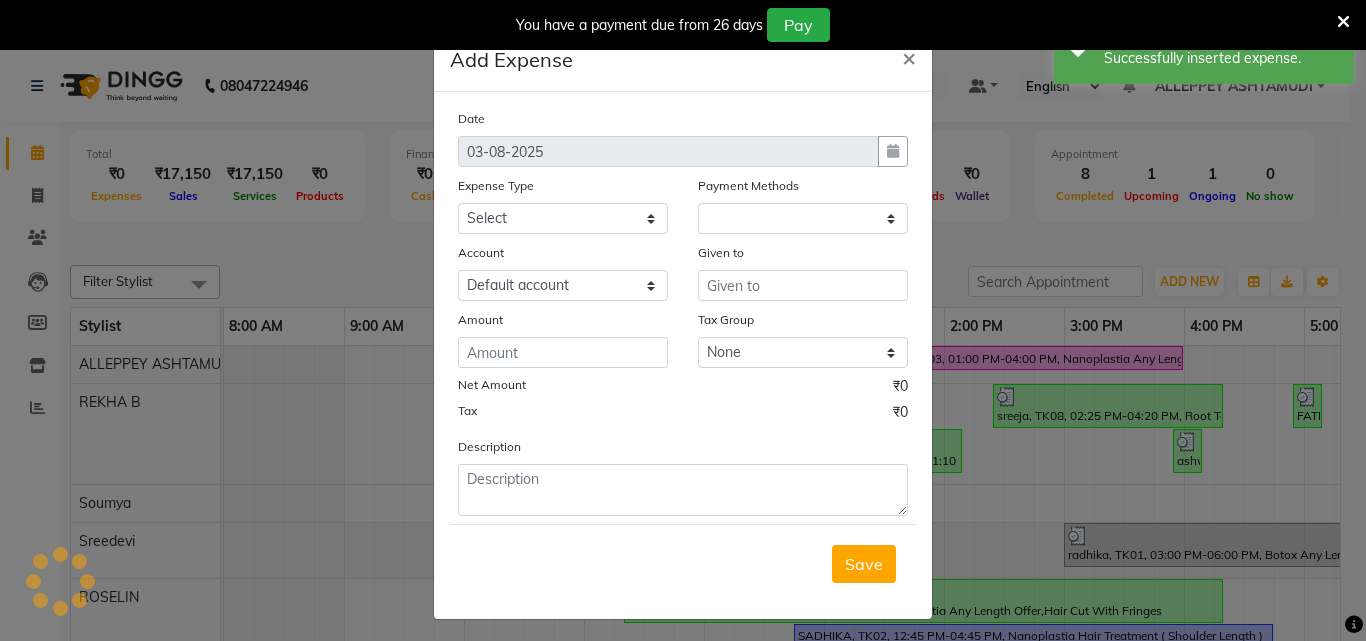 select on "1" 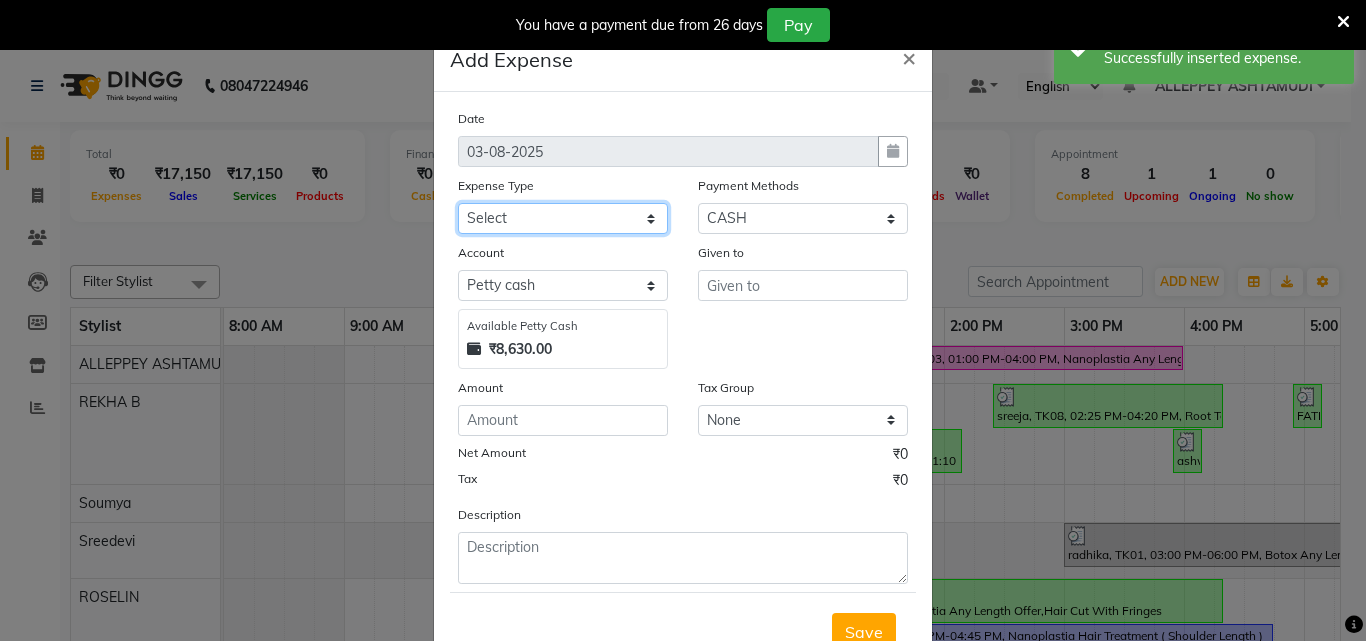click on "Select ACCOMODATION EXPENSES ADVERTISEMENT SALES PROMOTIONAL EXPENSES Bonus BRIDAL ACCESSORIES REFUND BRIDAL COMMISSION BRIDAL FOOD BRIDAL INCENTIVES BRIDAL ORNAMENTS REFUND BRIDAL TA CASH DEPOSIT RAK BANK COMPUTER ACCESSORIES MOBILE PHONE Donation and Charity Expenses ELECTRICITY CHARGES ELECTRONICS FITTINGS Event Expense FISH FOOD EXPENSES FOOD REFRESHMENT FOR CLIENTS FOOD REFRESHMENT FOR STAFFS Freight And Forwarding Charges FUEL FOR GENERATOR FURNITURE AND EQUIPMENTS Gifts for Clients GIFTS FOR STAFFS GOKULAM CHITS HOSTEL RENT LAUNDRY EXPENSES LICENSE OTHER FEES LOADING UNLOADING CHARGES Medical Expenses MEHNDI PAYMENTS MISCELLANEOUS EXPENSES NEWSPAPER PERIODICALS Ornaments Maintenance Expense OVERTIME ALLOWANCES Payment For Pest Control Perfomance based incentives POSTAGE COURIER CHARGES Printing PRINTING STATIONERY EXPENSES PROFESSIONAL TAX REPAIRS MAINTENANCE ROUND OFF Salary SALARY ADVANCE Sales Incentives Membership Card SALES INCENTIVES PRODUCT SALES INCENTIVES SERVICES SALON ESSENTIALS SALON RENT" 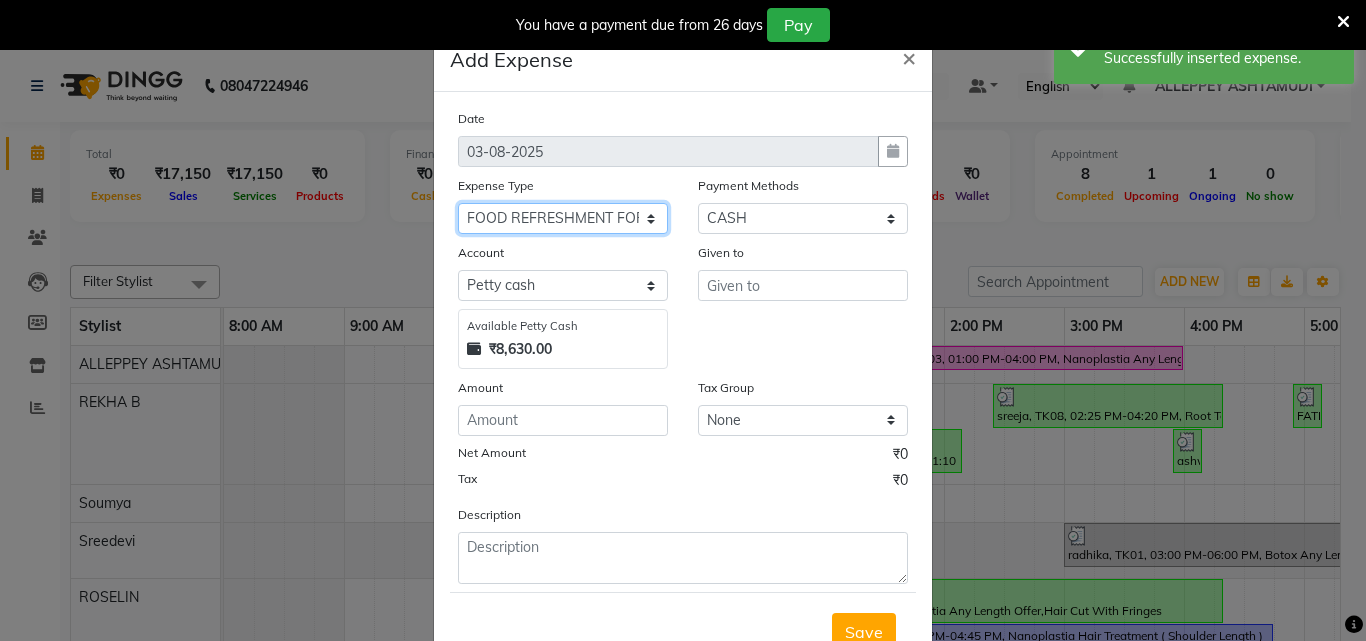 click on "Select ACCOMODATION EXPENSES ADVERTISEMENT SALES PROMOTIONAL EXPENSES Bonus BRIDAL ACCESSORIES REFUND BRIDAL COMMISSION BRIDAL FOOD BRIDAL INCENTIVES BRIDAL ORNAMENTS REFUND BRIDAL TA CASH DEPOSIT RAK BANK COMPUTER ACCESSORIES MOBILE PHONE Donation and Charity Expenses ELECTRICITY CHARGES ELECTRONICS FITTINGS Event Expense FISH FOOD EXPENSES FOOD REFRESHMENT FOR CLIENTS FOOD REFRESHMENT FOR STAFFS Freight And Forwarding Charges FUEL FOR GENERATOR FURNITURE AND EQUIPMENTS Gifts for Clients GIFTS FOR STAFFS GOKULAM CHITS HOSTEL RENT LAUNDRY EXPENSES LICENSE OTHER FEES LOADING UNLOADING CHARGES Medical Expenses MEHNDI PAYMENTS MISCELLANEOUS EXPENSES NEWSPAPER PERIODICALS Ornaments Maintenance Expense OVERTIME ALLOWANCES Payment For Pest Control Perfomance based incentives POSTAGE COURIER CHARGES Printing PRINTING STATIONERY EXPENSES PROFESSIONAL TAX REPAIRS MAINTENANCE ROUND OFF Salary SALARY ADVANCE Sales Incentives Membership Card SALES INCENTIVES PRODUCT SALES INCENTIVES SERVICES SALON ESSENTIALS SALON RENT" 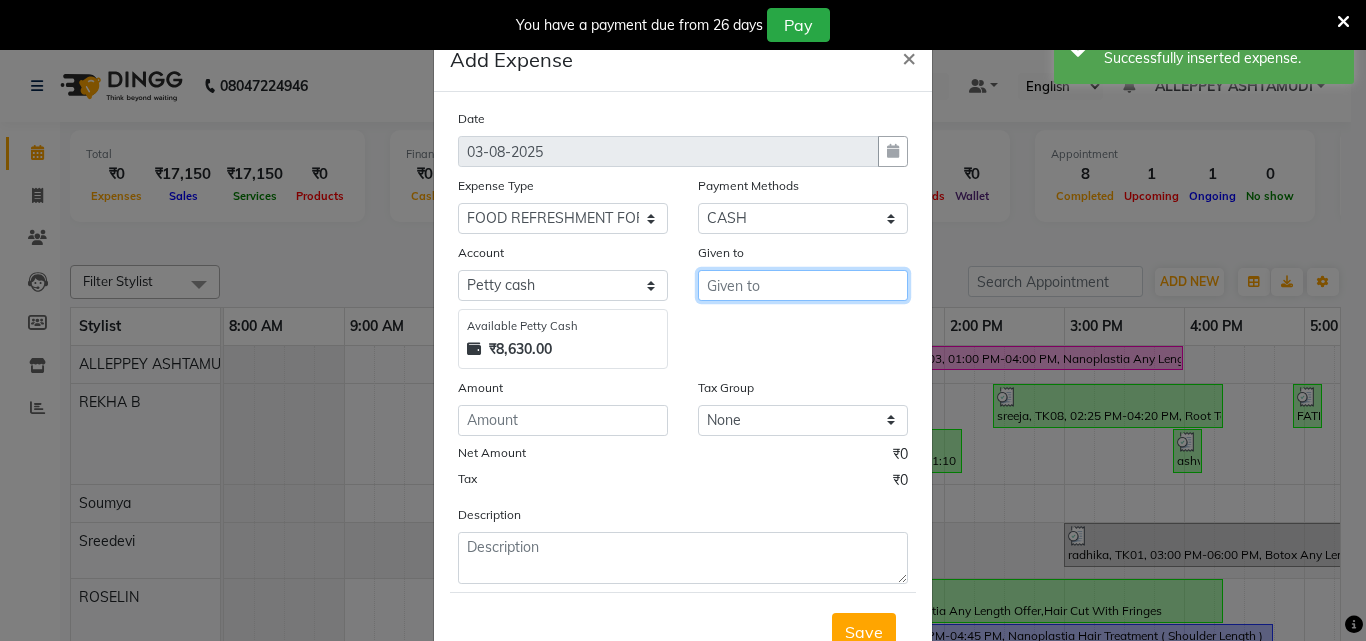 click at bounding box center [803, 285] 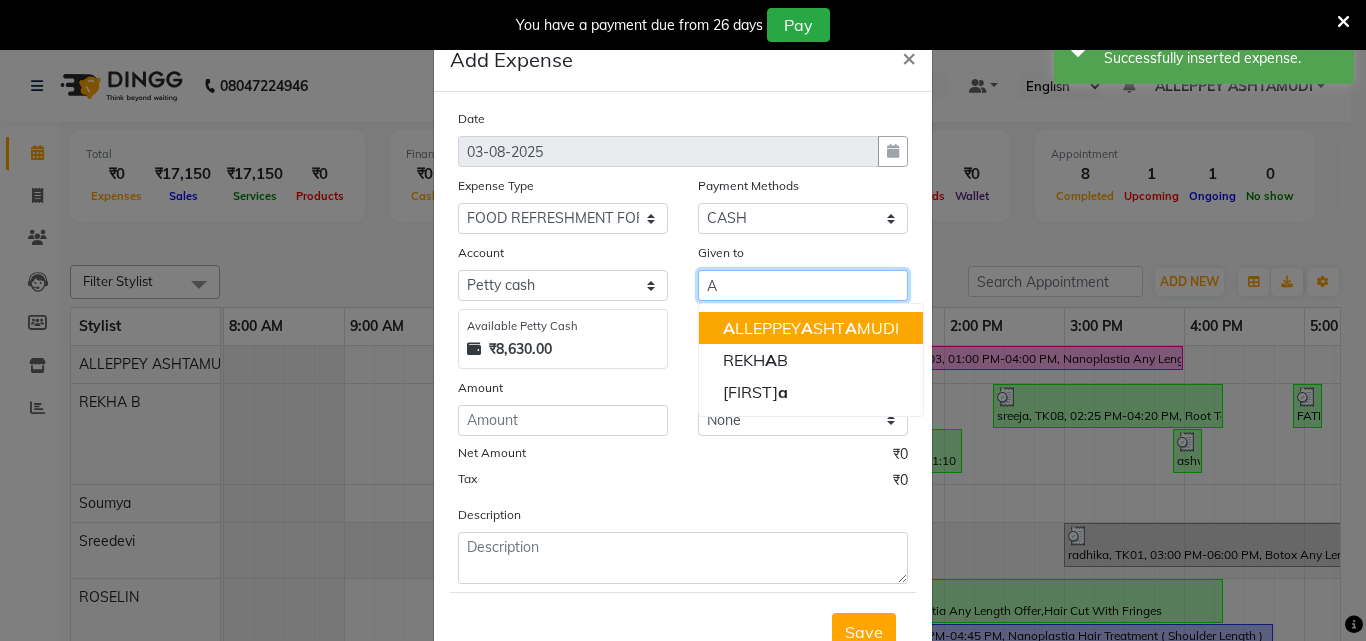 click on "A LLEPPEY  A SHT A MUDI" at bounding box center [811, 328] 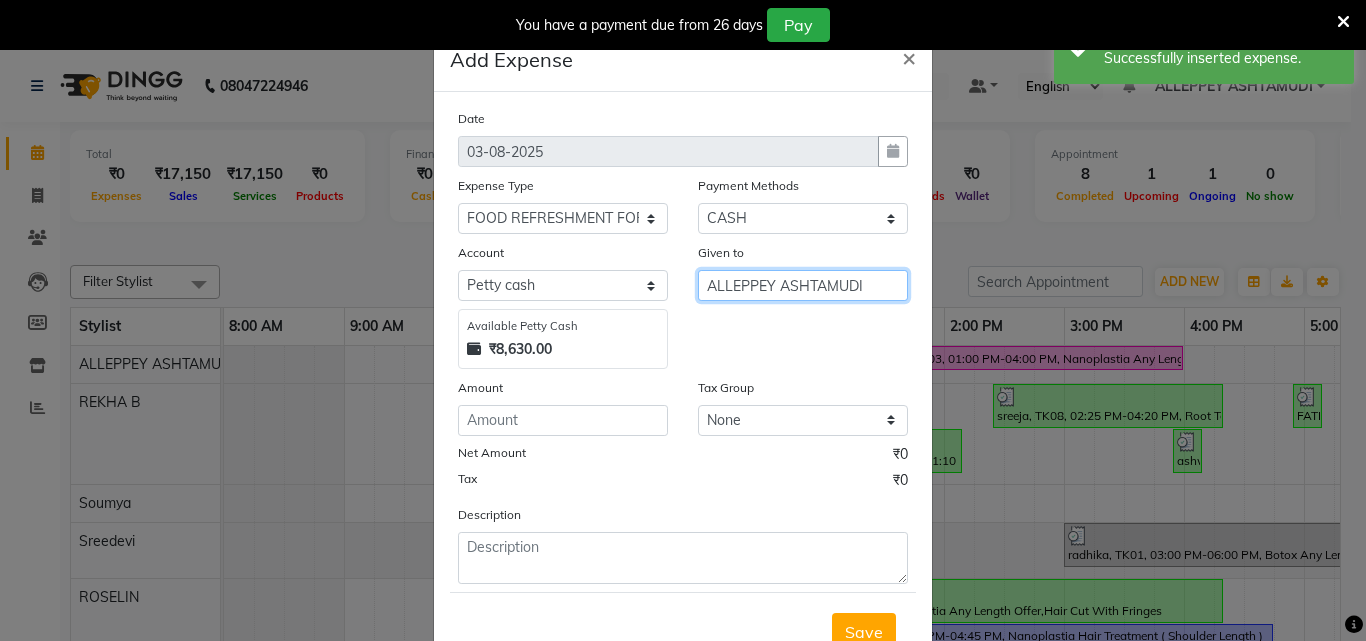 type on "ALLEPPEY ASHTAMUDI" 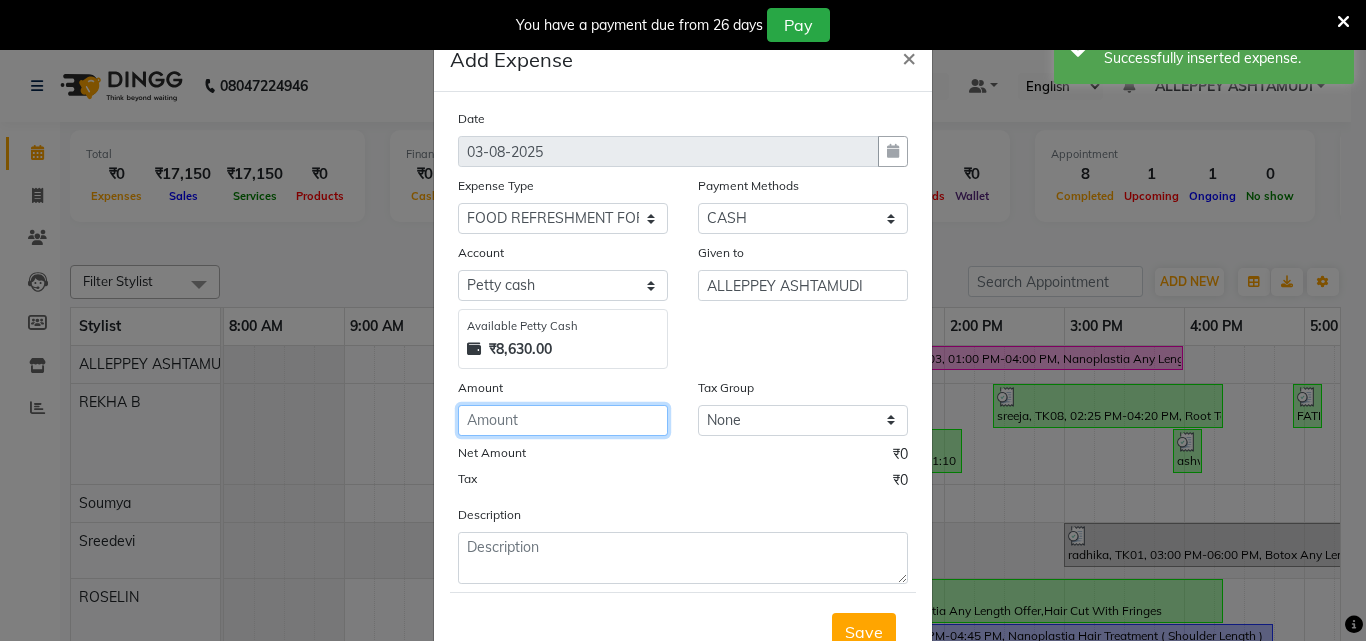 click 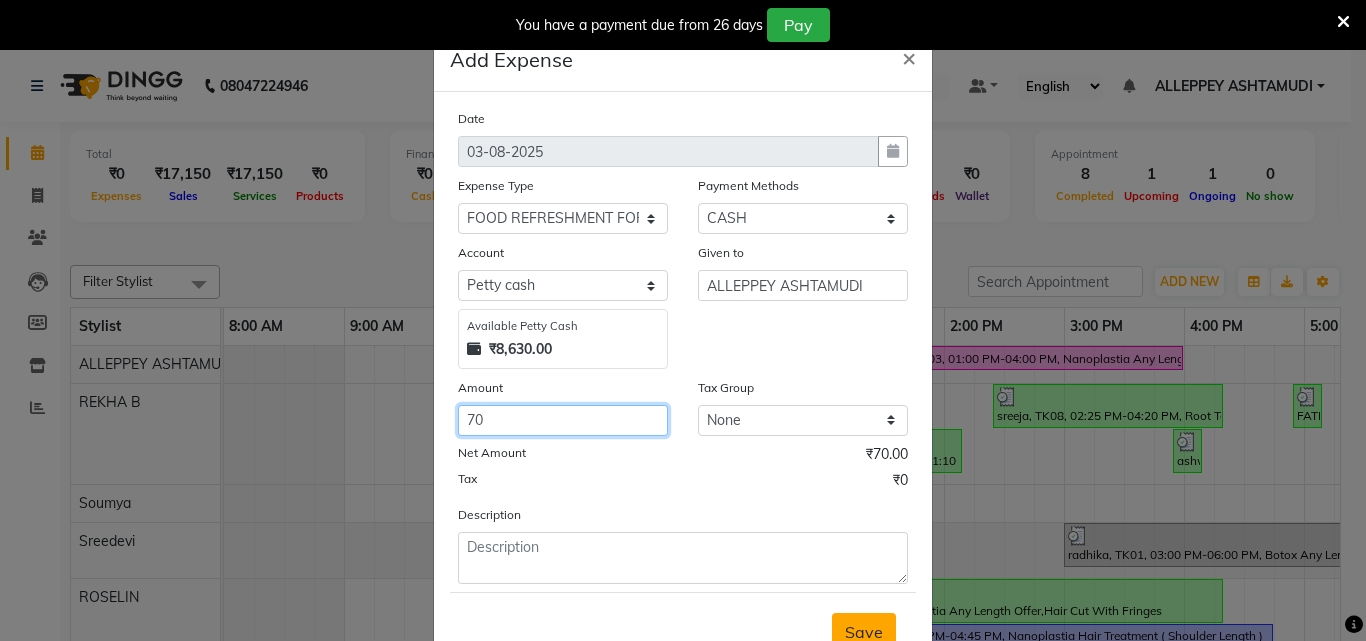 type on "70" 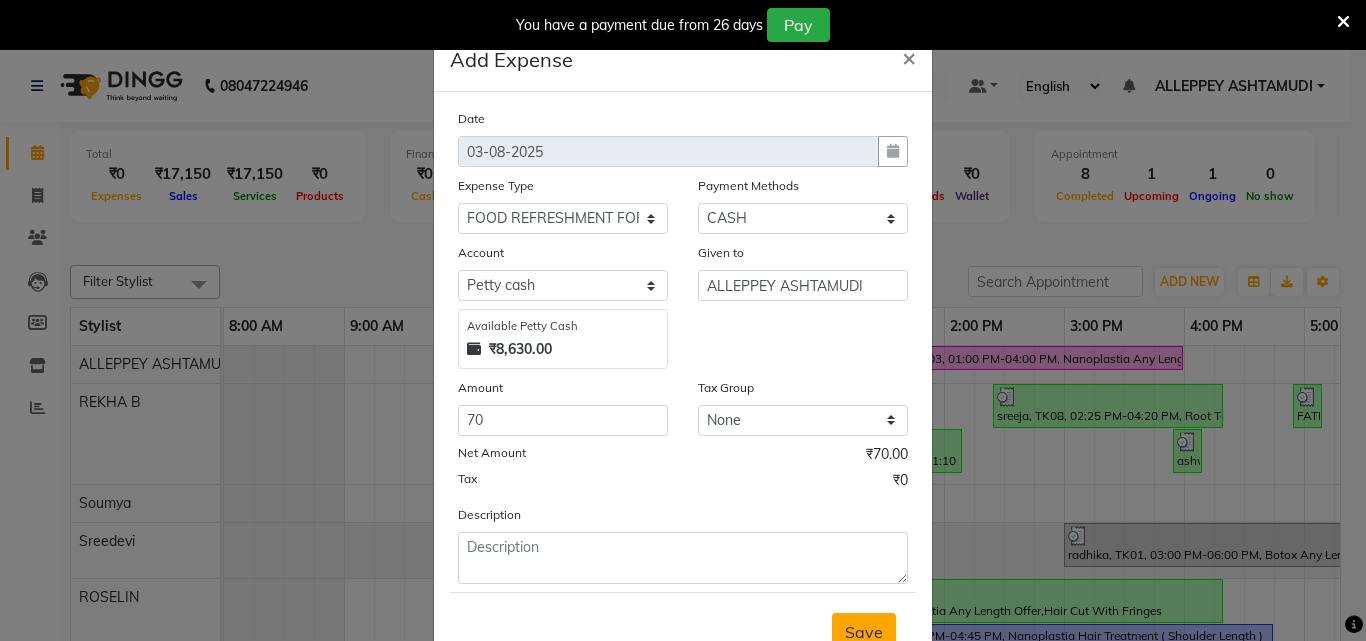 click on "Save" at bounding box center (864, 632) 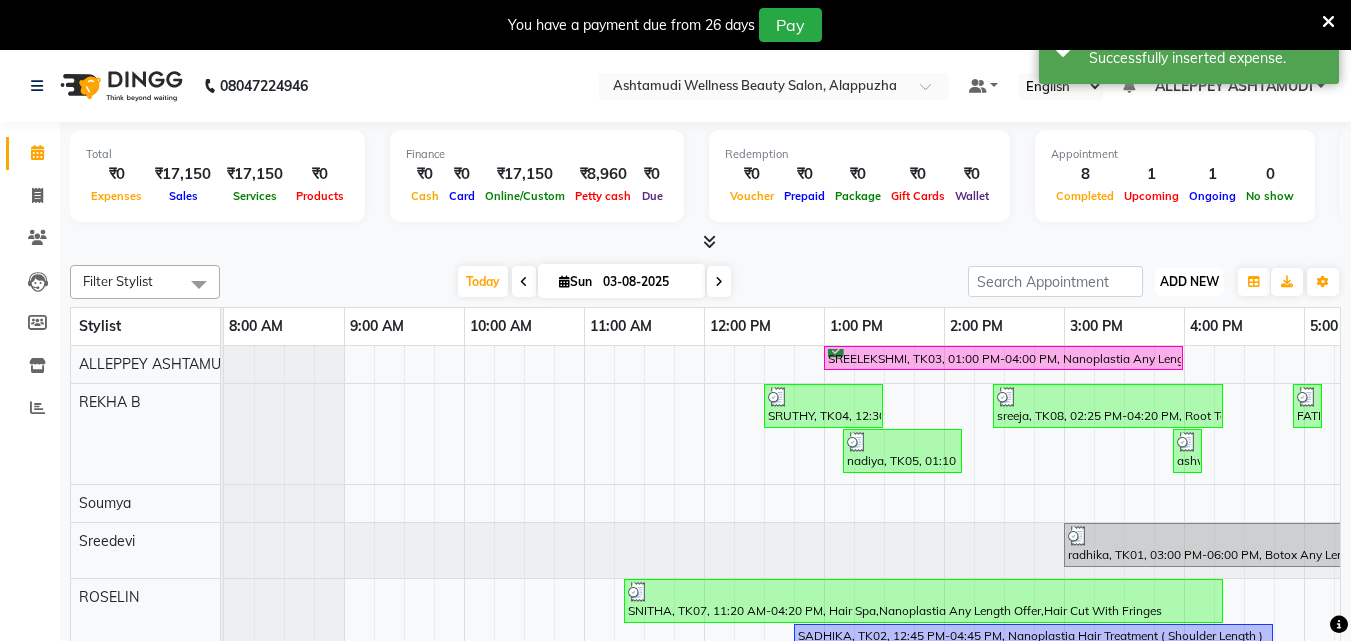 click on "ADD NEW" at bounding box center [1189, 281] 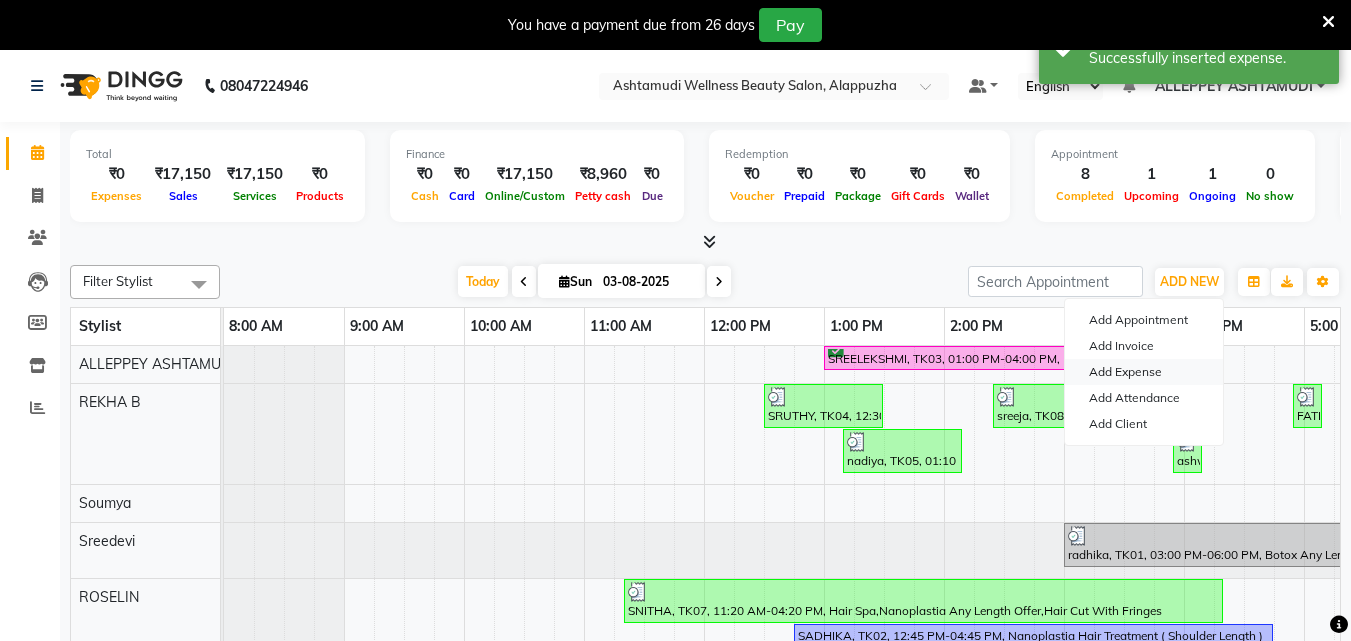 click on "Add Expense" at bounding box center [1144, 372] 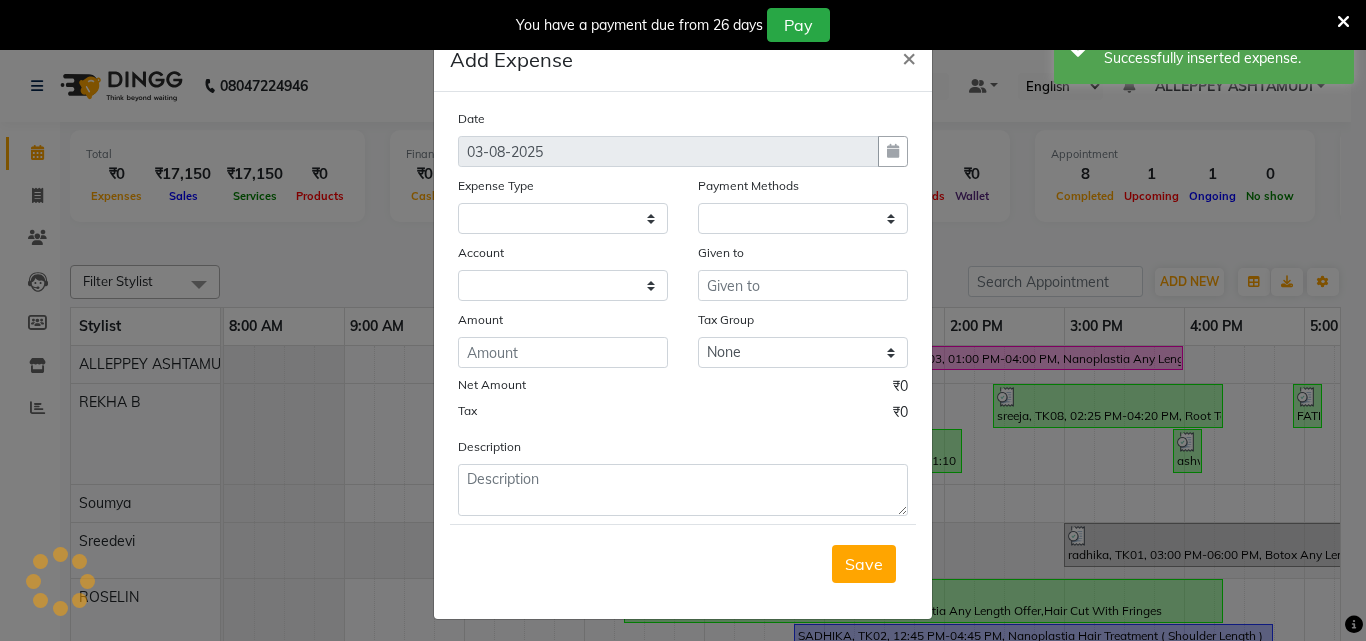 select 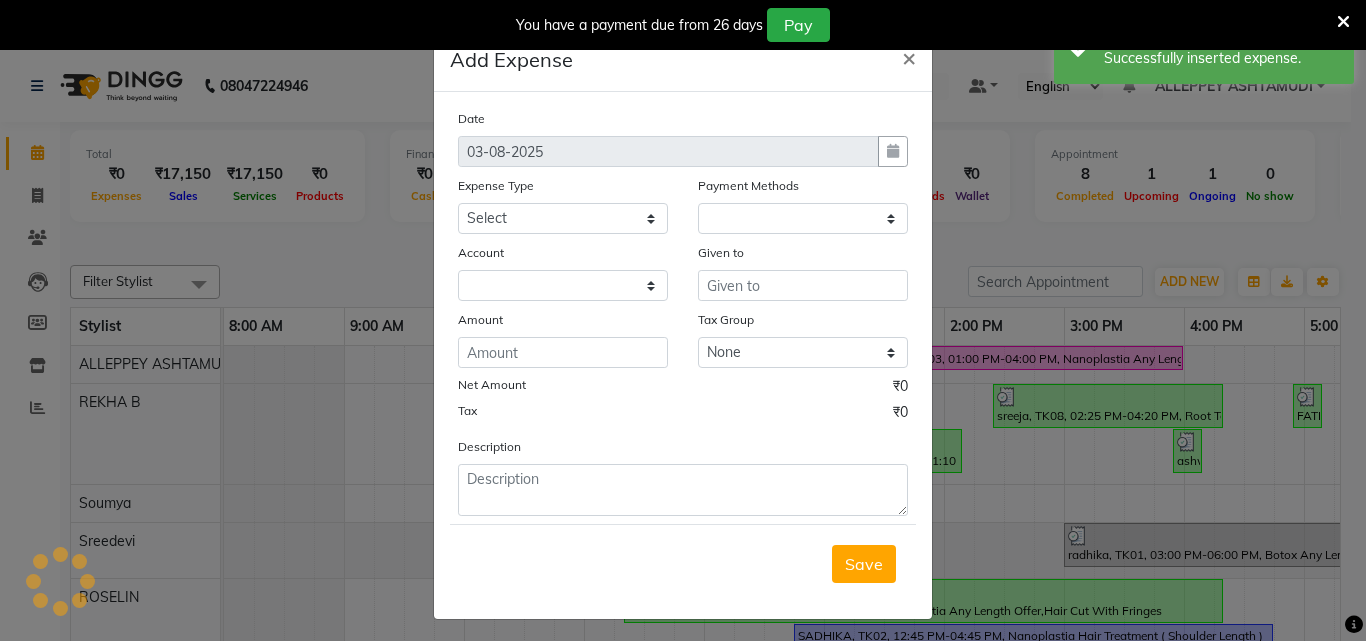 select on "1" 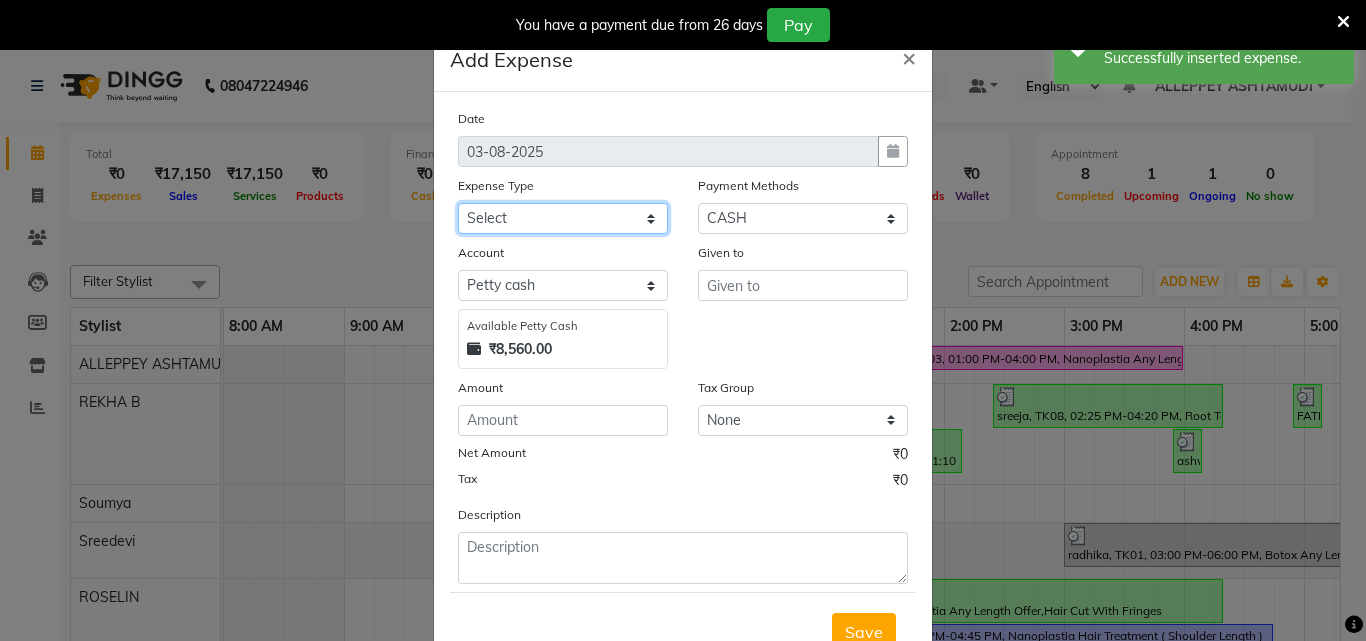 click on "Select ACCOMODATION EXPENSES ADVERTISEMENT SALES PROMOTIONAL EXPENSES Bonus BRIDAL ACCESSORIES REFUND BRIDAL COMMISSION BRIDAL FOOD BRIDAL INCENTIVES BRIDAL ORNAMENTS REFUND BRIDAL TA CASH DEPOSIT RAK BANK COMPUTER ACCESSORIES MOBILE PHONE Donation and Charity Expenses ELECTRICITY CHARGES ELECTRONICS FITTINGS Event Expense FISH FOOD EXPENSES FOOD REFRESHMENT FOR CLIENTS FOOD REFRESHMENT FOR STAFFS Freight And Forwarding Charges FUEL FOR GENERATOR FURNITURE AND EQUIPMENTS Gifts for Clients GIFTS FOR STAFFS GOKULAM CHITS HOSTEL RENT LAUNDRY EXPENSES LICENSE OTHER FEES LOADING UNLOADING CHARGES Medical Expenses MEHNDI PAYMENTS MISCELLANEOUS EXPENSES NEWSPAPER PERIODICALS Ornaments Maintenance Expense OVERTIME ALLOWANCES Payment For Pest Control Perfomance based incentives POSTAGE COURIER CHARGES Printing PRINTING STATIONERY EXPENSES PROFESSIONAL TAX REPAIRS MAINTENANCE ROUND OFF Salary SALARY ADVANCE Sales Incentives Membership Card SALES INCENTIVES PRODUCT SALES INCENTIVES SERVICES SALON ESSENTIALS SALON RENT" 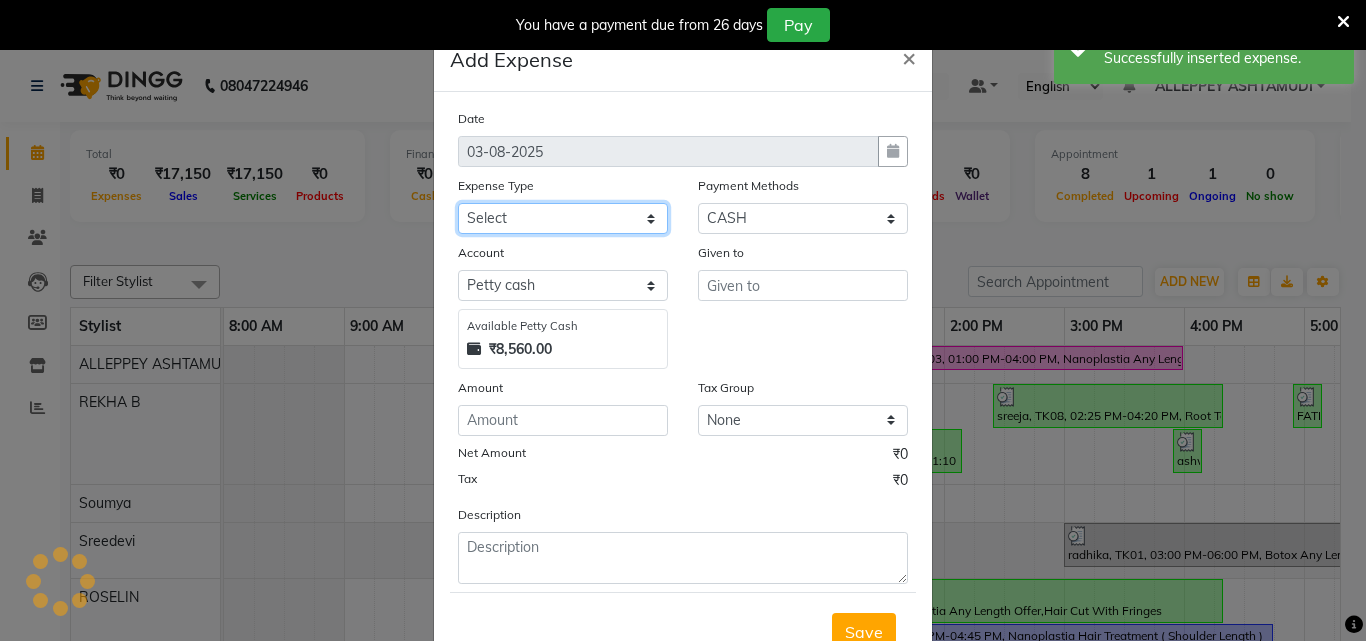 select on "6223" 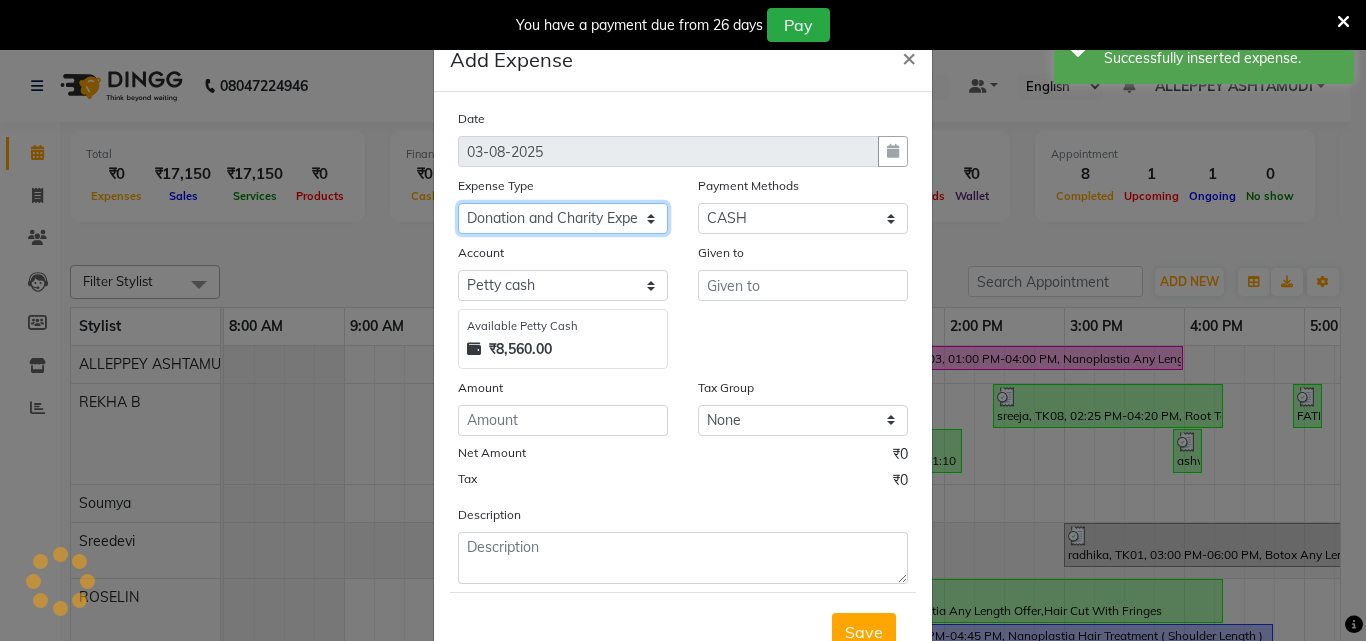click on "Select ACCOMODATION EXPENSES ADVERTISEMENT SALES PROMOTIONAL EXPENSES Bonus BRIDAL ACCESSORIES REFUND BRIDAL COMMISSION BRIDAL FOOD BRIDAL INCENTIVES BRIDAL ORNAMENTS REFUND BRIDAL TA CASH DEPOSIT RAK BANK COMPUTER ACCESSORIES MOBILE PHONE Donation and Charity Expenses ELECTRICITY CHARGES ELECTRONICS FITTINGS Event Expense FISH FOOD EXPENSES FOOD REFRESHMENT FOR CLIENTS FOOD REFRESHMENT FOR STAFFS Freight And Forwarding Charges FUEL FOR GENERATOR FURNITURE AND EQUIPMENTS Gifts for Clients GIFTS FOR STAFFS GOKULAM CHITS HOSTEL RENT LAUNDRY EXPENSES LICENSE OTHER FEES LOADING UNLOADING CHARGES Medical Expenses MEHNDI PAYMENTS MISCELLANEOUS EXPENSES NEWSPAPER PERIODICALS Ornaments Maintenance Expense OVERTIME ALLOWANCES Payment For Pest Control Perfomance based incentives POSTAGE COURIER CHARGES Printing PRINTING STATIONERY EXPENSES PROFESSIONAL TAX REPAIRS MAINTENANCE ROUND OFF Salary SALARY ADVANCE Sales Incentives Membership Card SALES INCENTIVES PRODUCT SALES INCENTIVES SERVICES SALON ESSENTIALS SALON RENT" 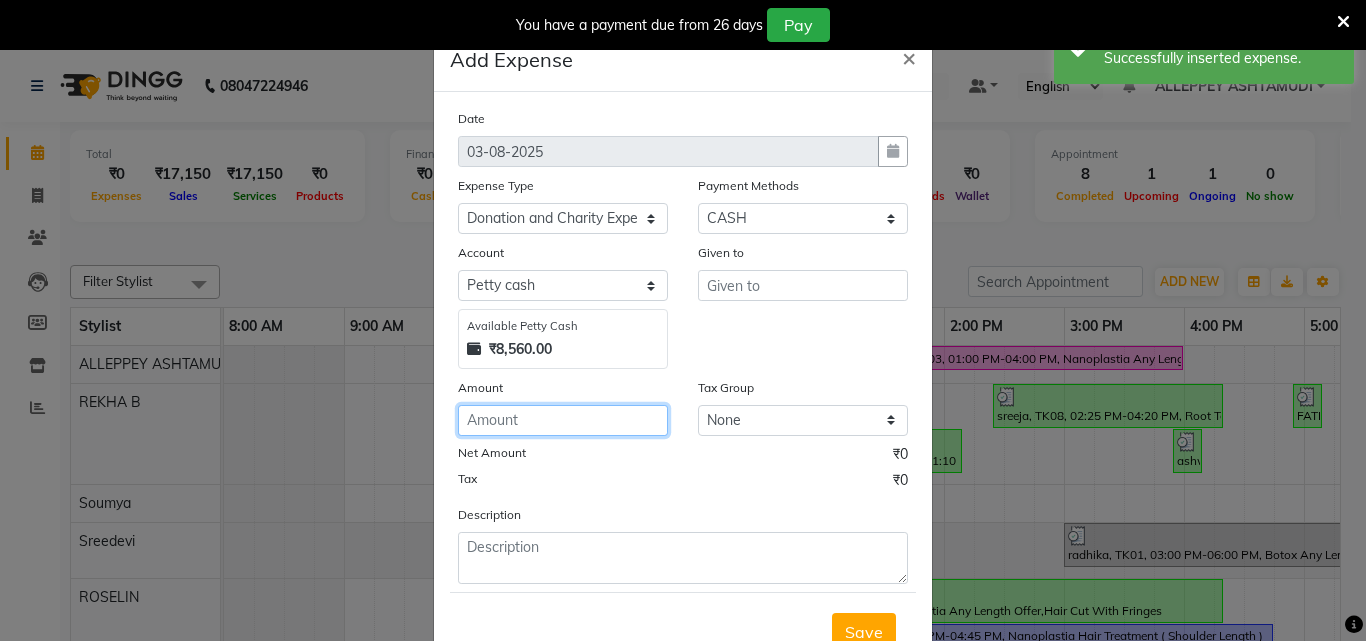 click 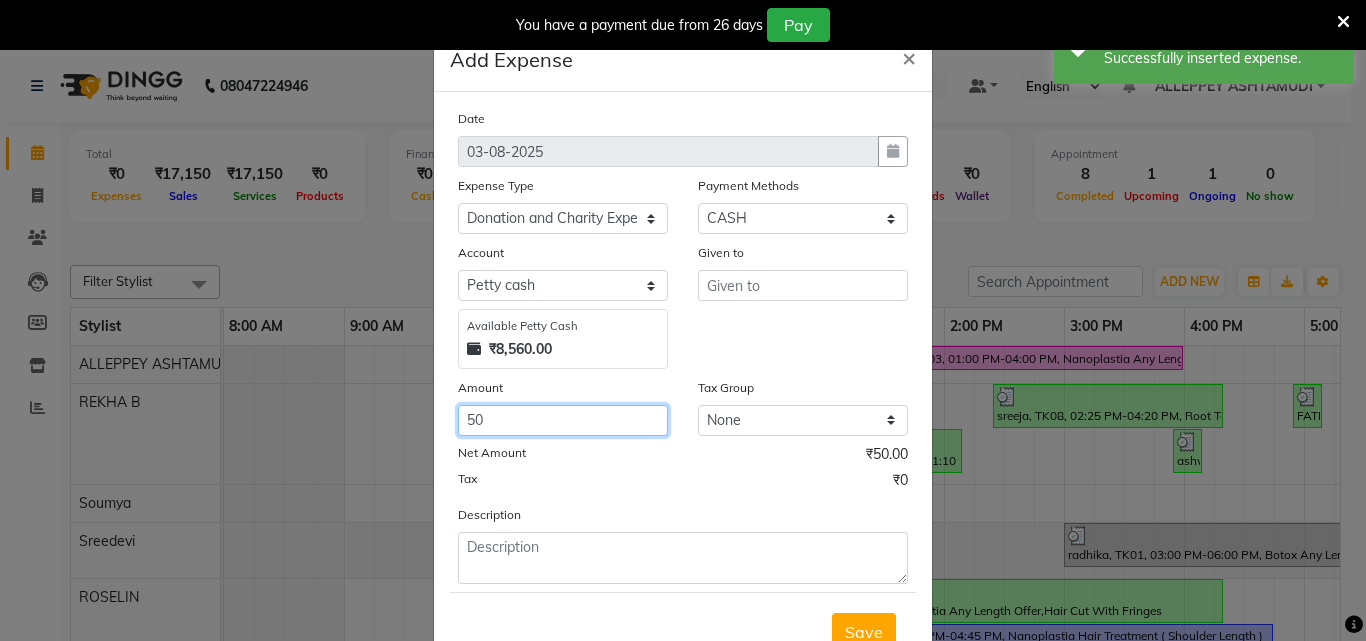 type on "50" 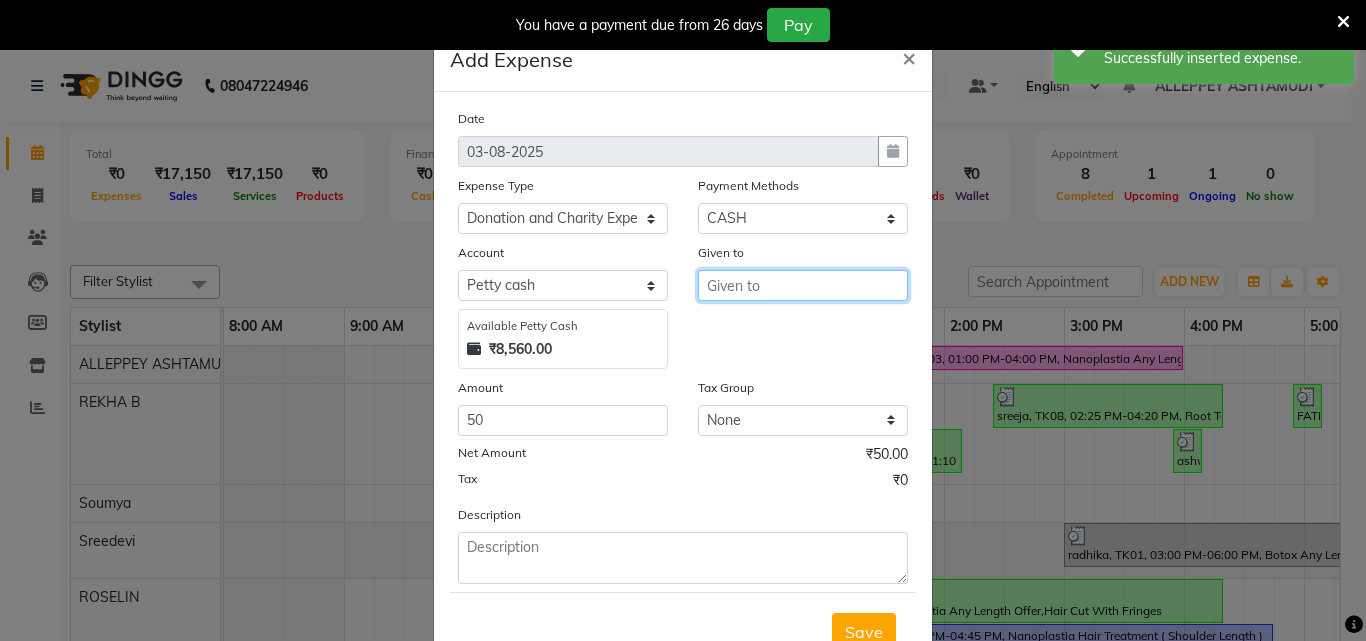 click at bounding box center (803, 285) 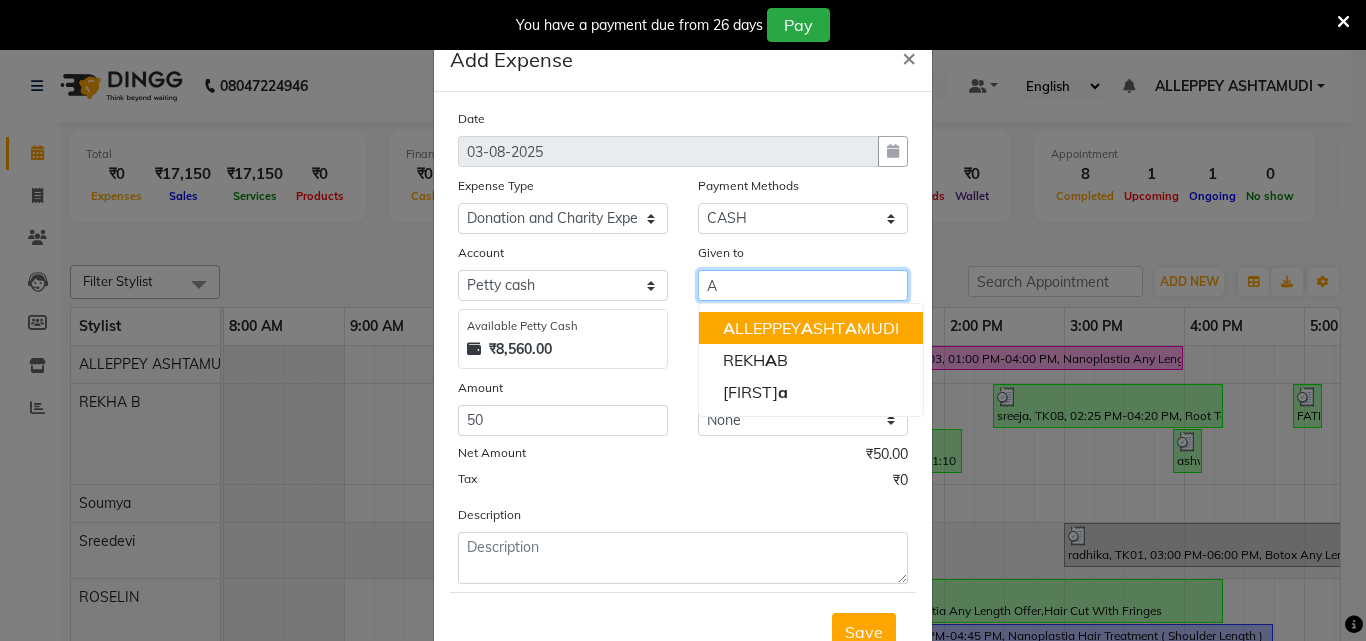 click on "A LLEPPEY  A SHT A MUDI" at bounding box center [811, 328] 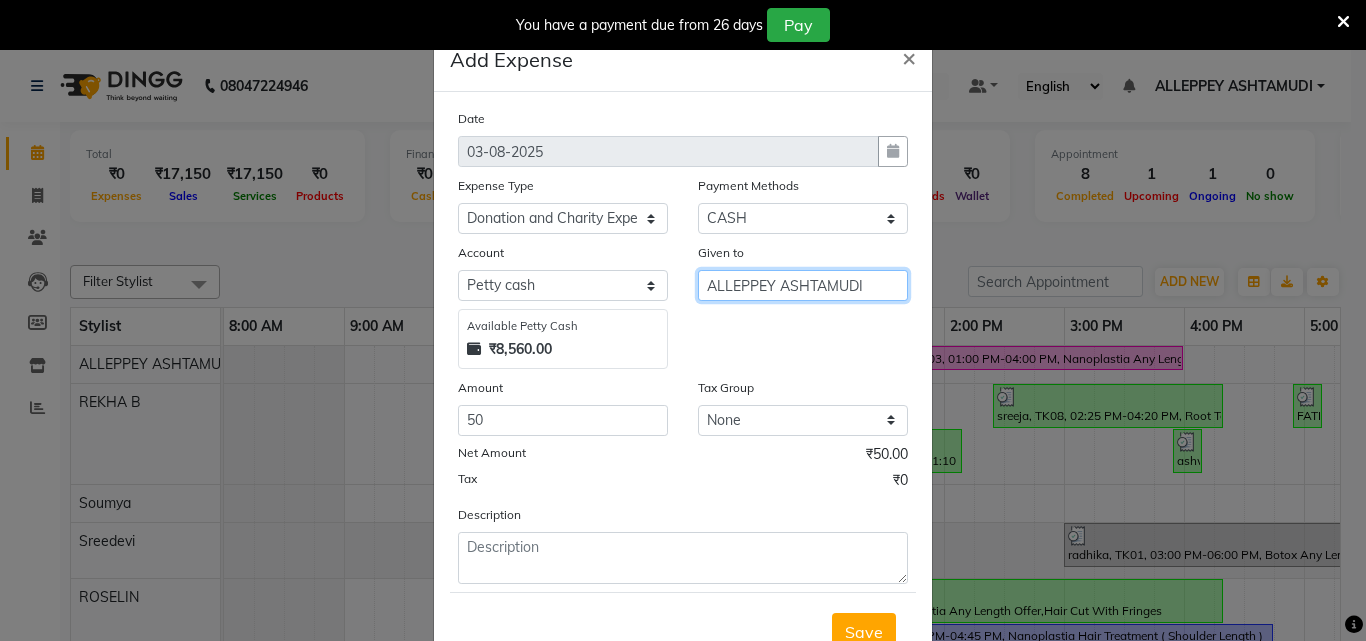 type on "ALLEPPEY ASHTAMUDI" 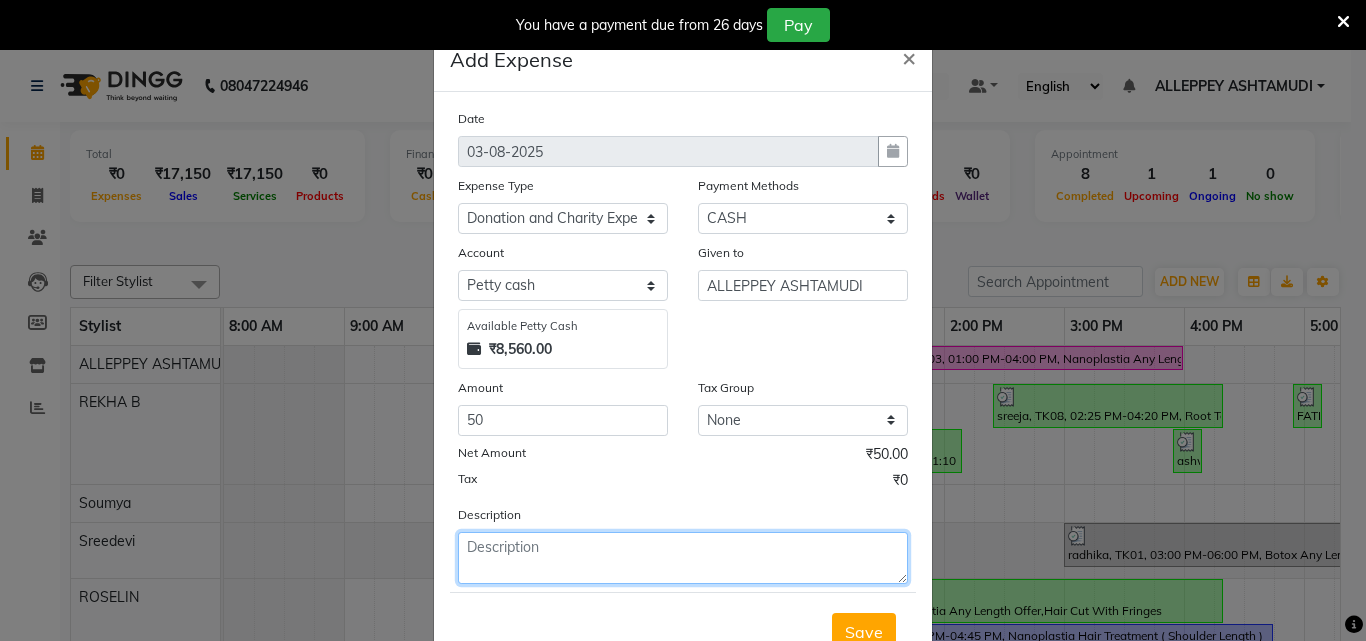 click 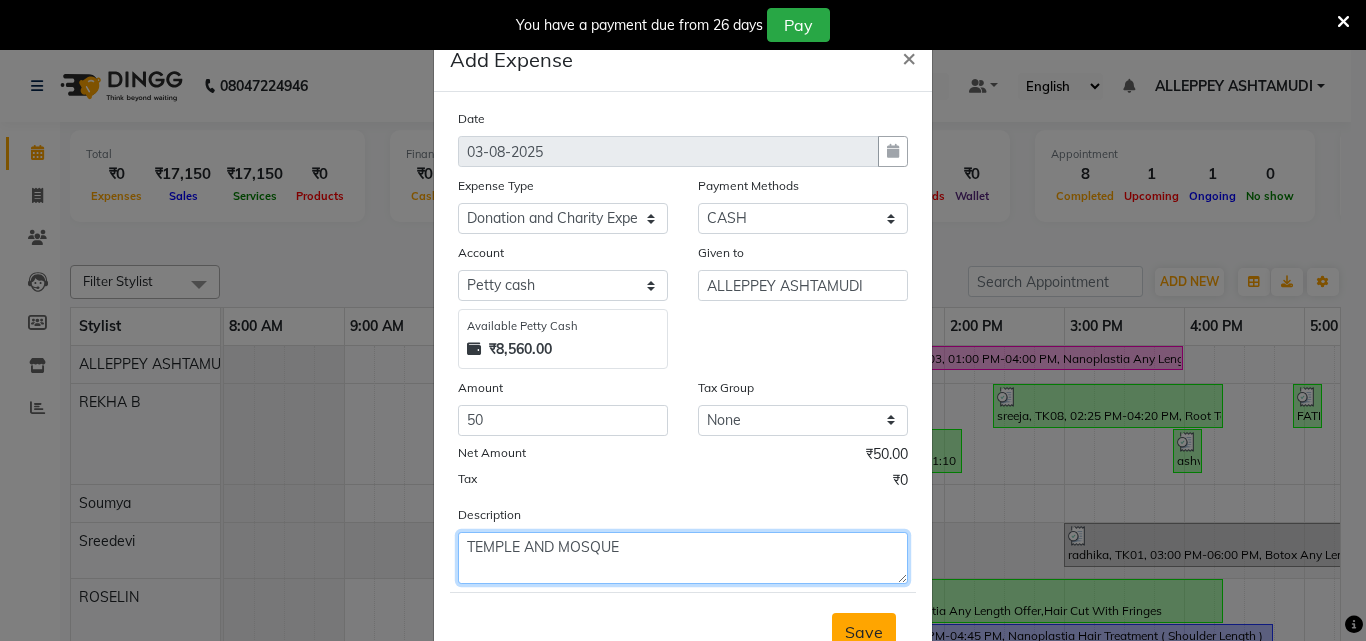 type on "TEMPLE AND MOSQUE" 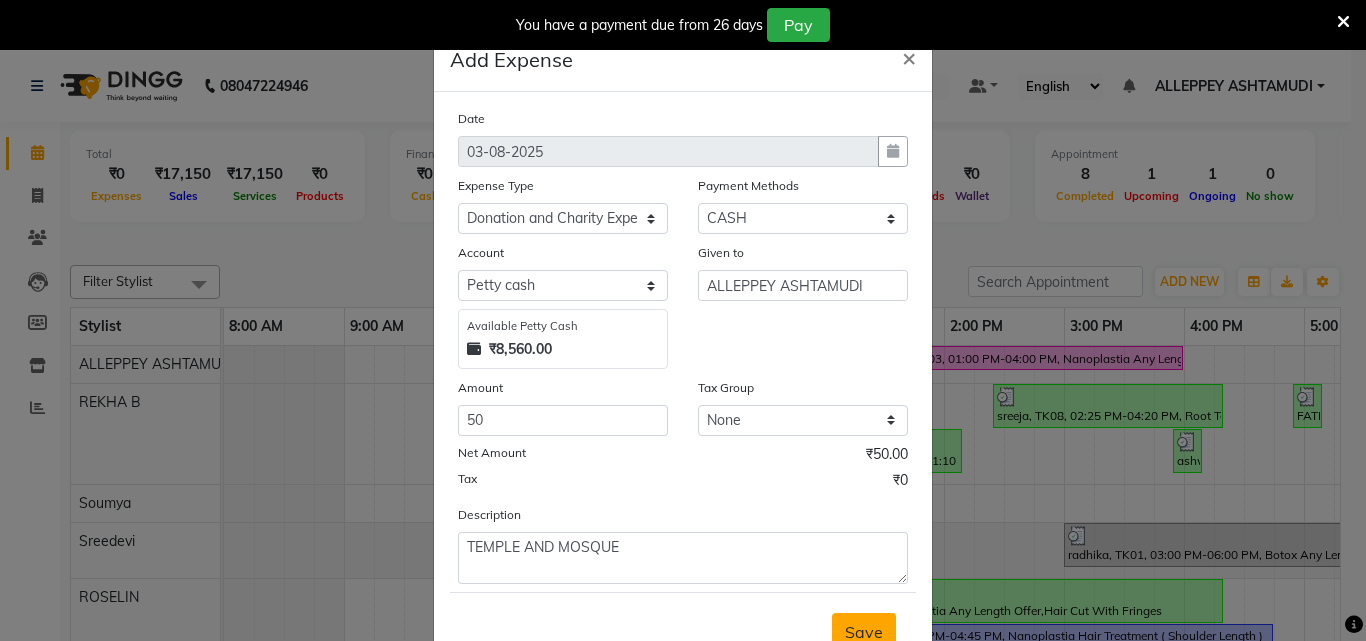 click on "Save" at bounding box center [864, 632] 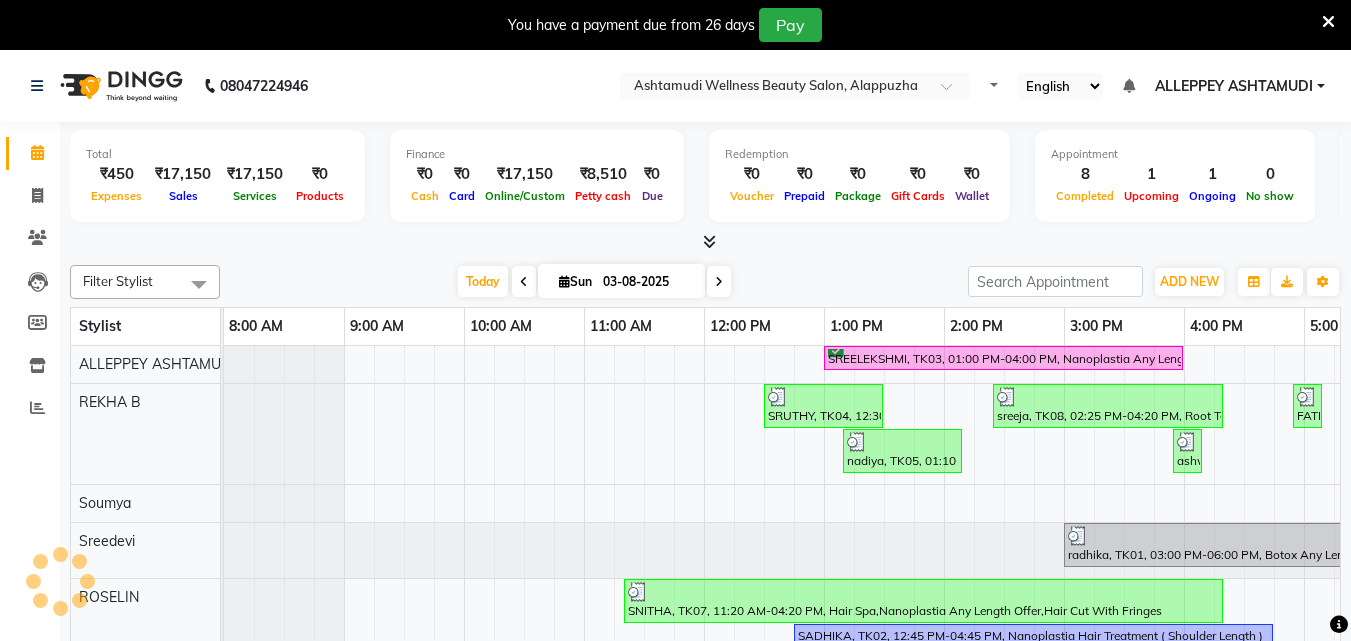 scroll, scrollTop: 0, scrollLeft: 0, axis: both 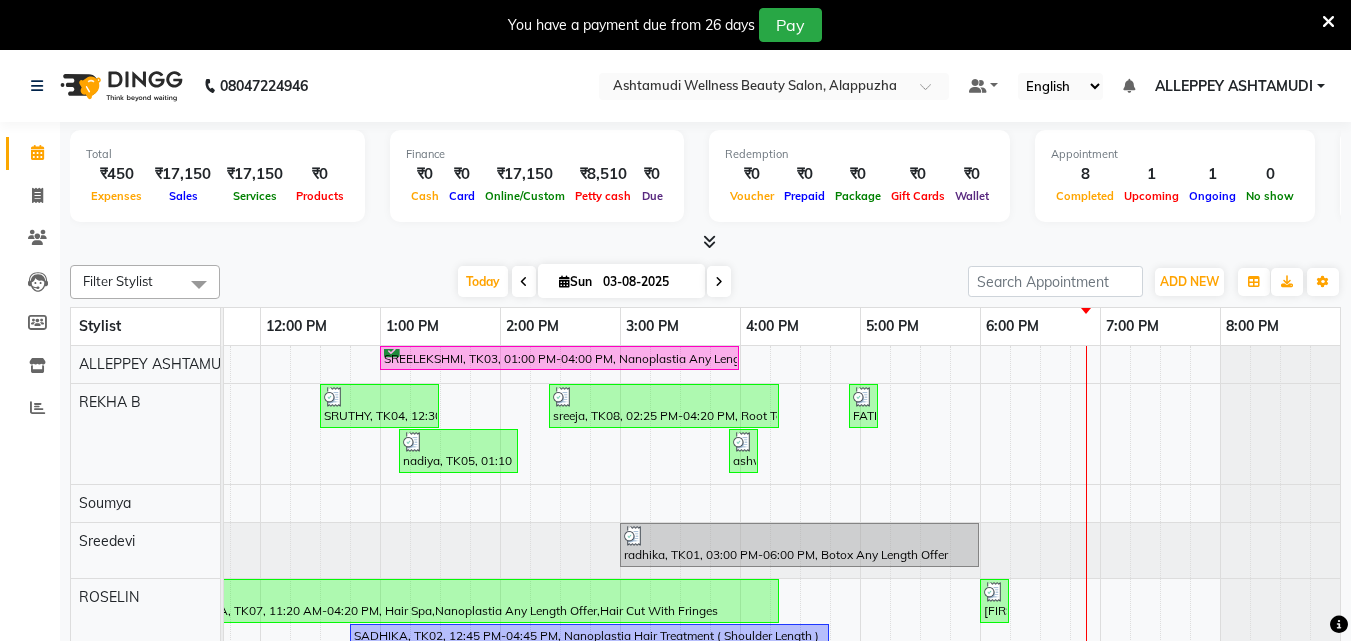 click at bounding box center (709, 241) 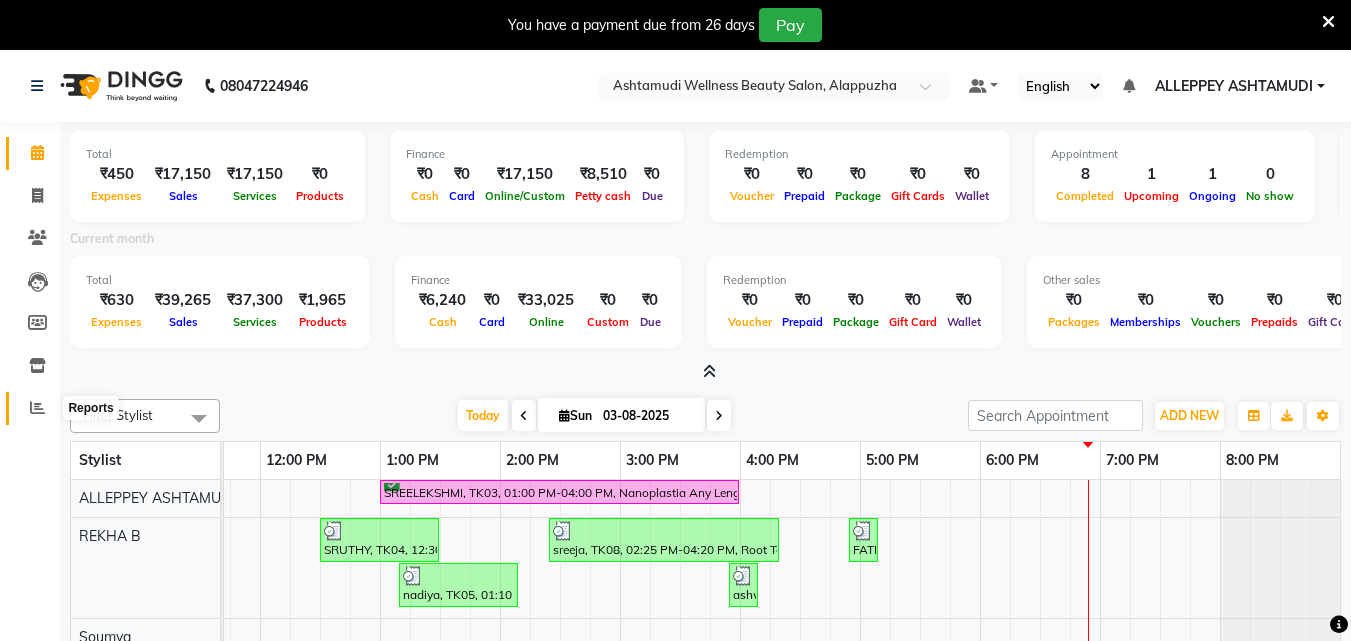 click 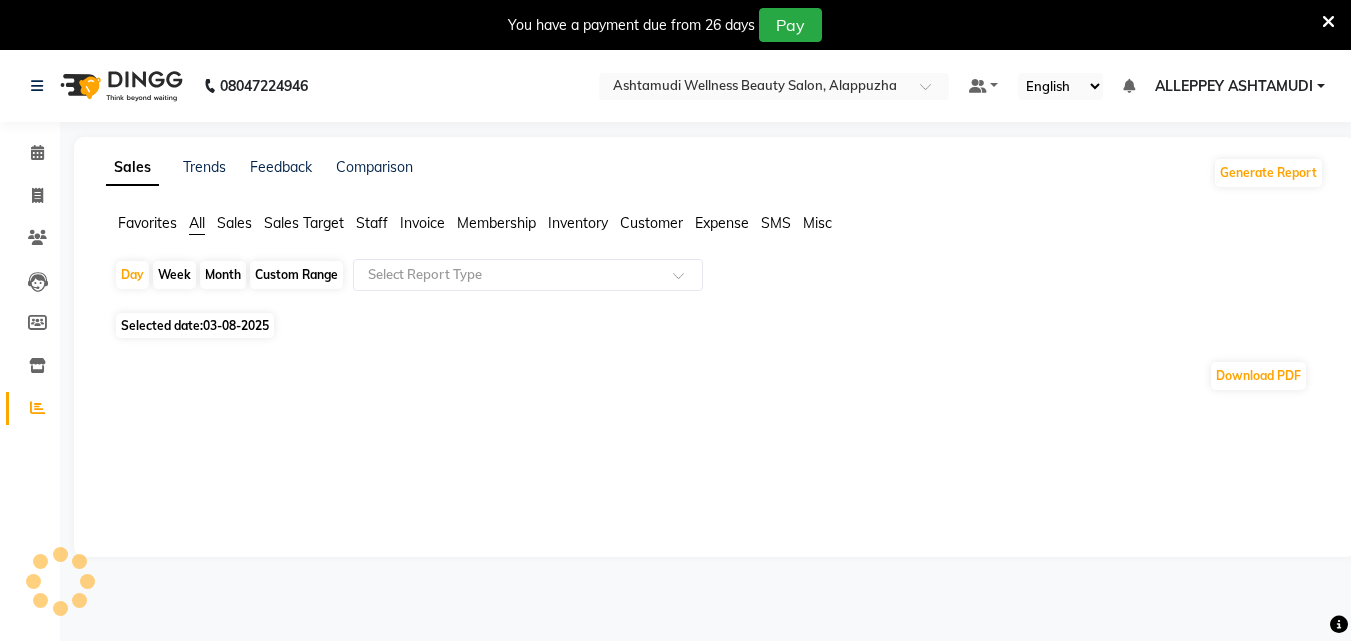 click on "Customer" 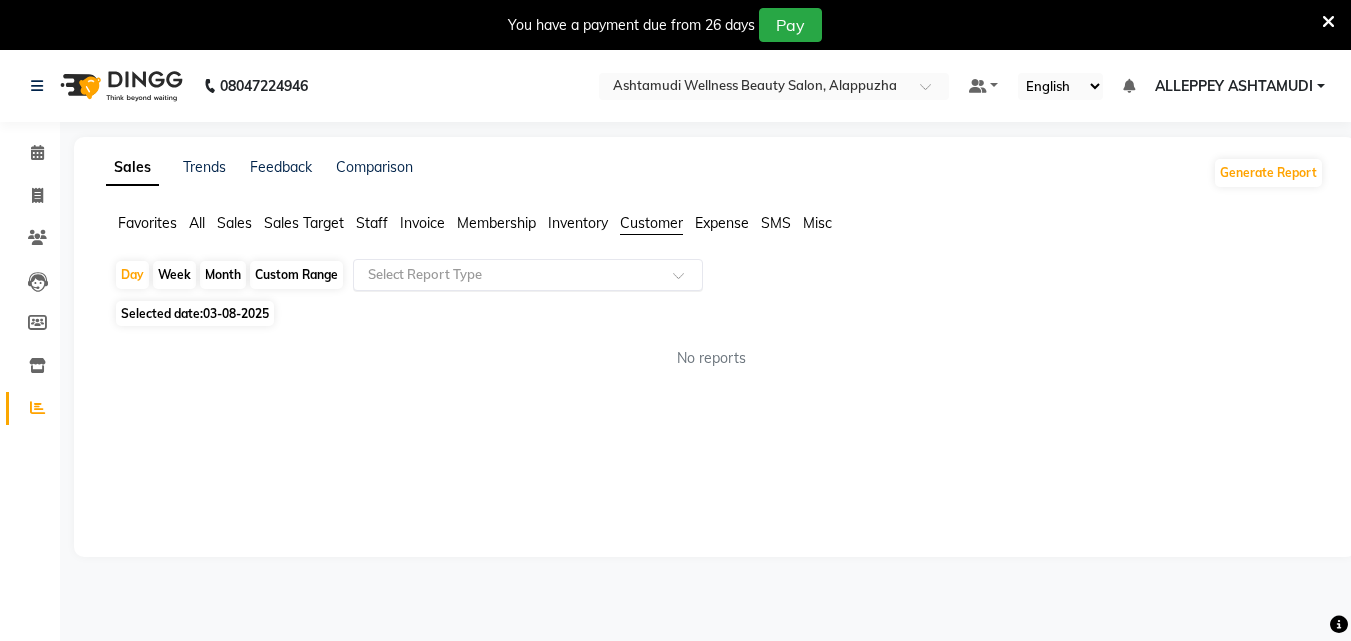 click 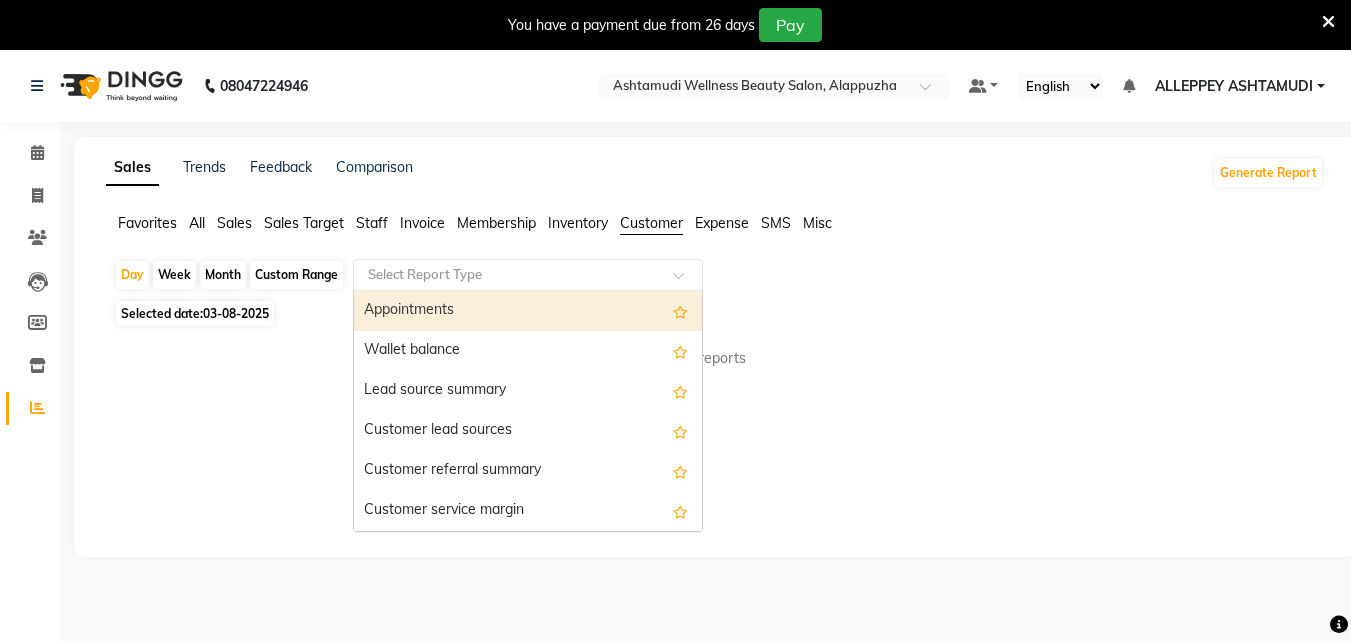 click on "Appointments" at bounding box center [528, 311] 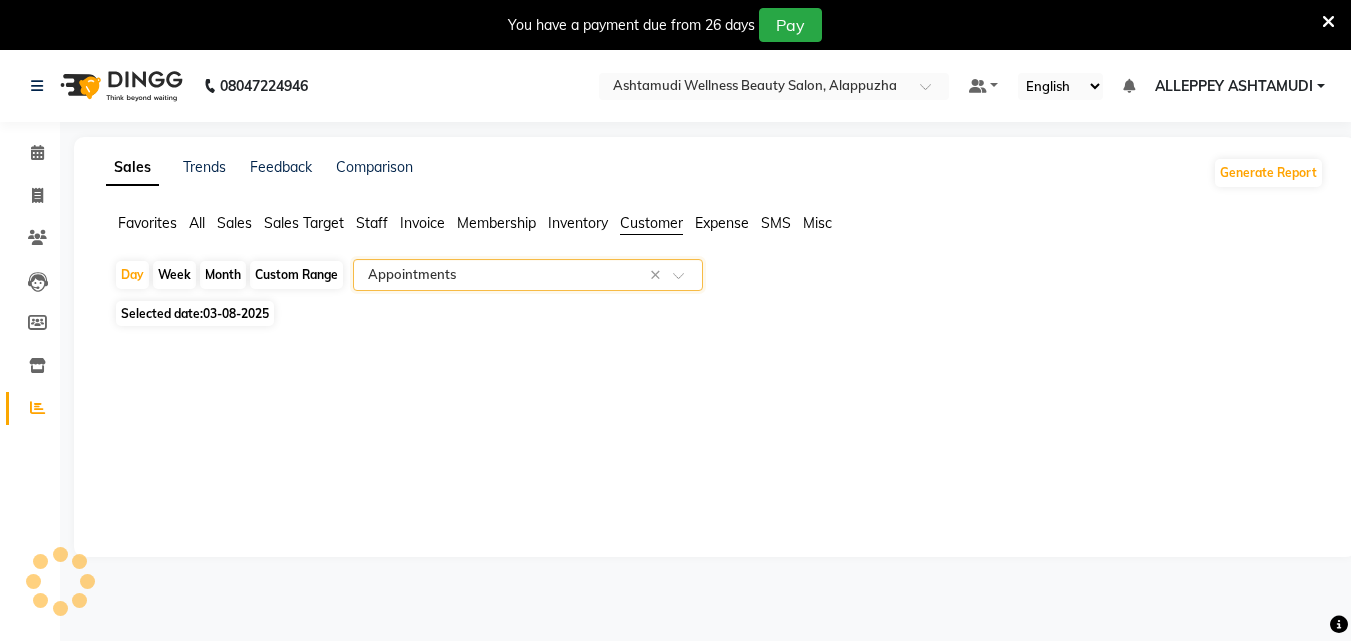 select on "full_report" 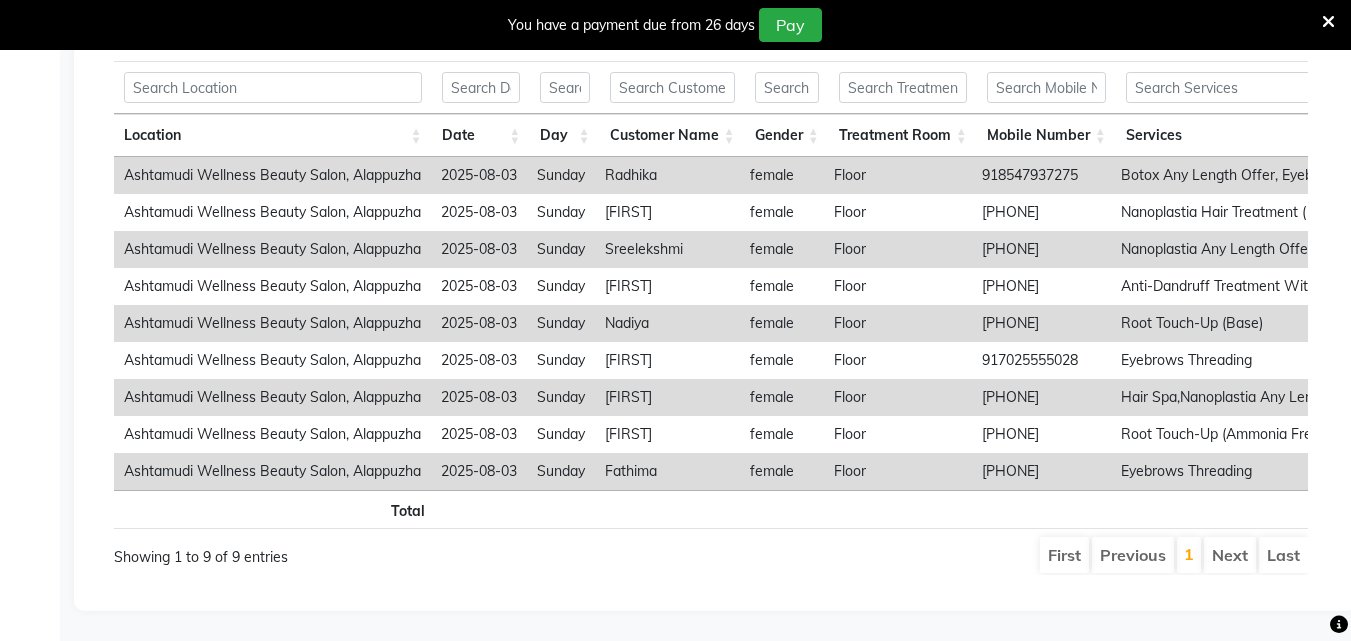 scroll, scrollTop: 420, scrollLeft: 0, axis: vertical 